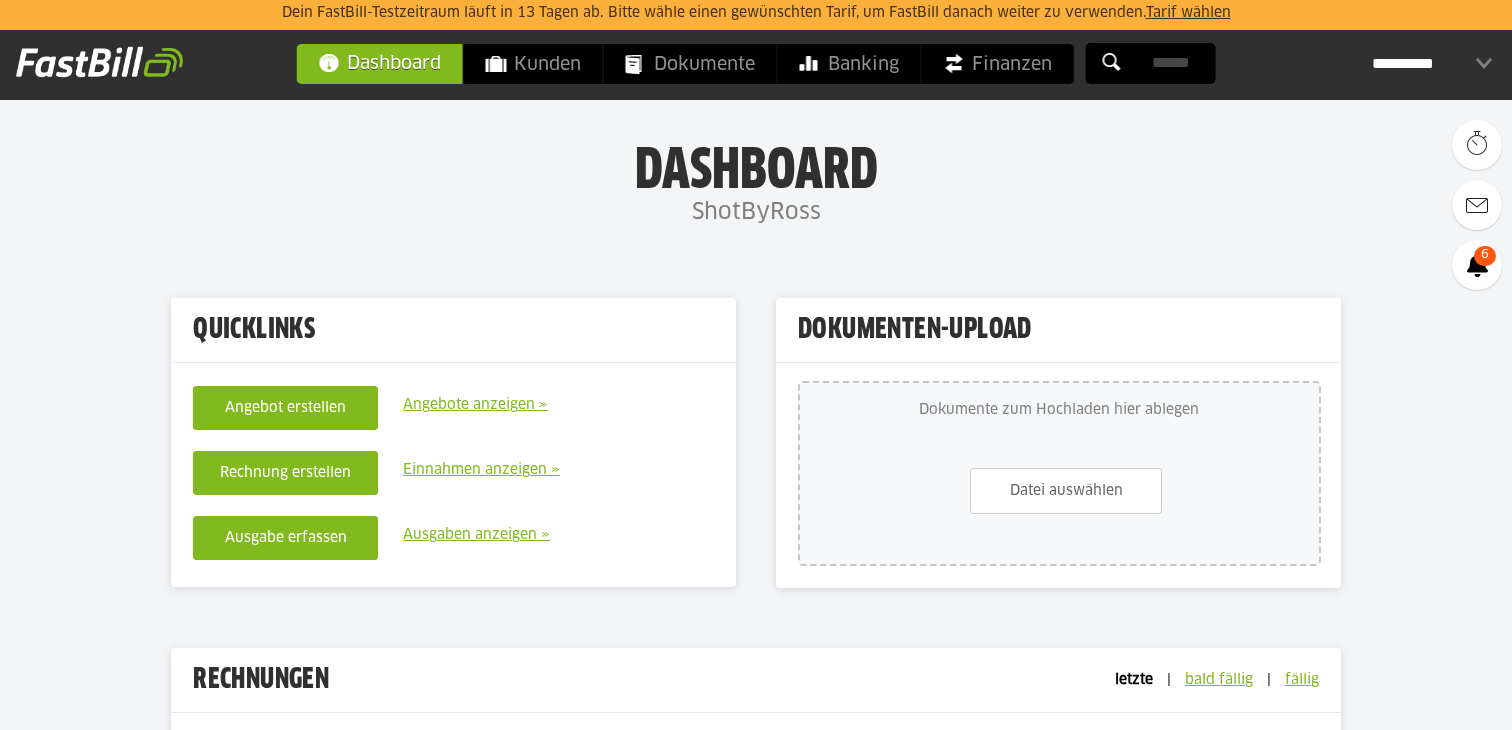 scroll, scrollTop: 0, scrollLeft: 0, axis: both 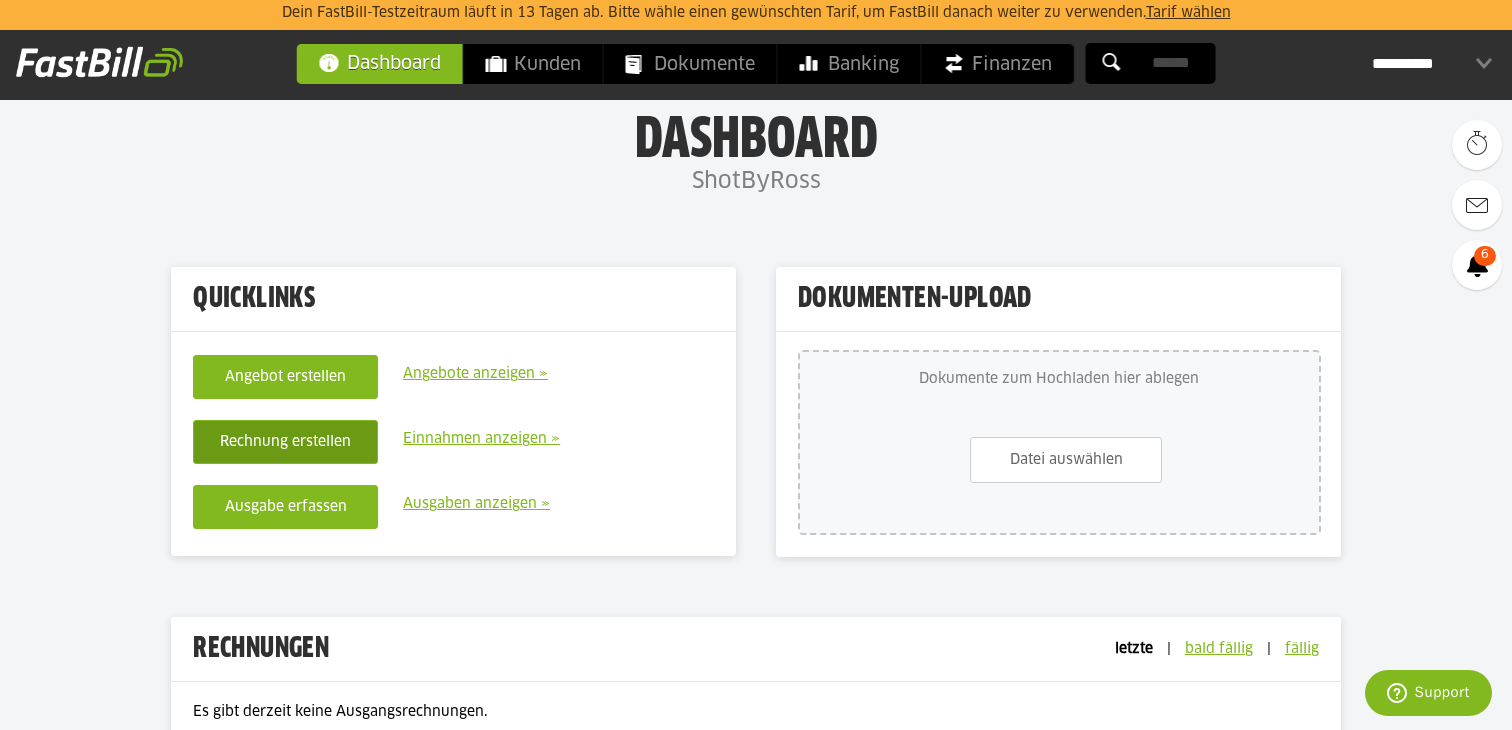 click on "Rechnung erstellen" at bounding box center [285, 442] 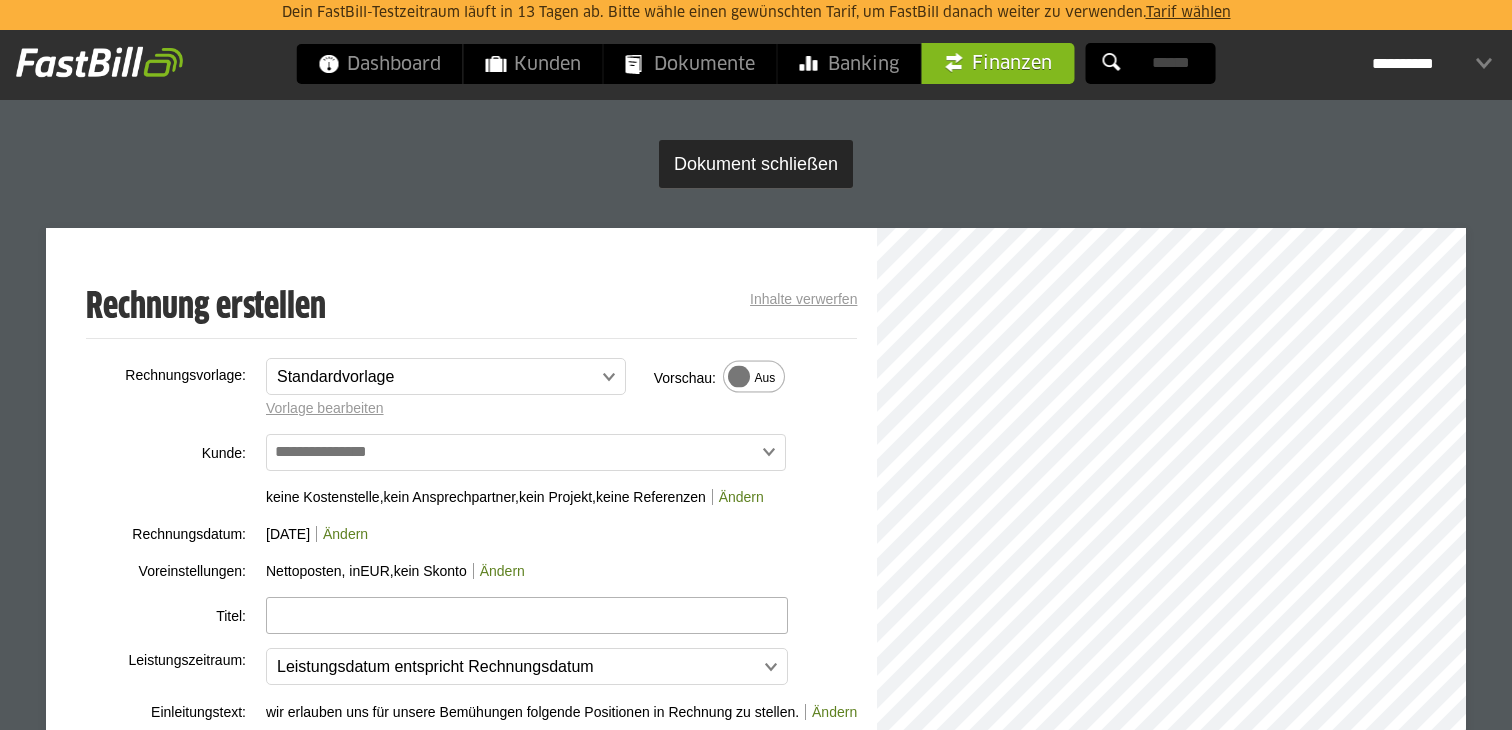 scroll, scrollTop: 0, scrollLeft: 0, axis: both 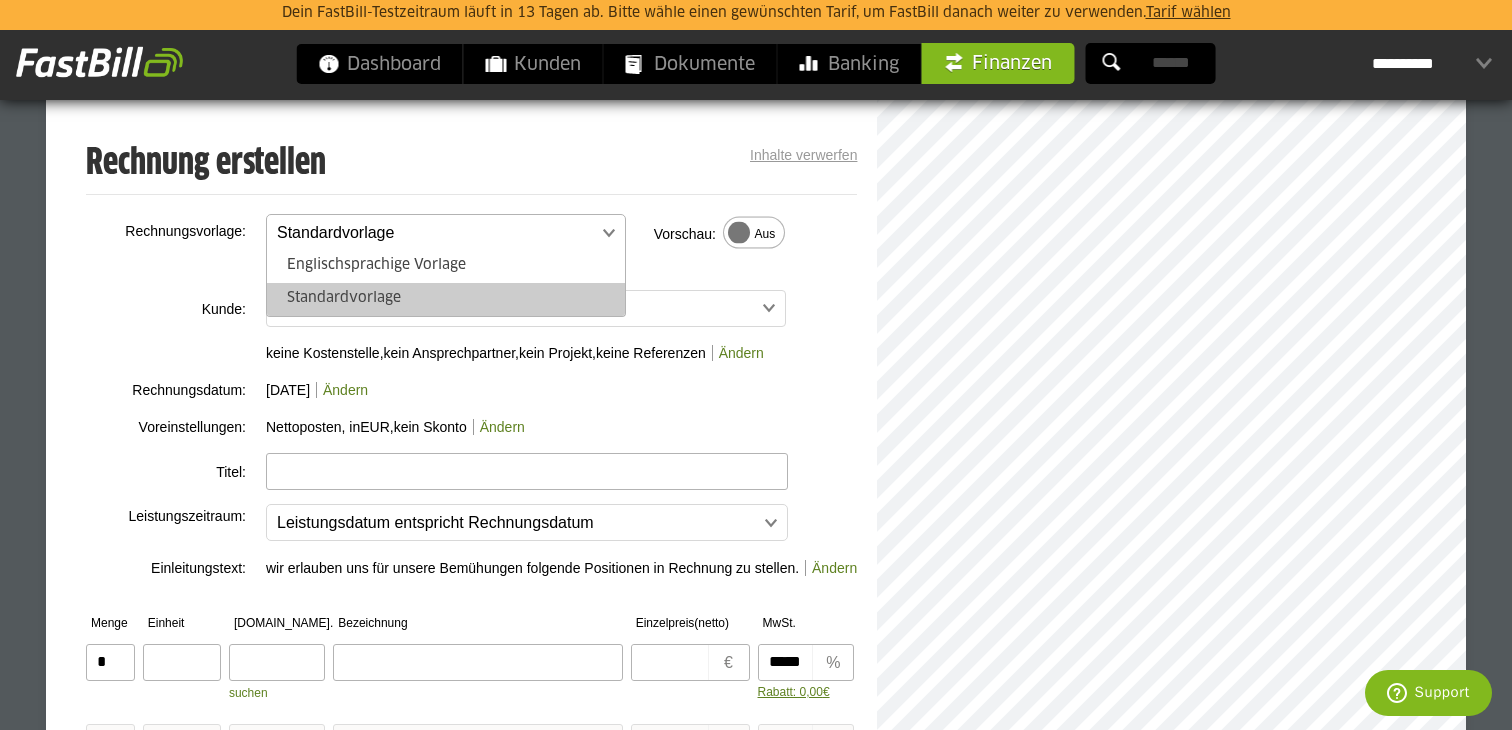 click at bounding box center (436, 233) 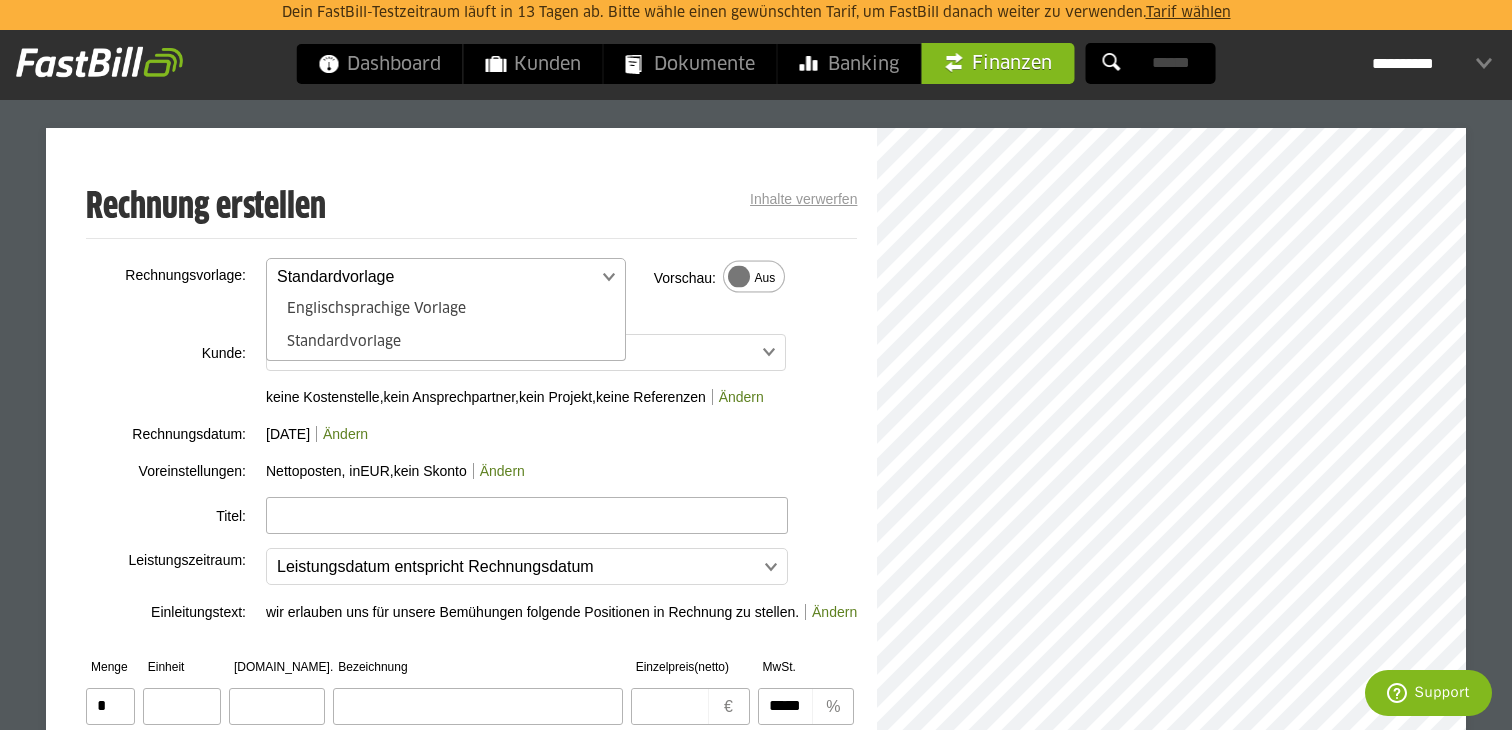scroll, scrollTop: 92, scrollLeft: 0, axis: vertical 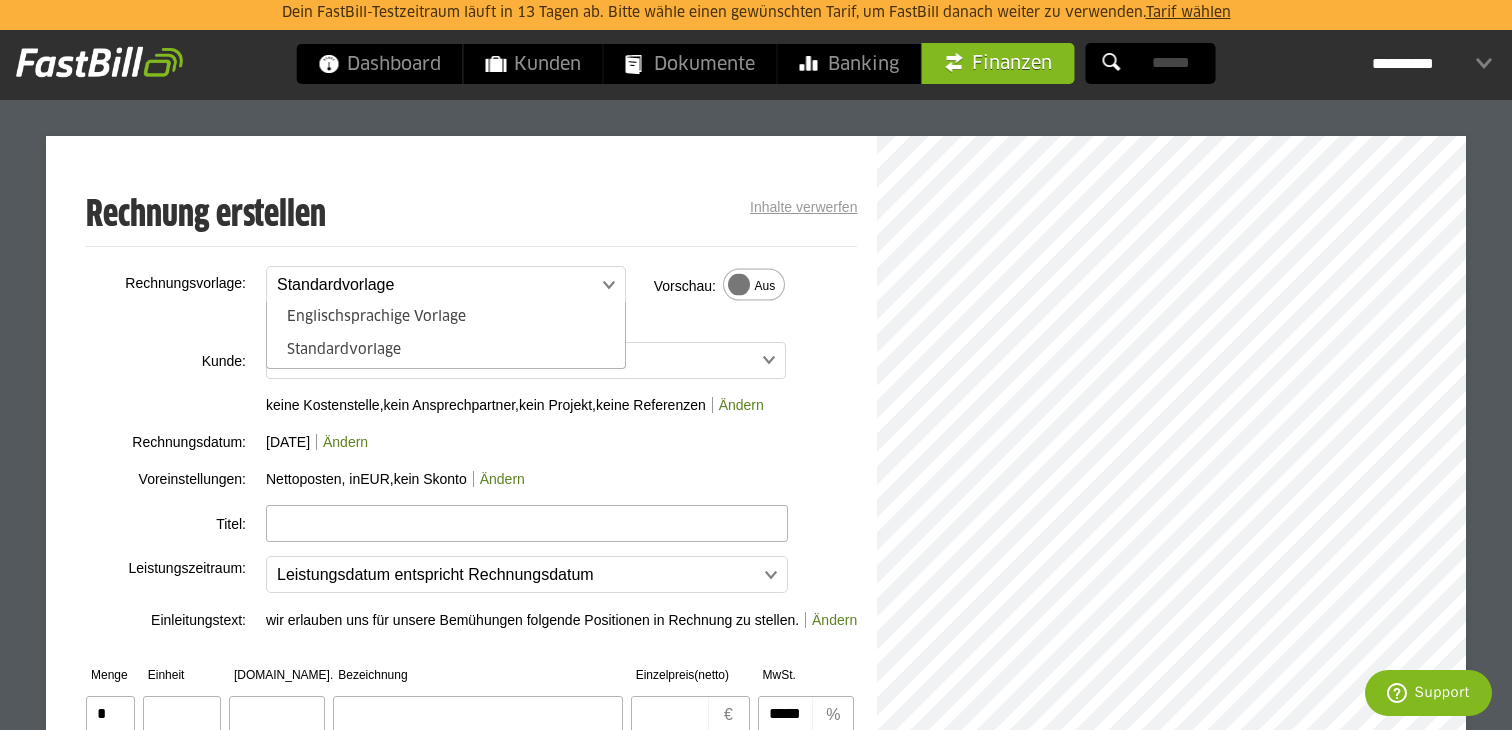 click on "Kunde:" at bounding box center [146, 361] 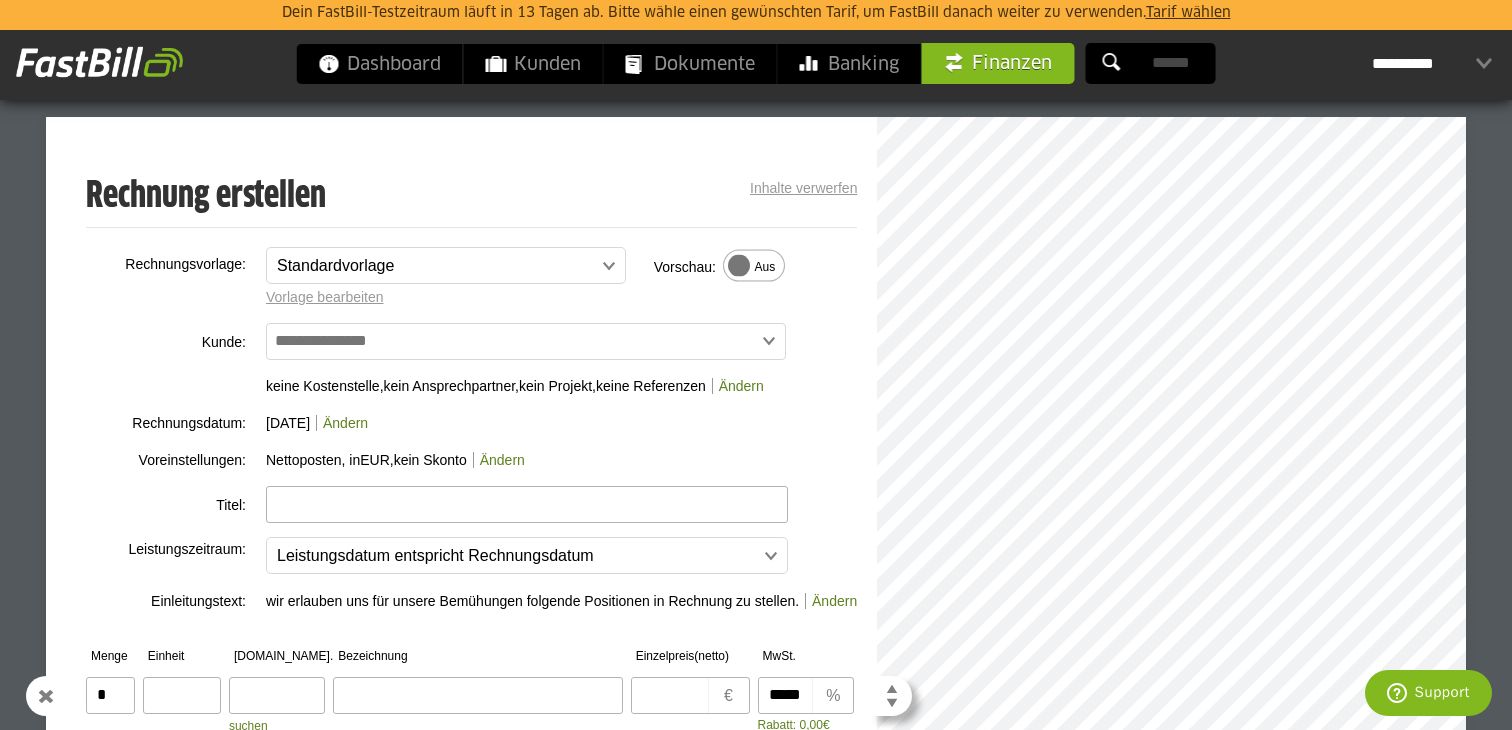 scroll, scrollTop: 109, scrollLeft: 0, axis: vertical 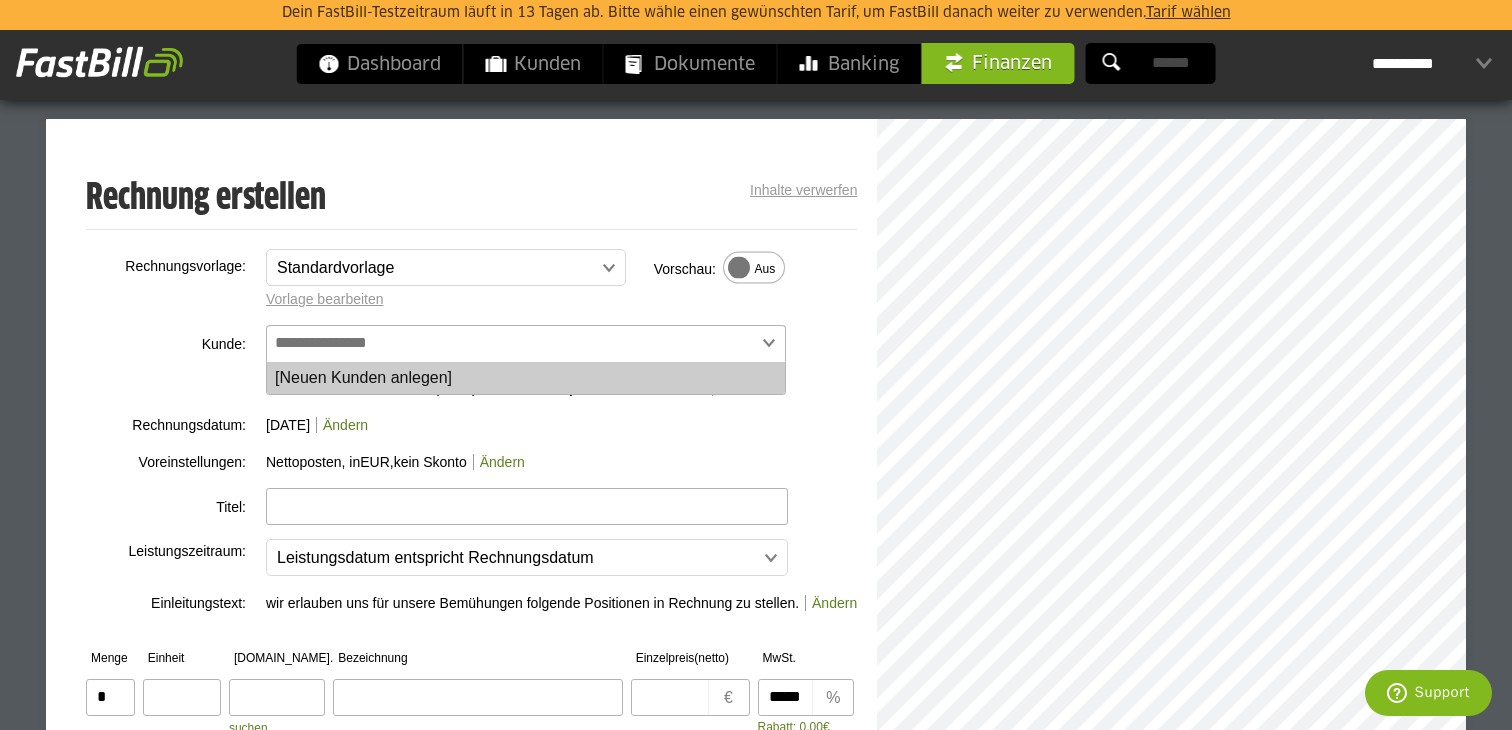 click at bounding box center (526, 343) 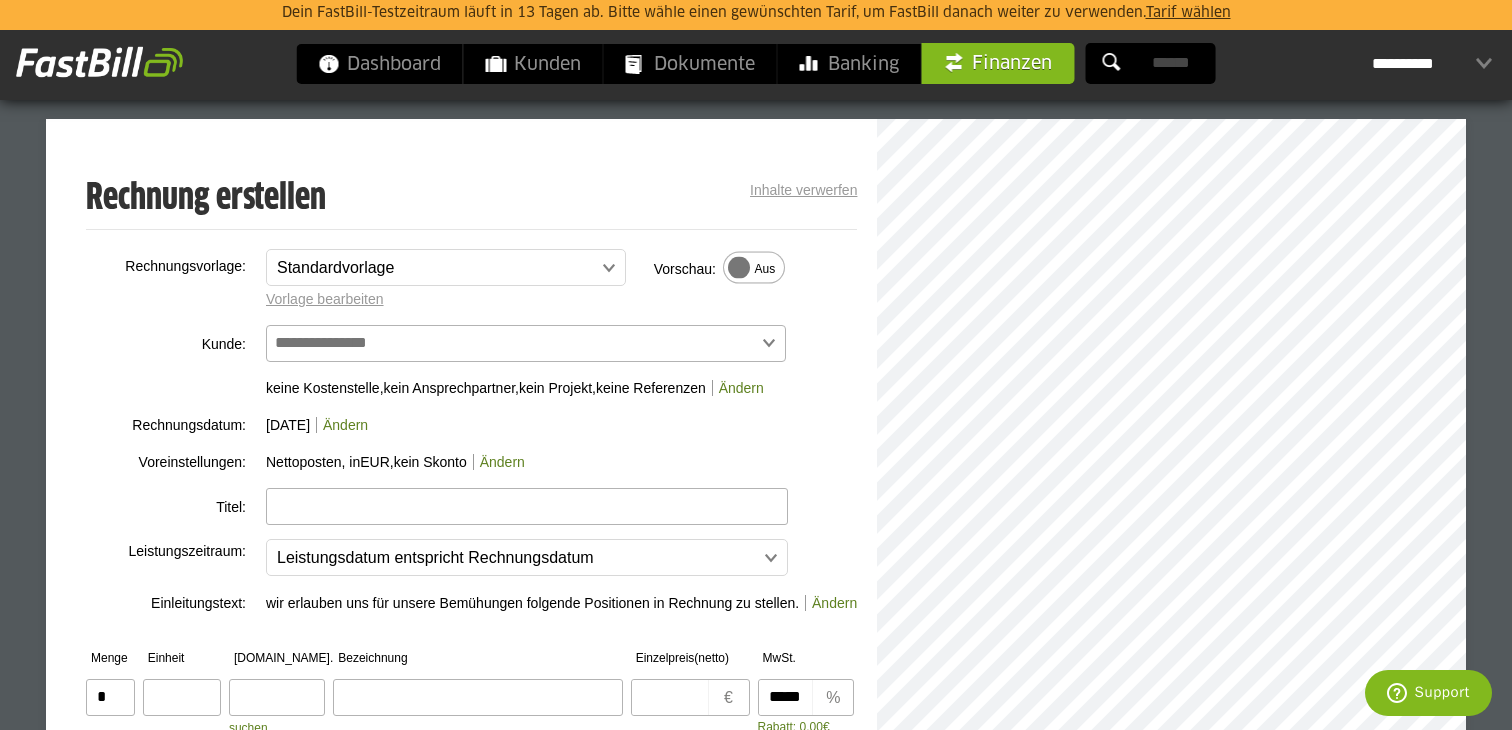 click at bounding box center [526, 343] 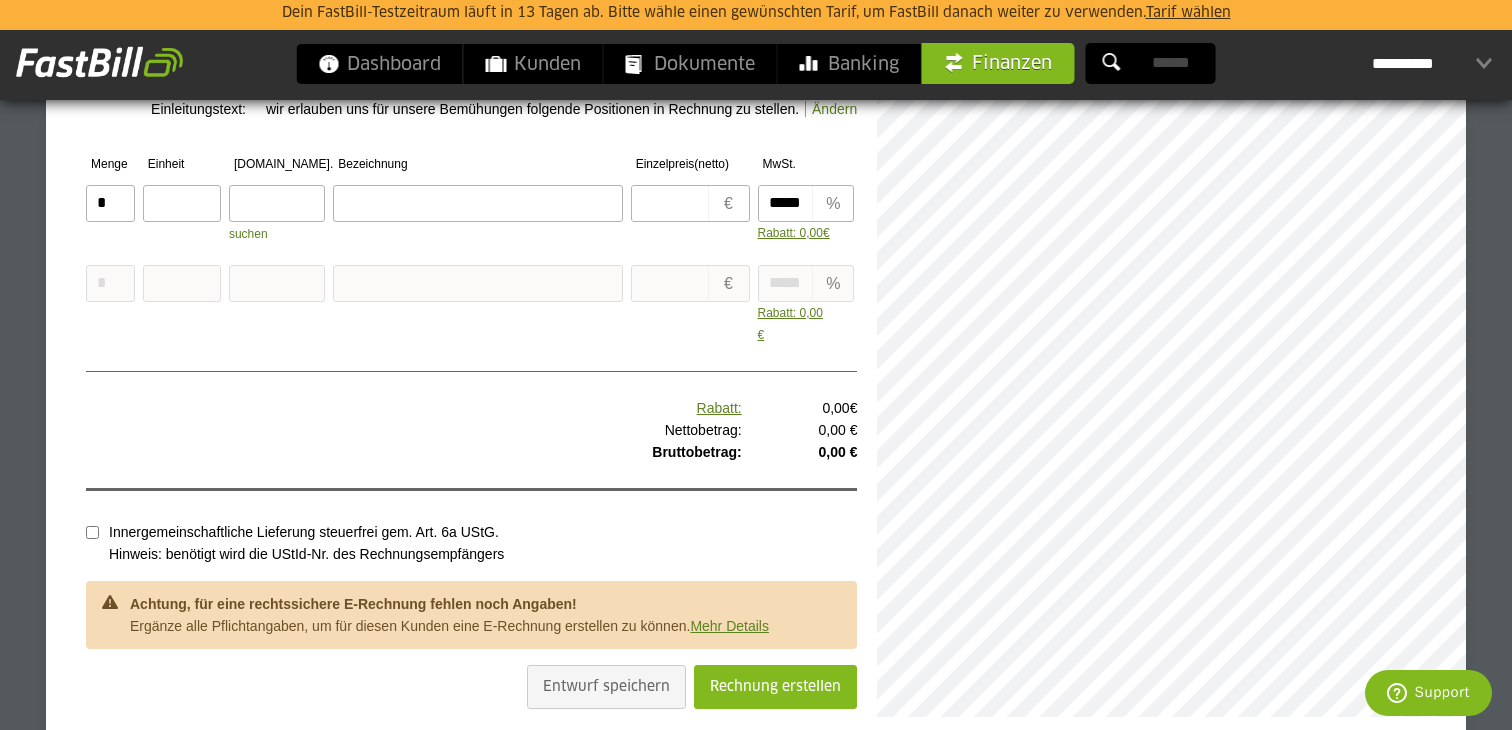 scroll, scrollTop: 599, scrollLeft: 0, axis: vertical 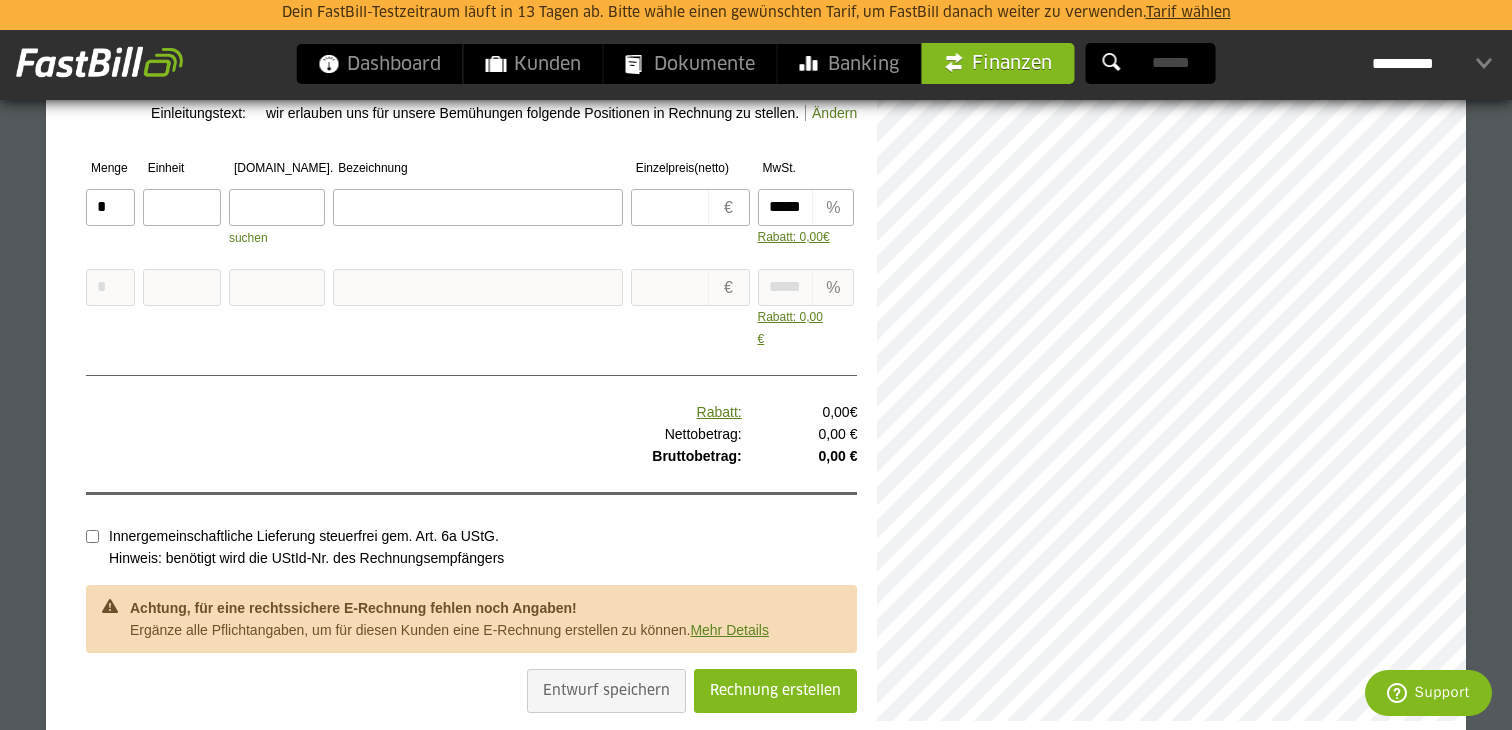 click on "Mehr Details" at bounding box center [729, 630] 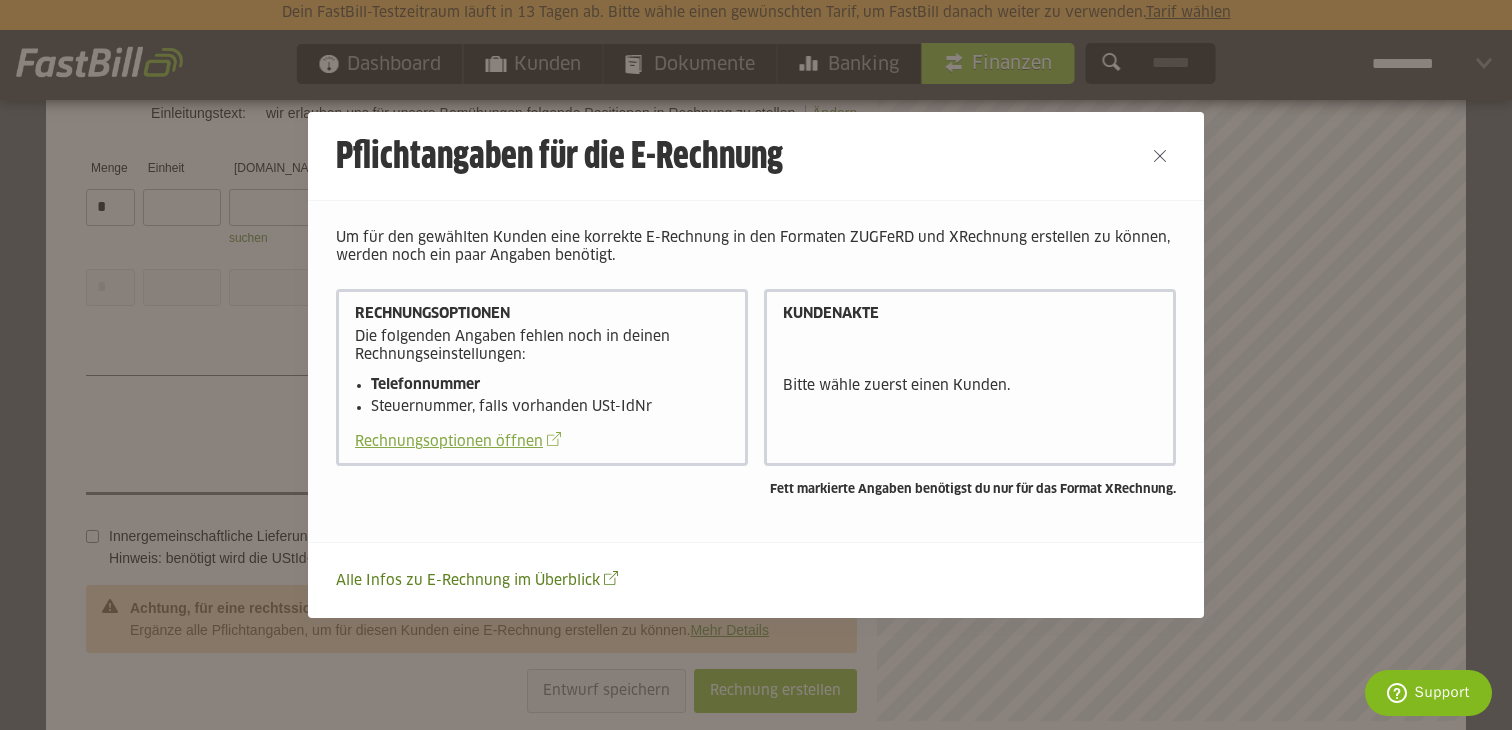 click on "Rechnungsoptionen öffnen" at bounding box center [458, 442] 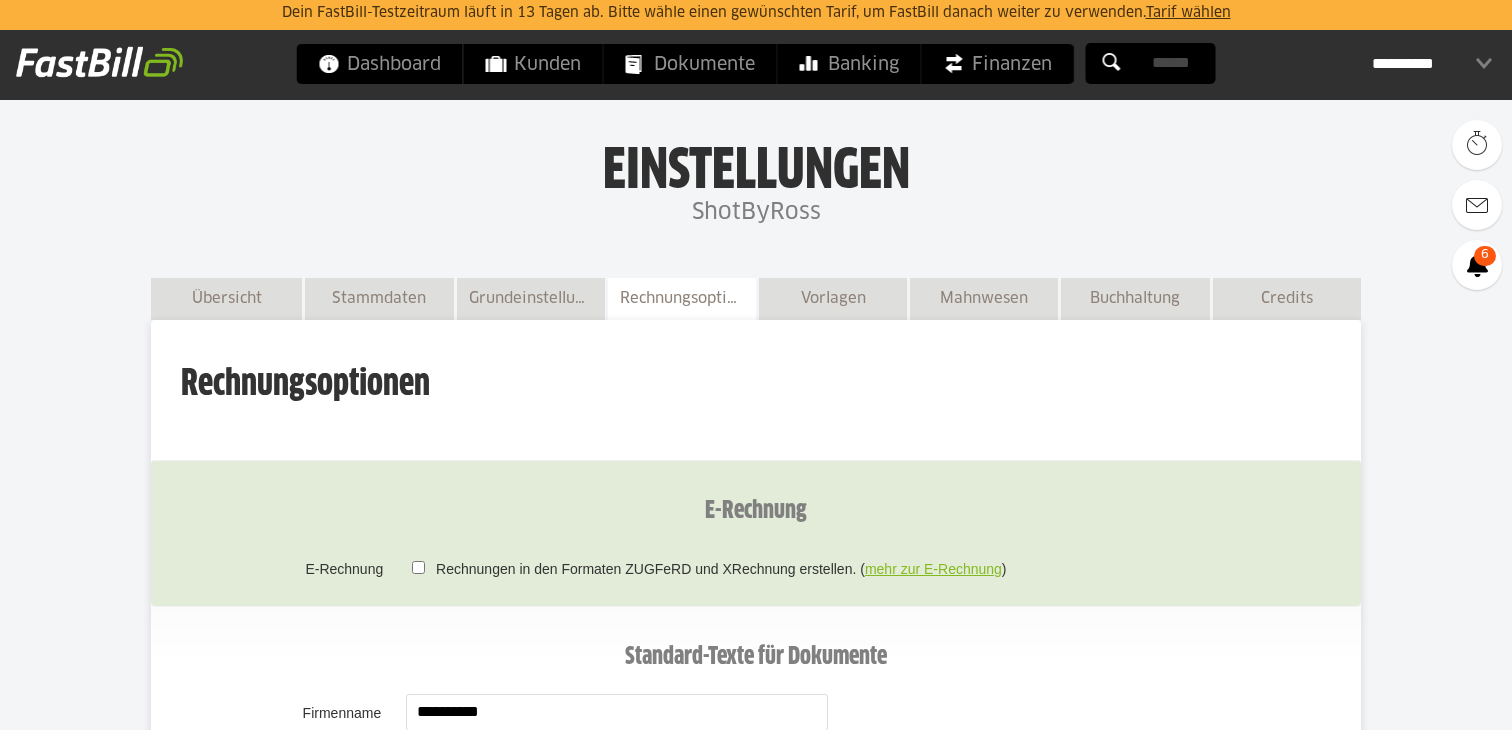 scroll, scrollTop: 0, scrollLeft: 0, axis: both 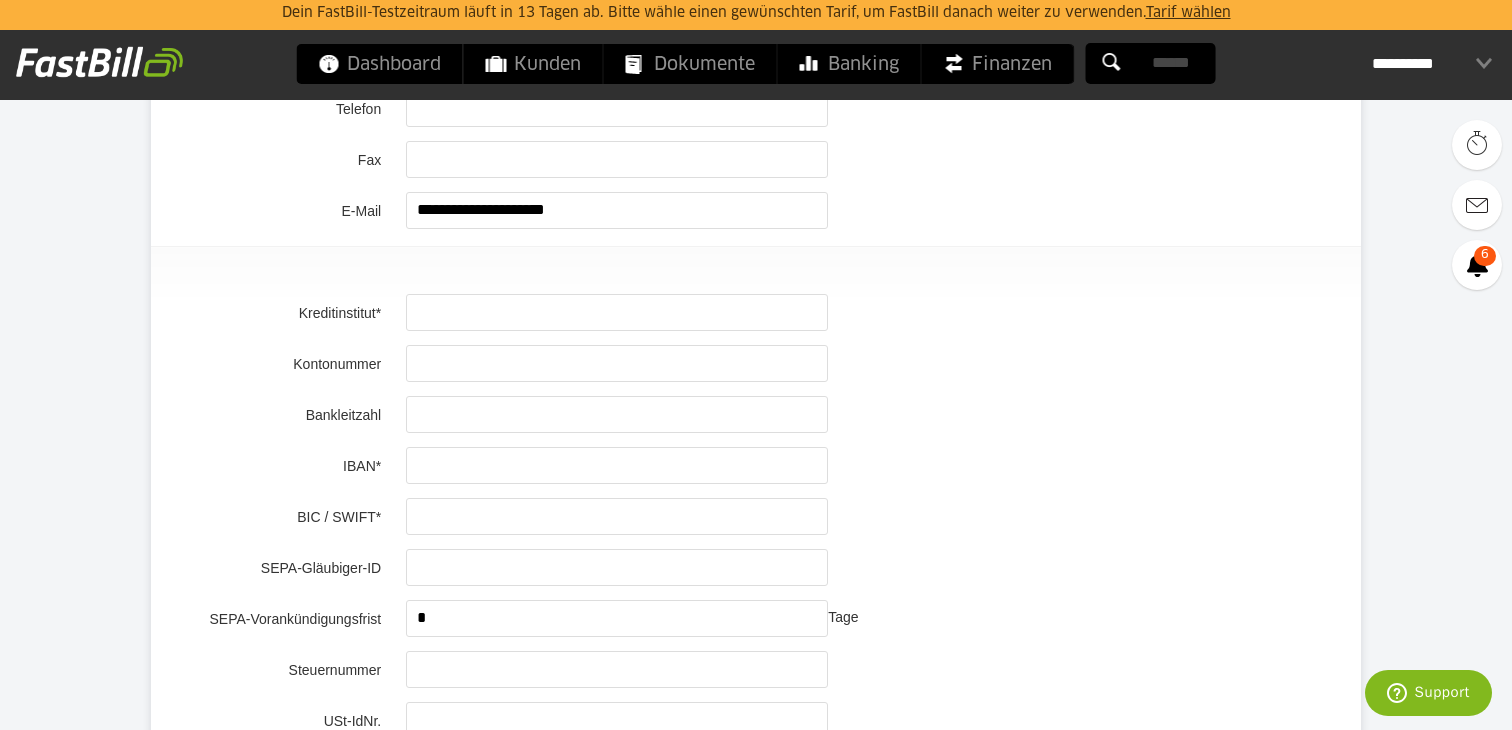 click at bounding box center [617, 465] 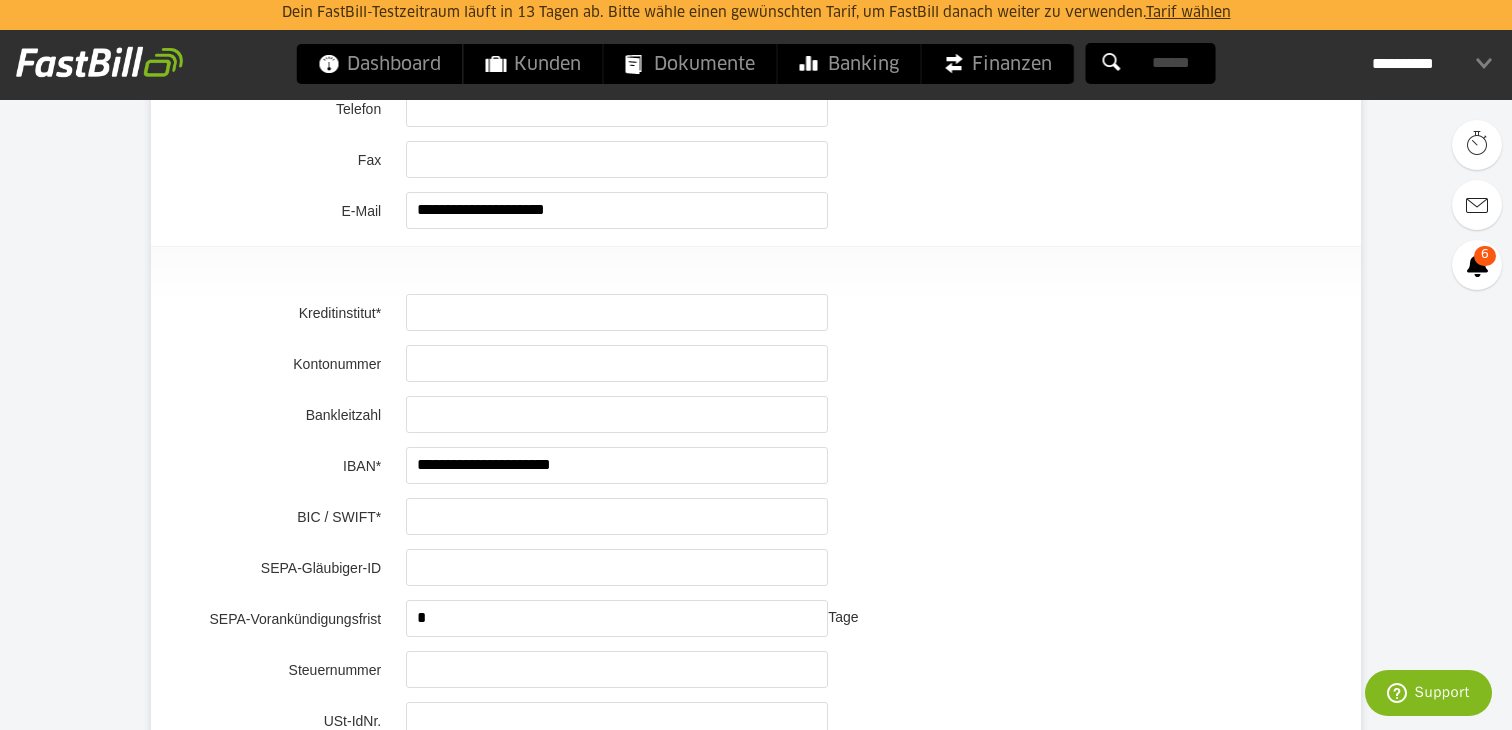 type on "**********" 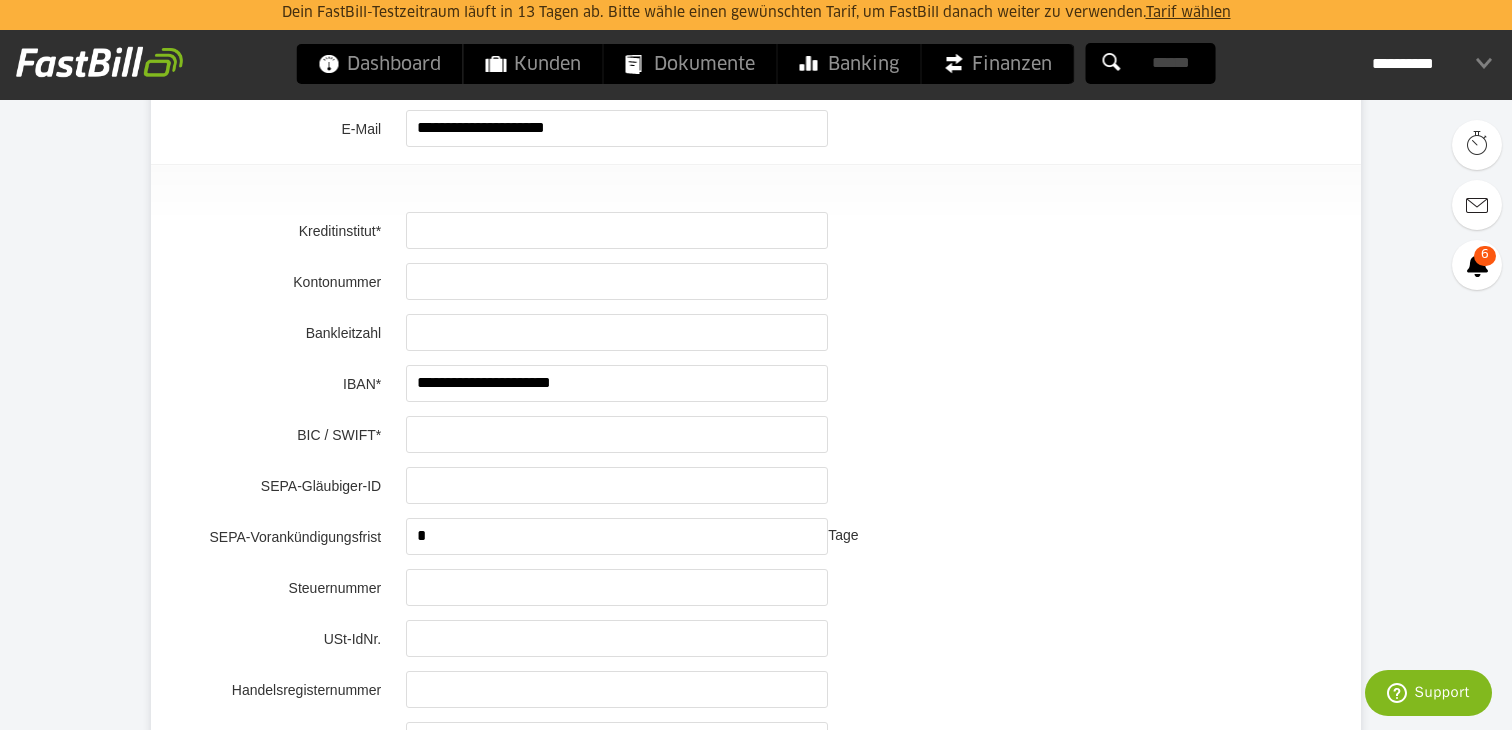 scroll, scrollTop: 1045, scrollLeft: 0, axis: vertical 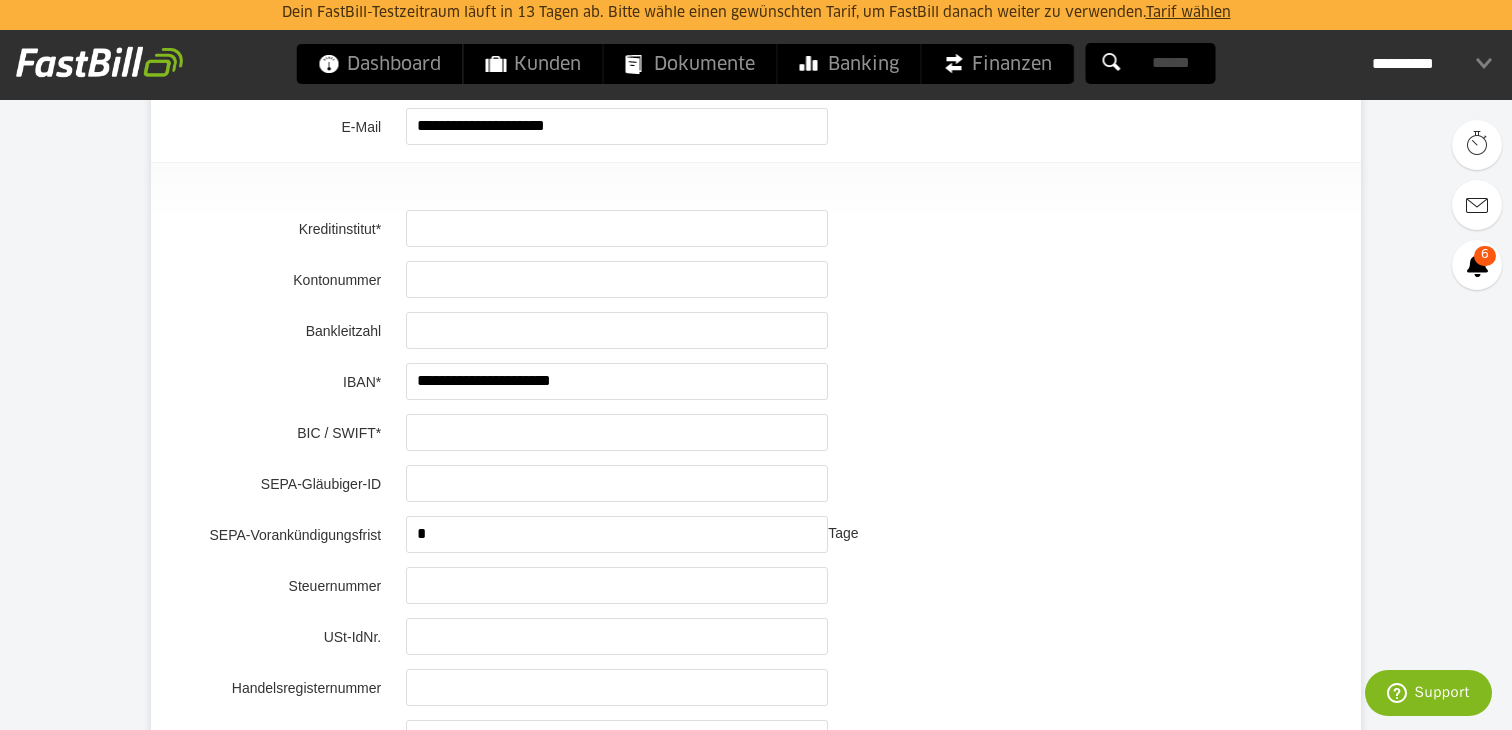 paste on "***" 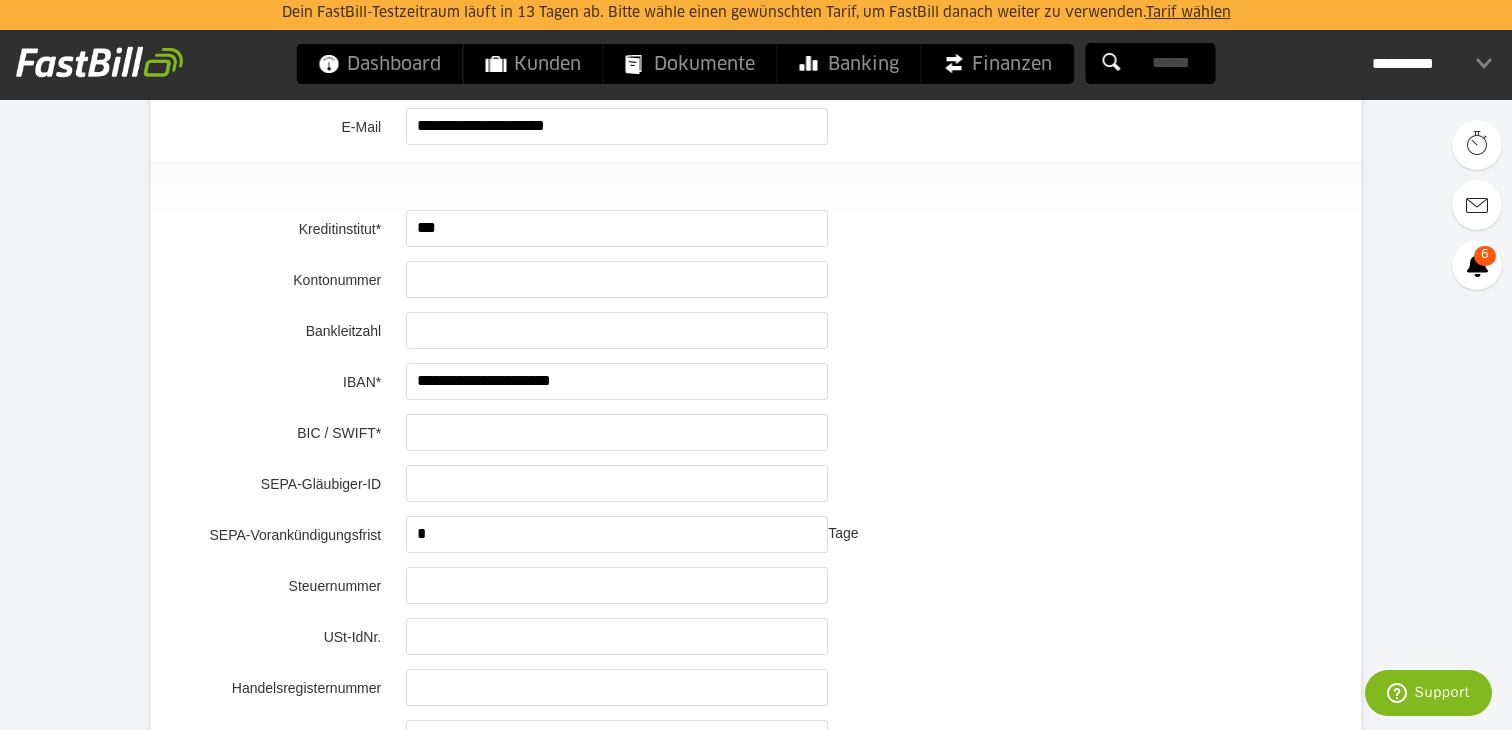 type on "***" 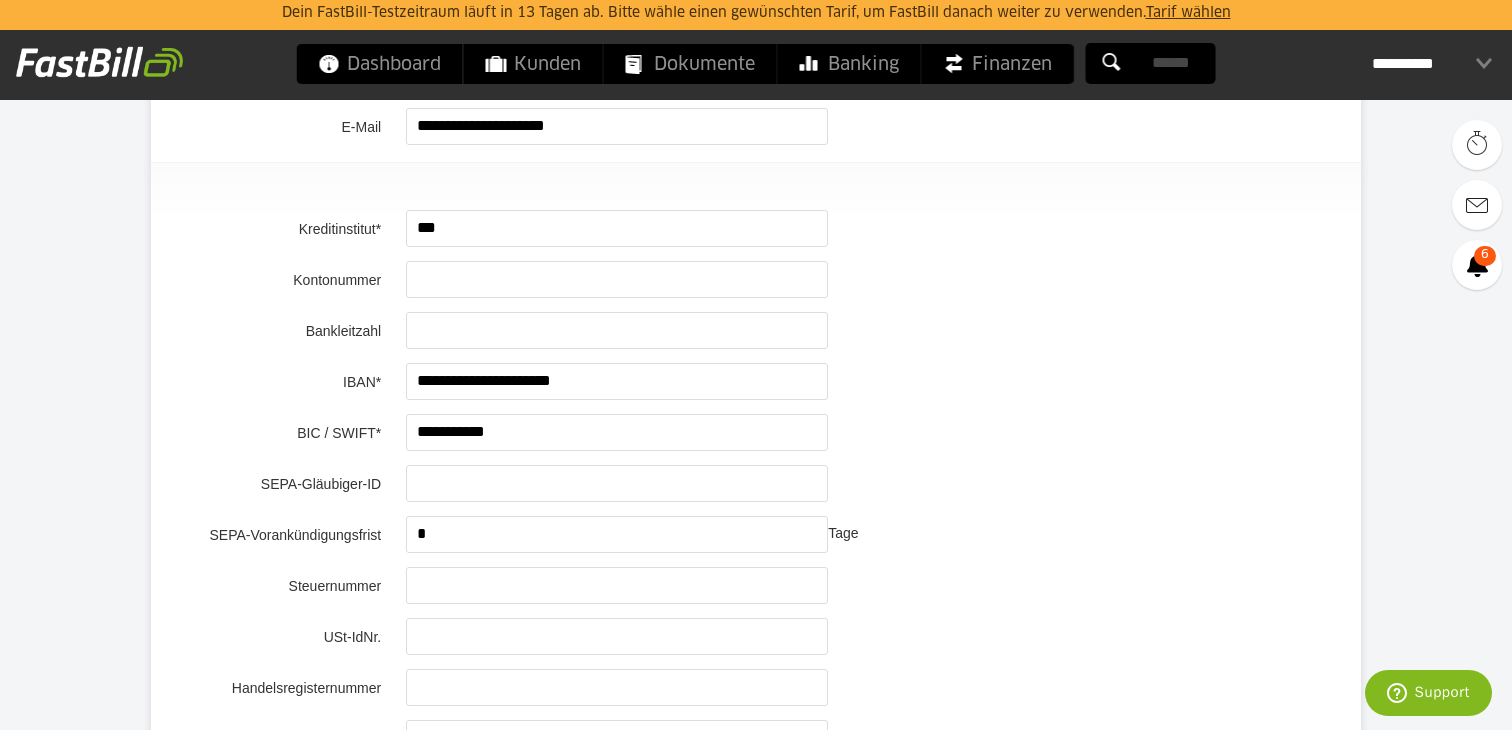 type on "**********" 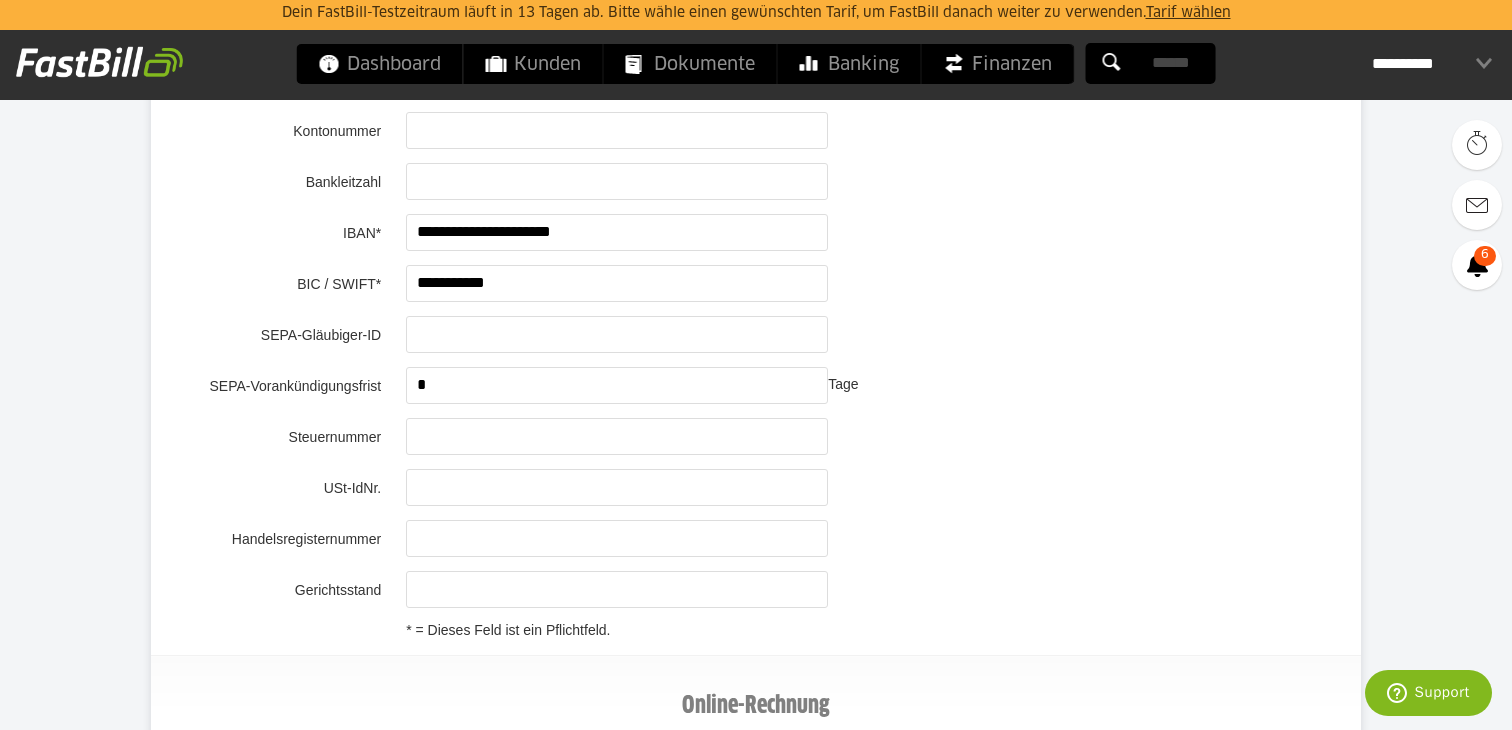 scroll, scrollTop: 1187, scrollLeft: 0, axis: vertical 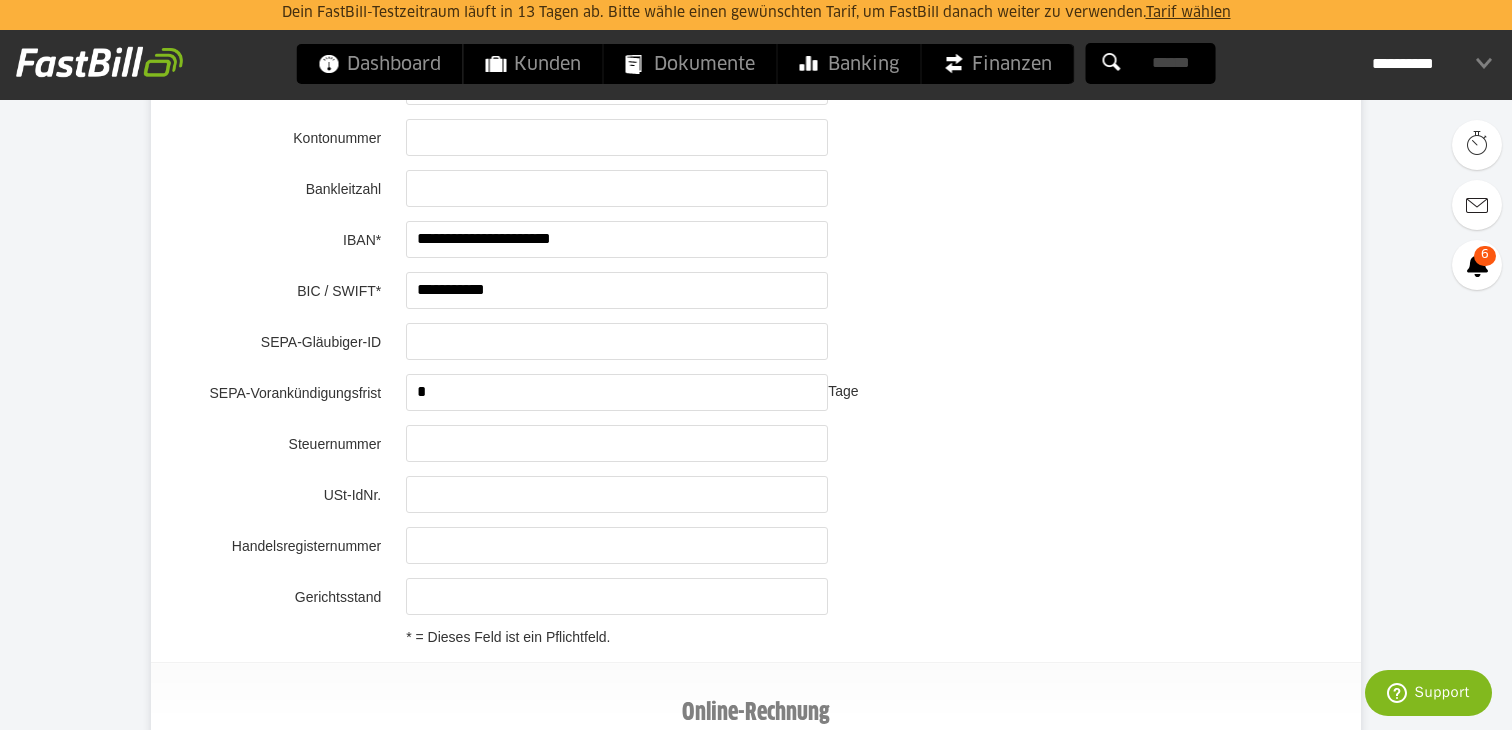 click at bounding box center [617, 494] 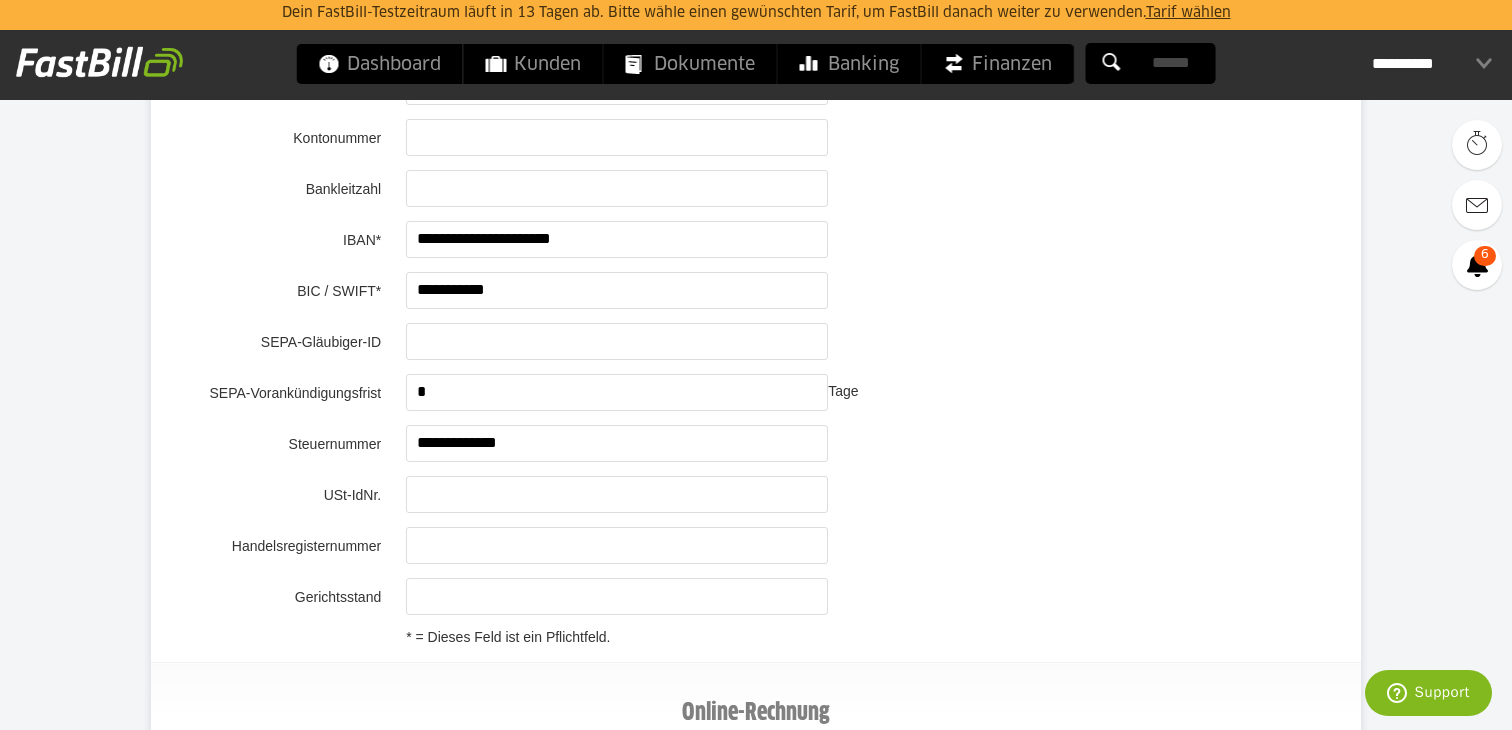 type on "**********" 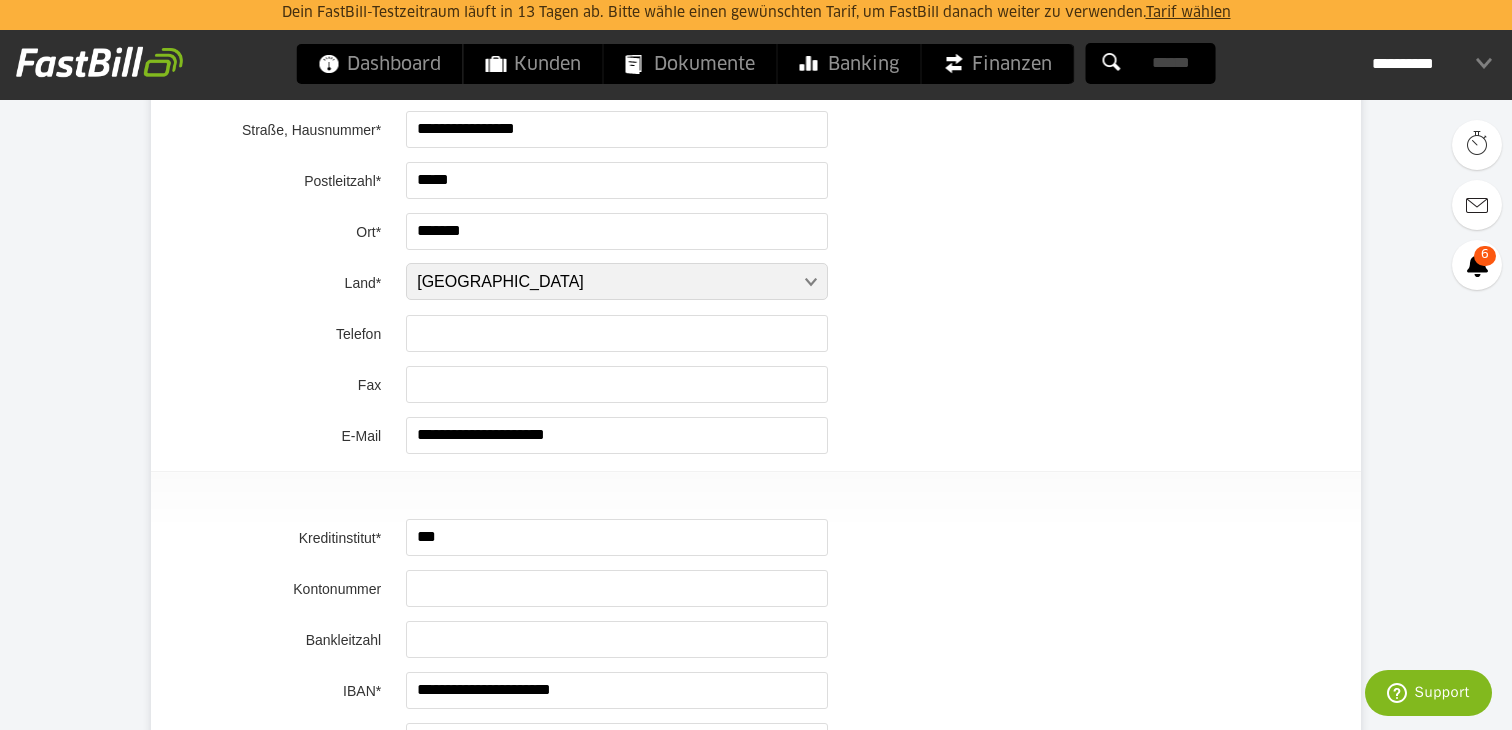 scroll, scrollTop: 713, scrollLeft: 0, axis: vertical 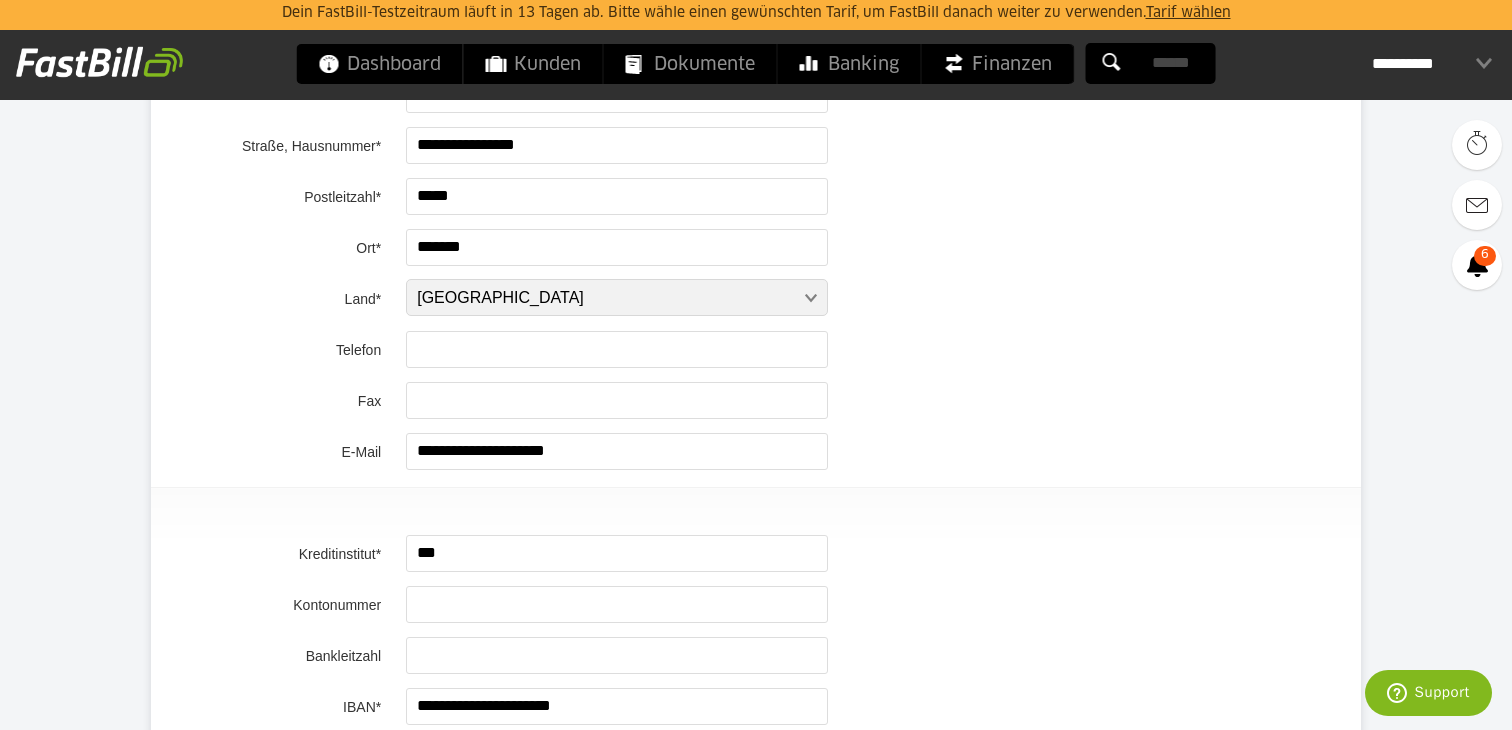 click at bounding box center [881, 349] 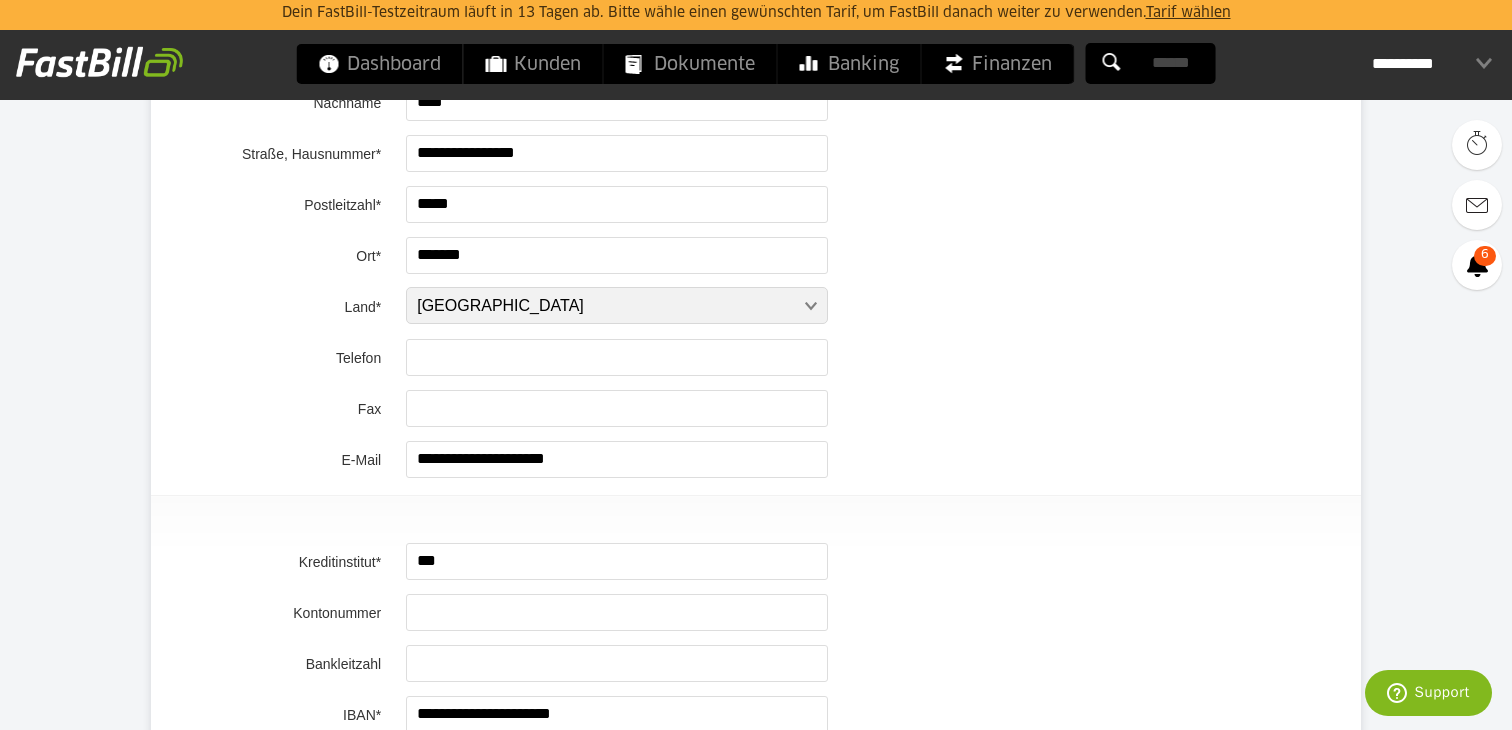 click at bounding box center [617, 357] 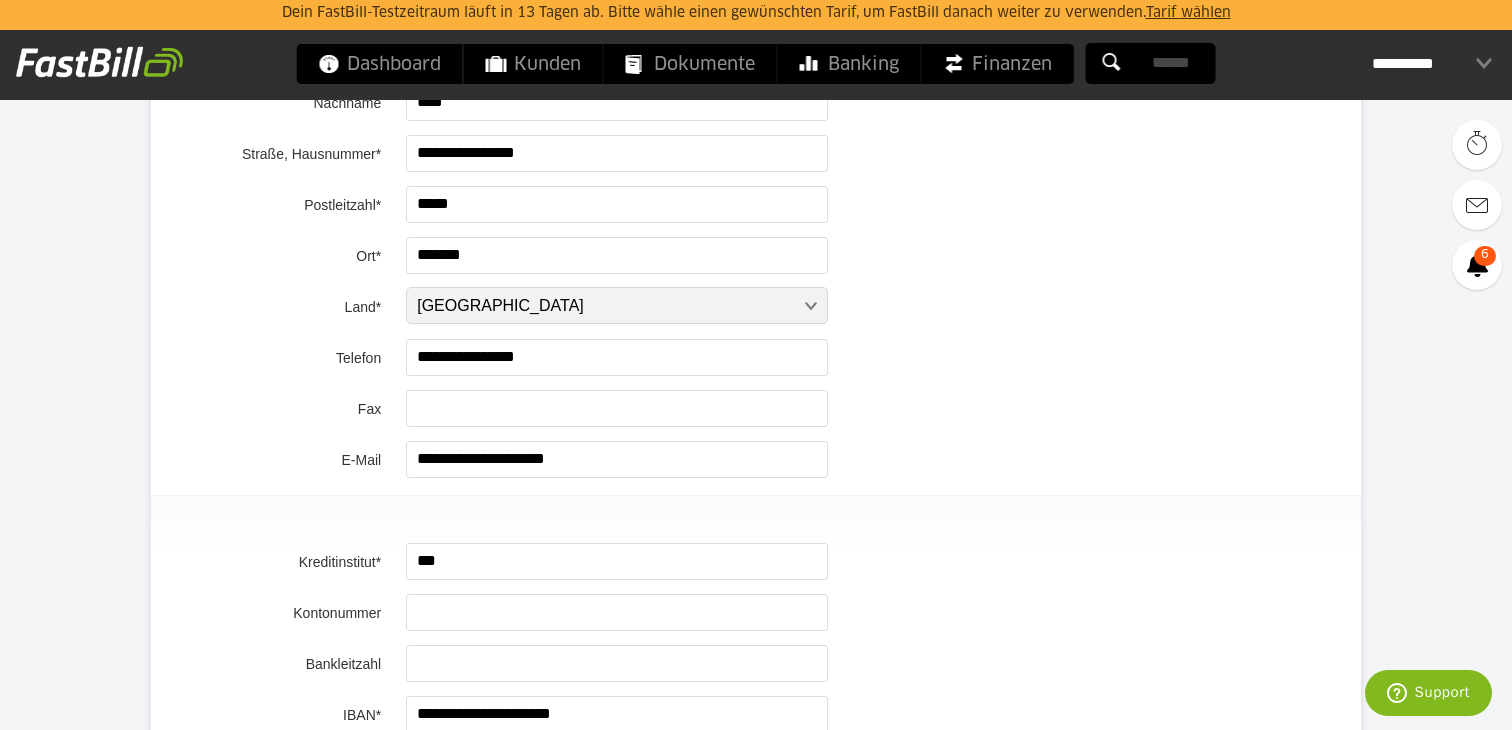 type on "**********" 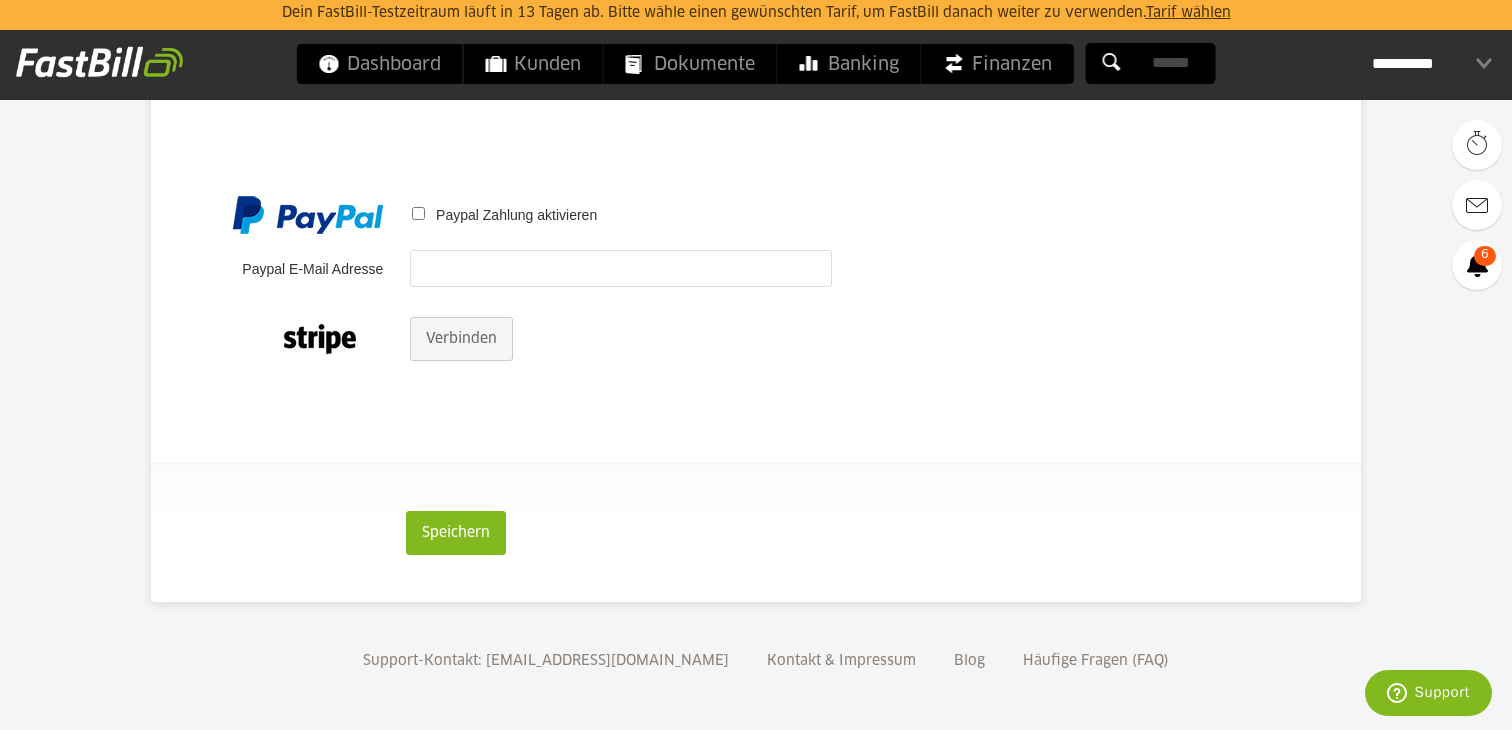 scroll, scrollTop: 1958, scrollLeft: 0, axis: vertical 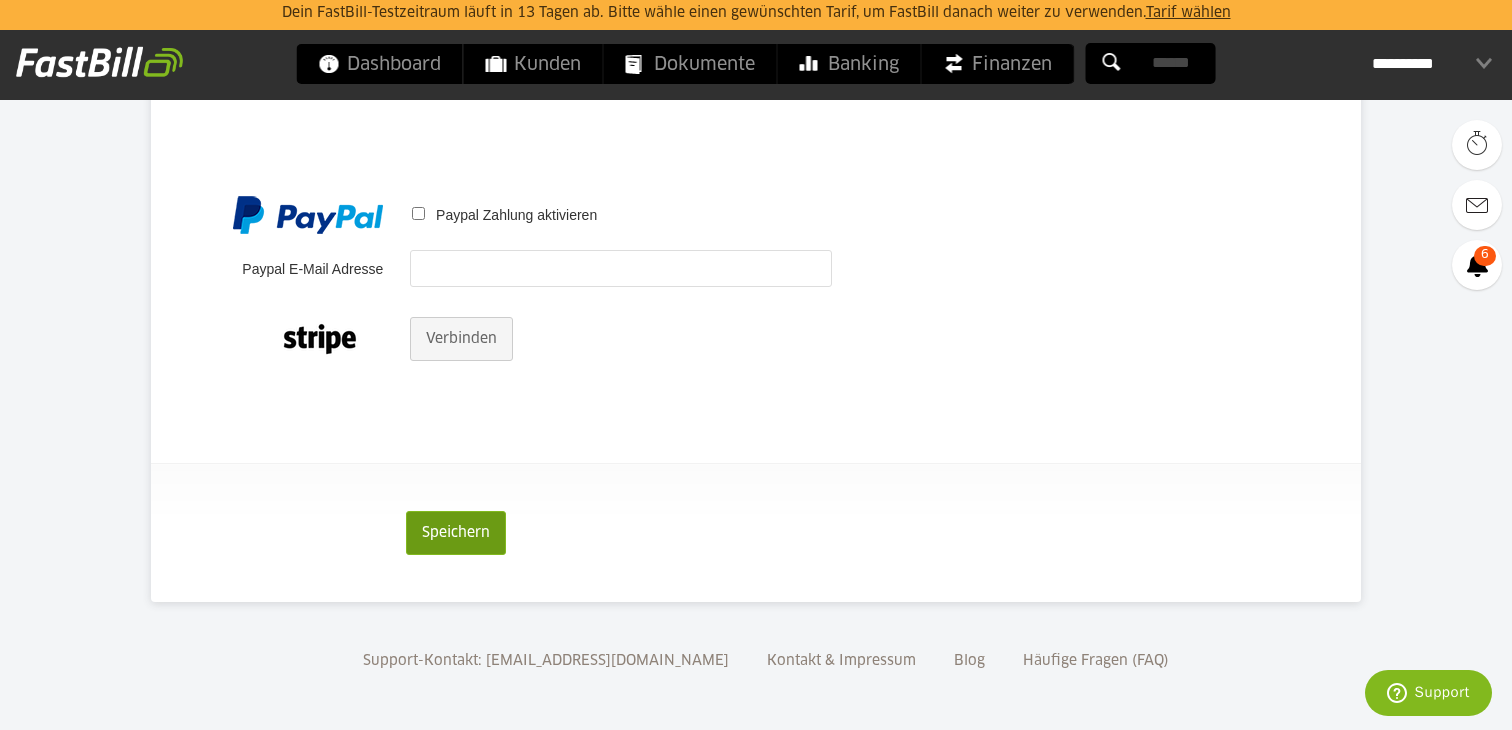 click on "Speichern" at bounding box center [456, 533] 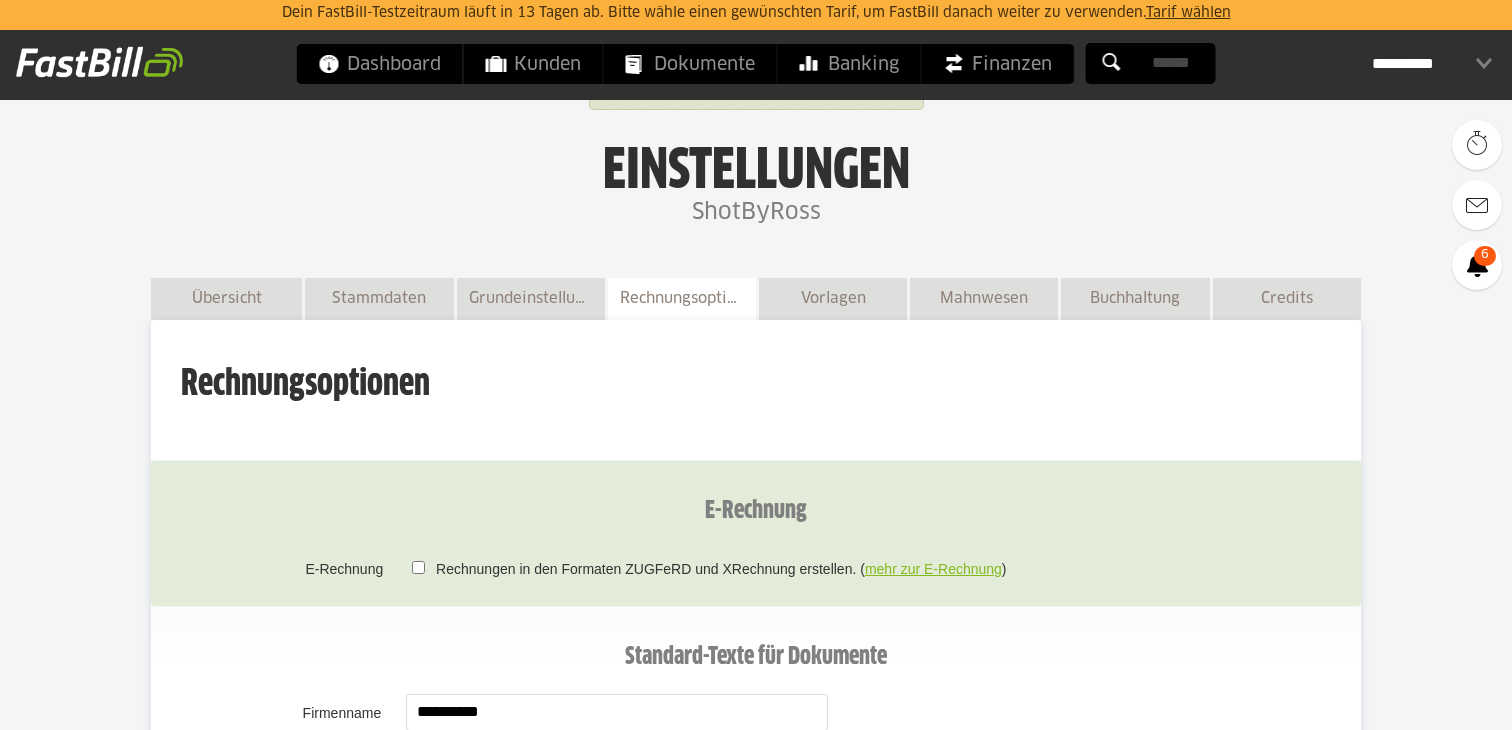 scroll, scrollTop: 0, scrollLeft: 0, axis: both 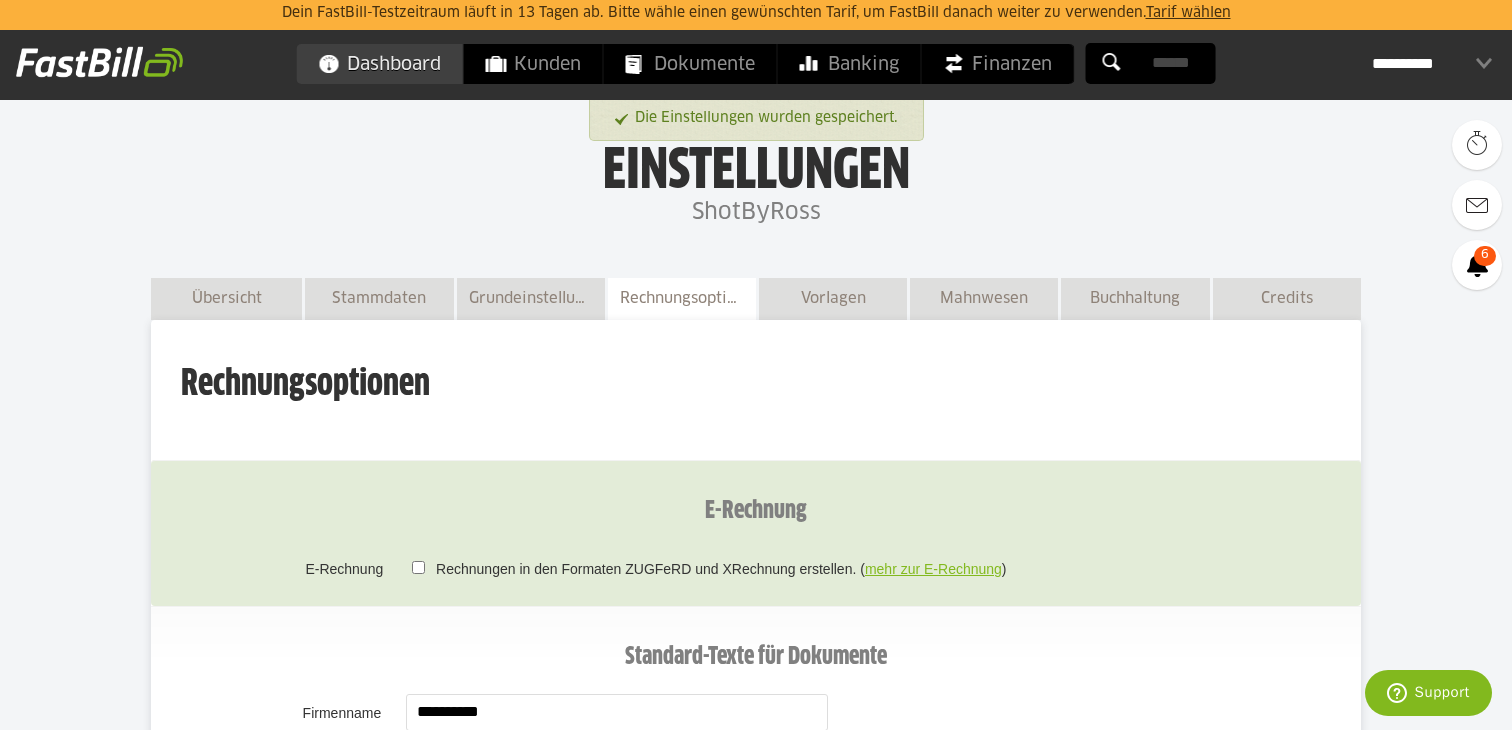 click on "Dashboard" at bounding box center [380, 64] 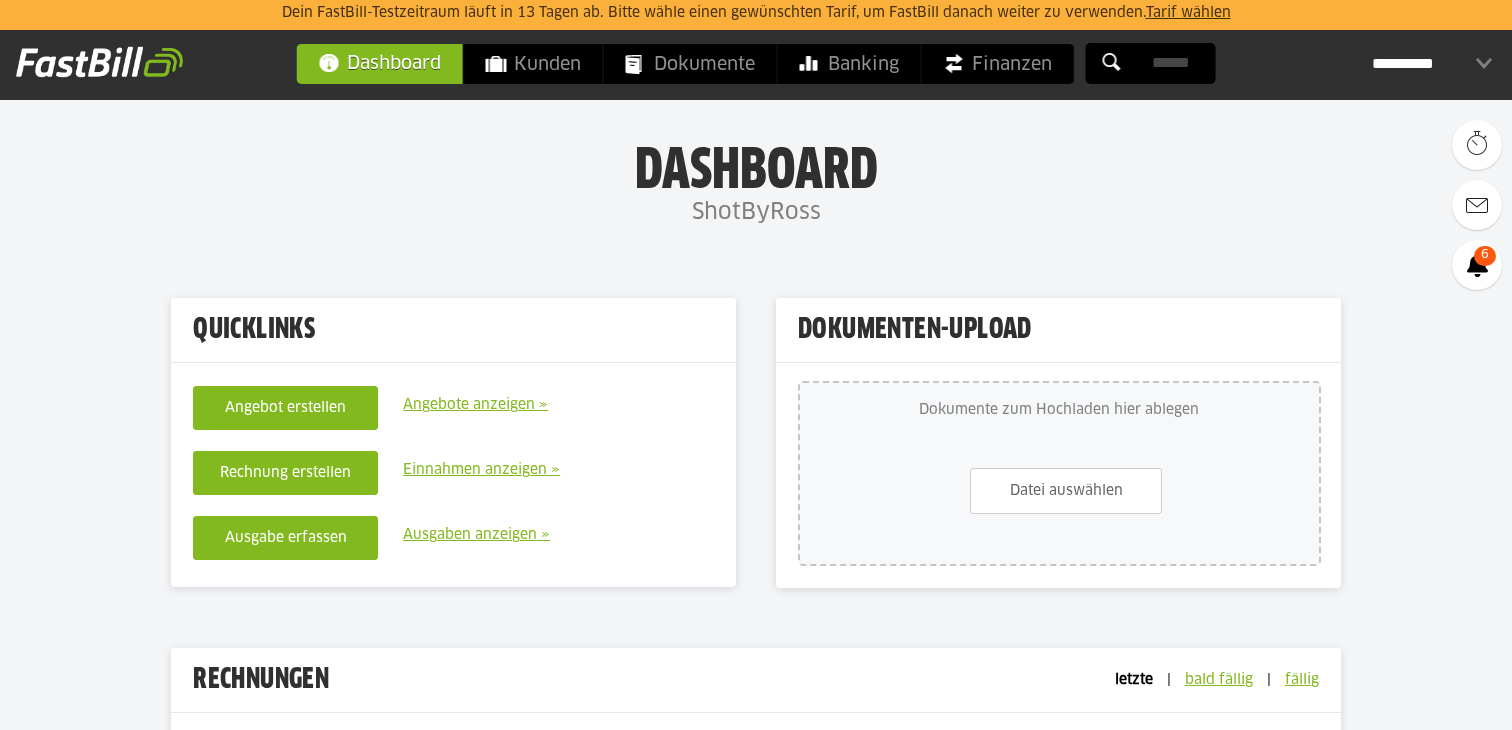 scroll, scrollTop: 0, scrollLeft: 0, axis: both 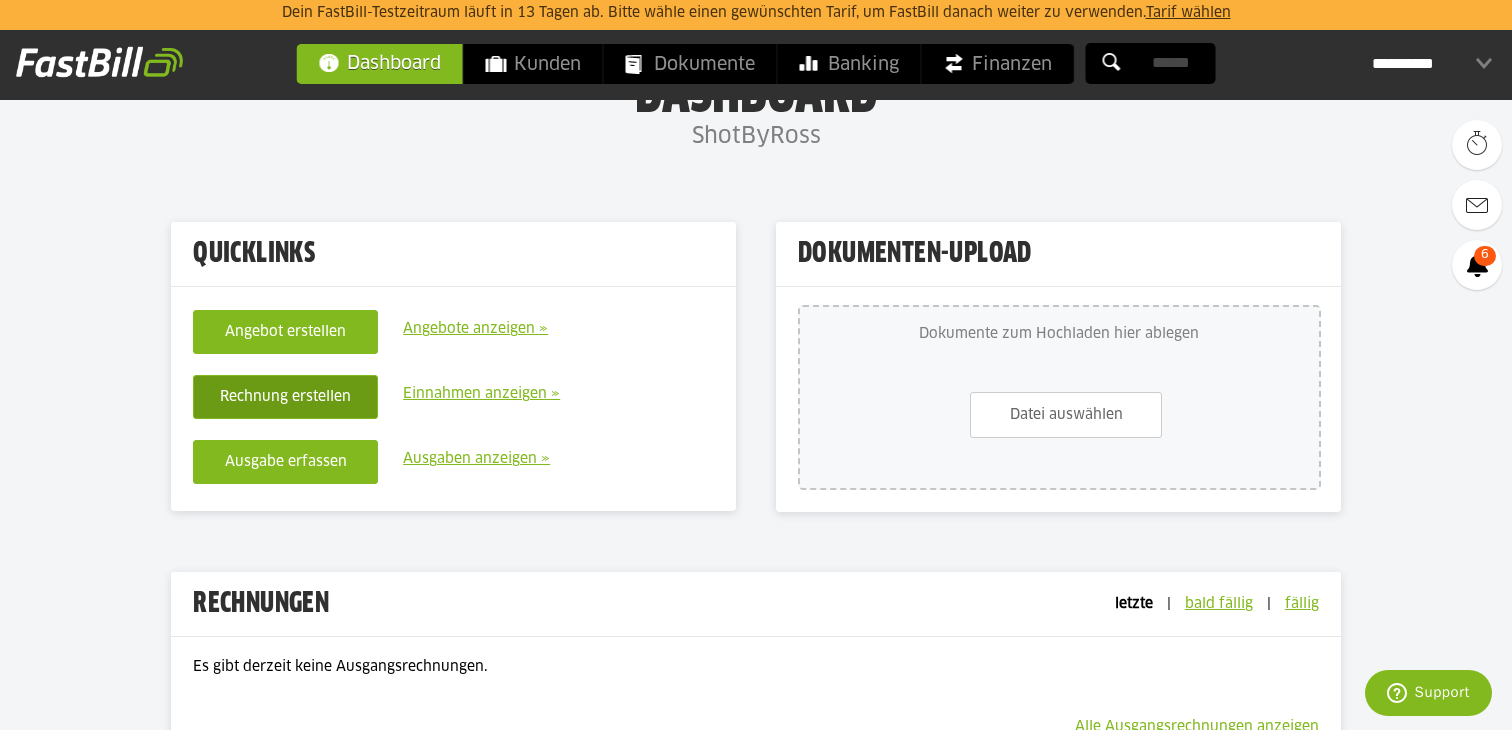 click on "Rechnung erstellen" at bounding box center (285, 397) 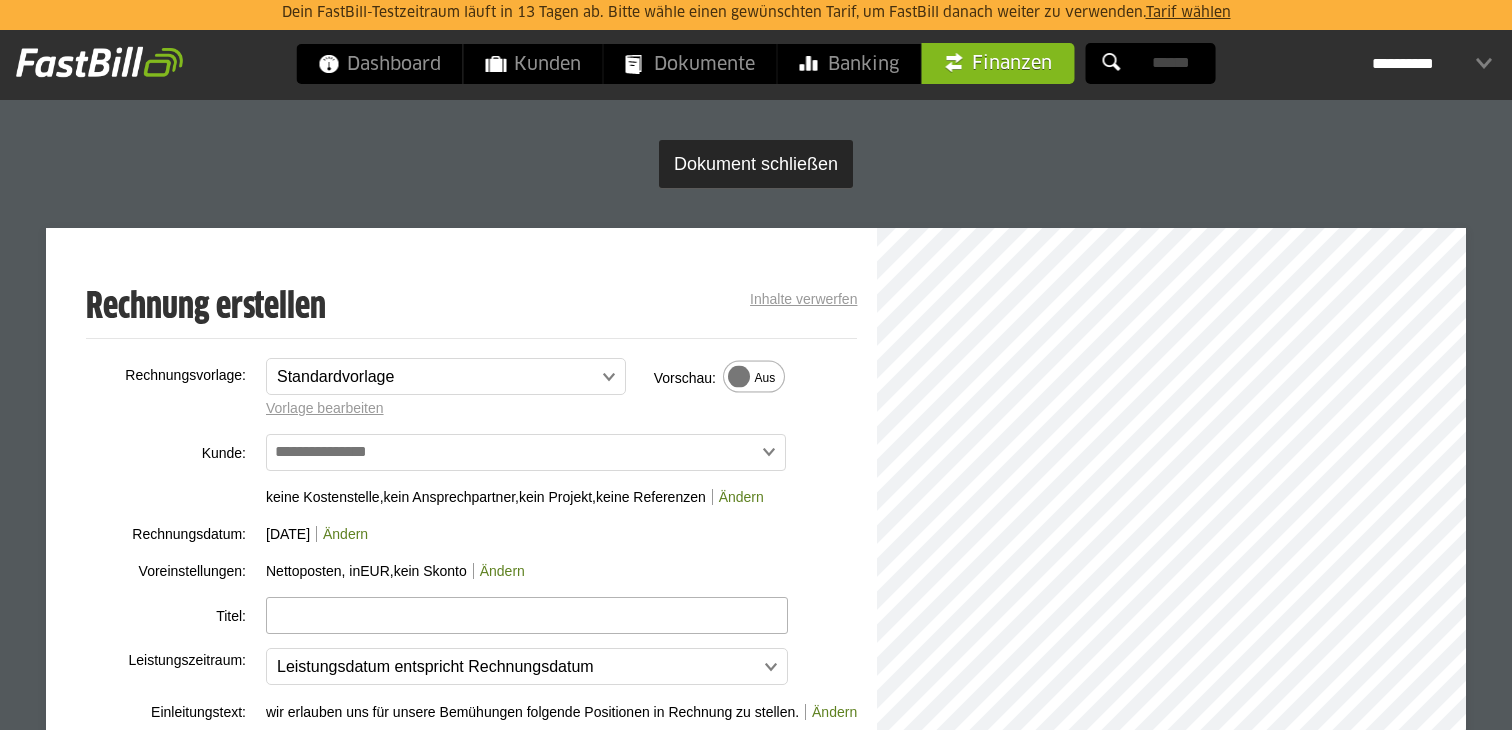 scroll, scrollTop: 94, scrollLeft: 0, axis: vertical 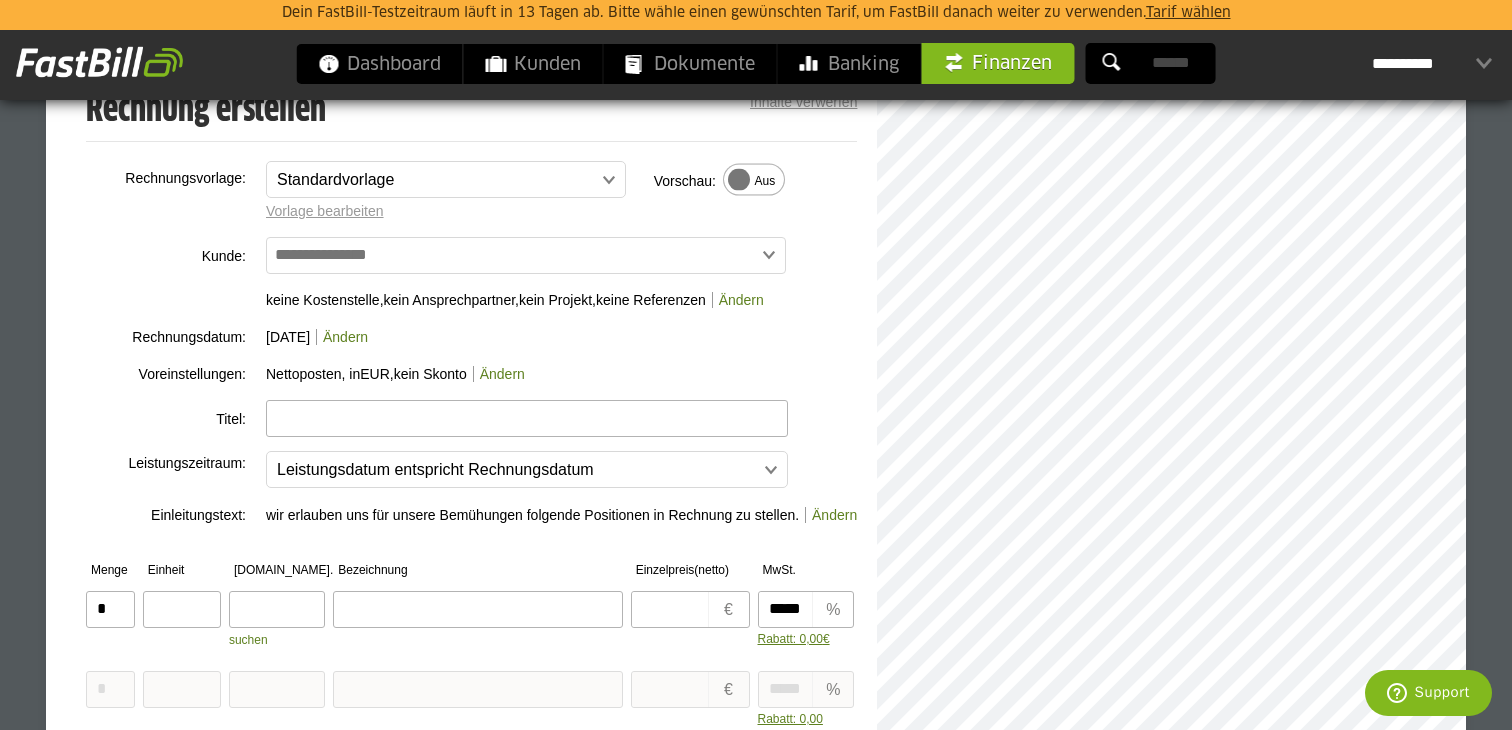 click at bounding box center [526, 255] 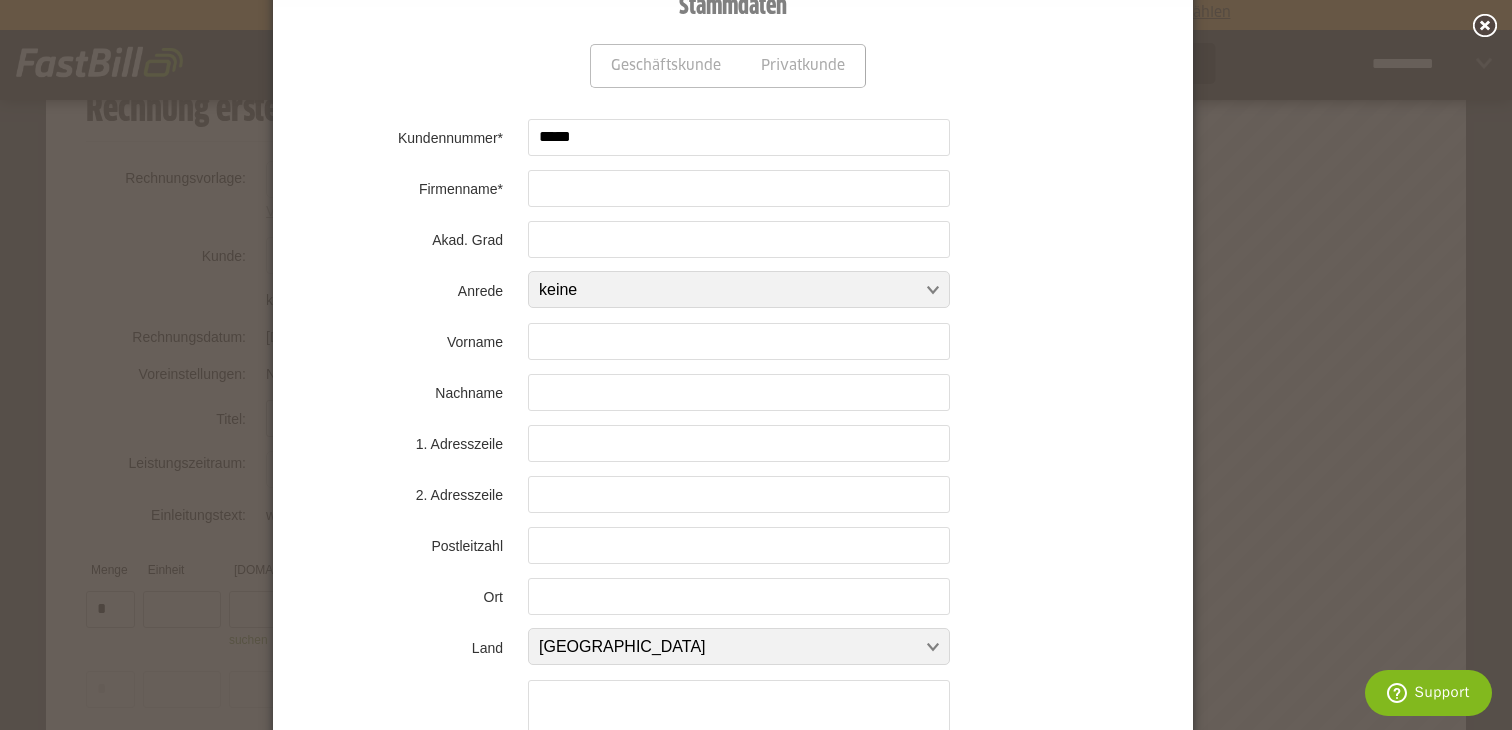click on "*****" at bounding box center [739, 137] 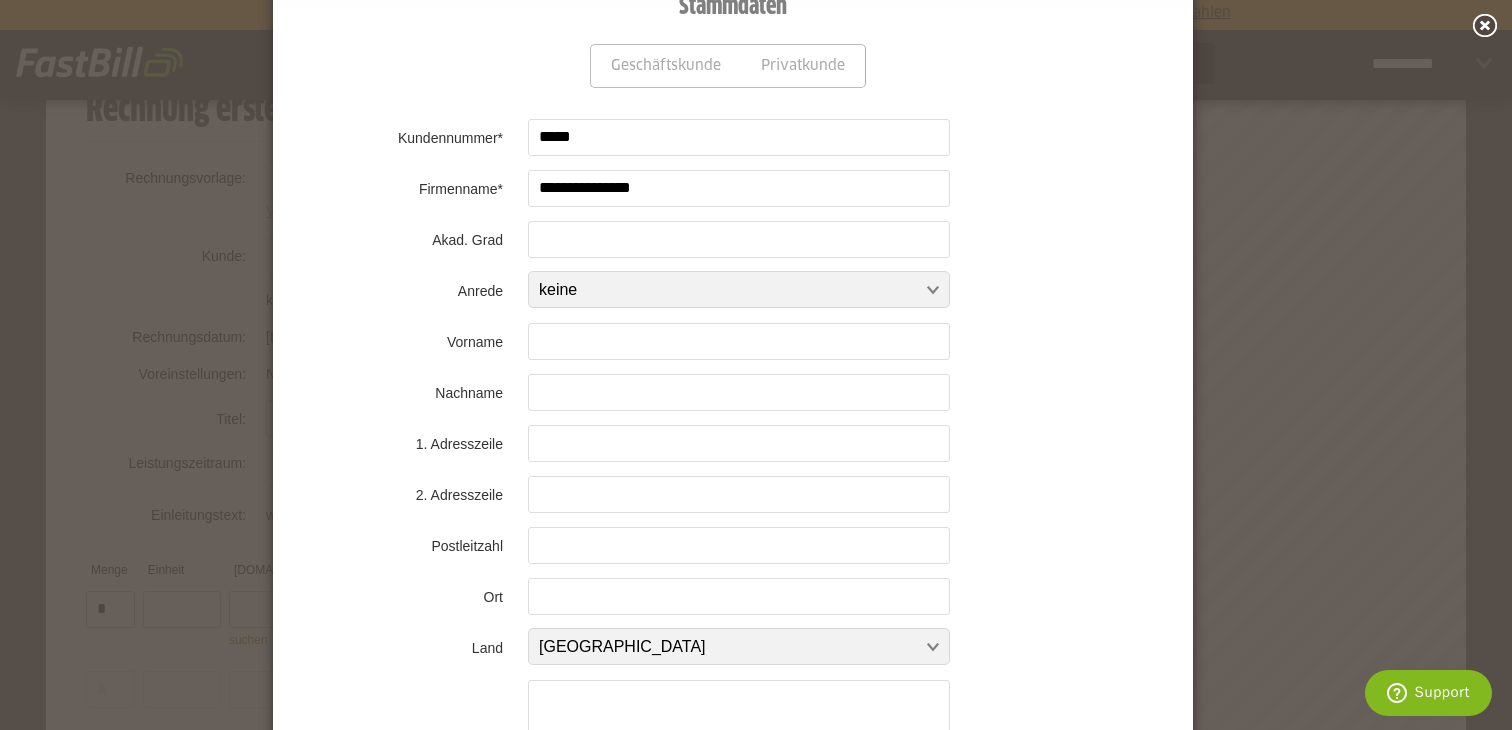 type on "**********" 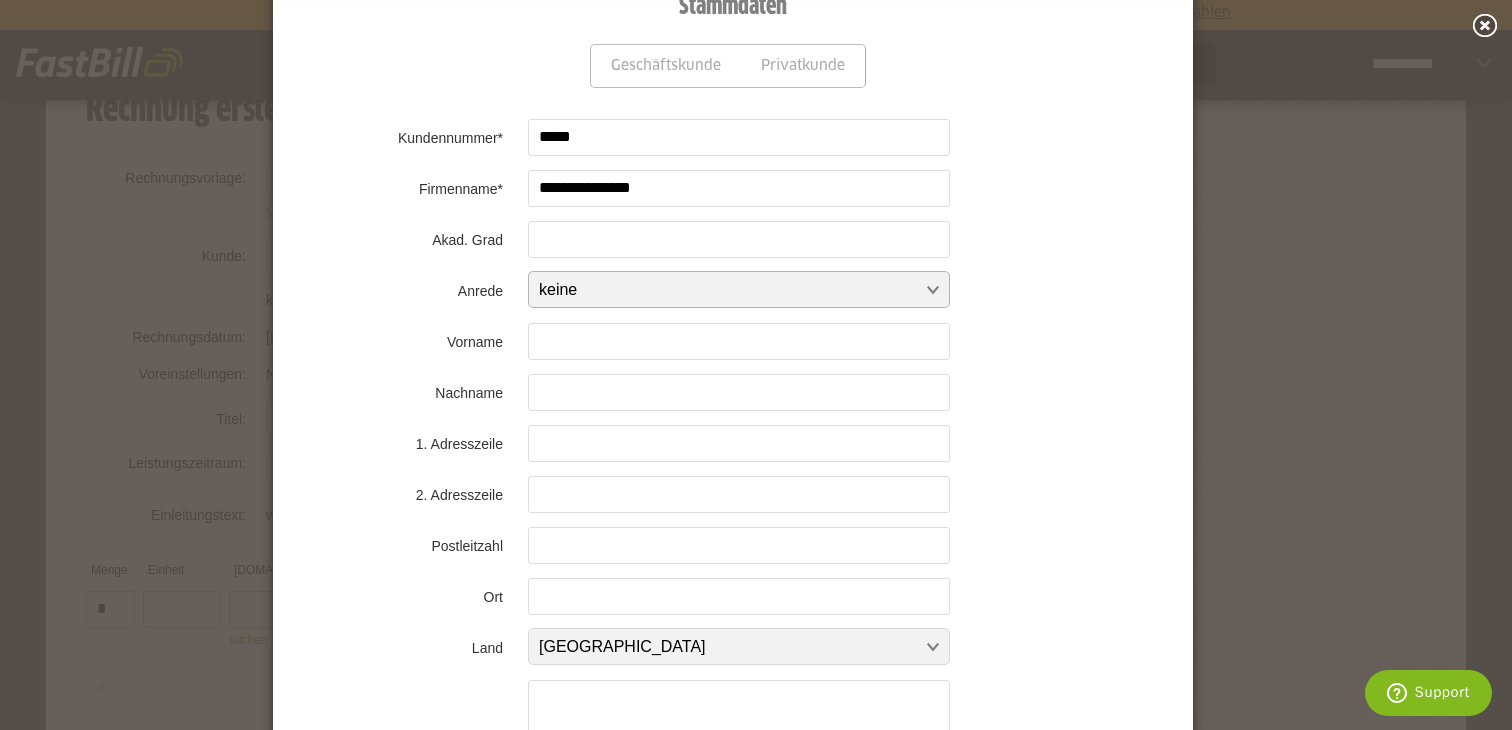 click at bounding box center (729, 290) 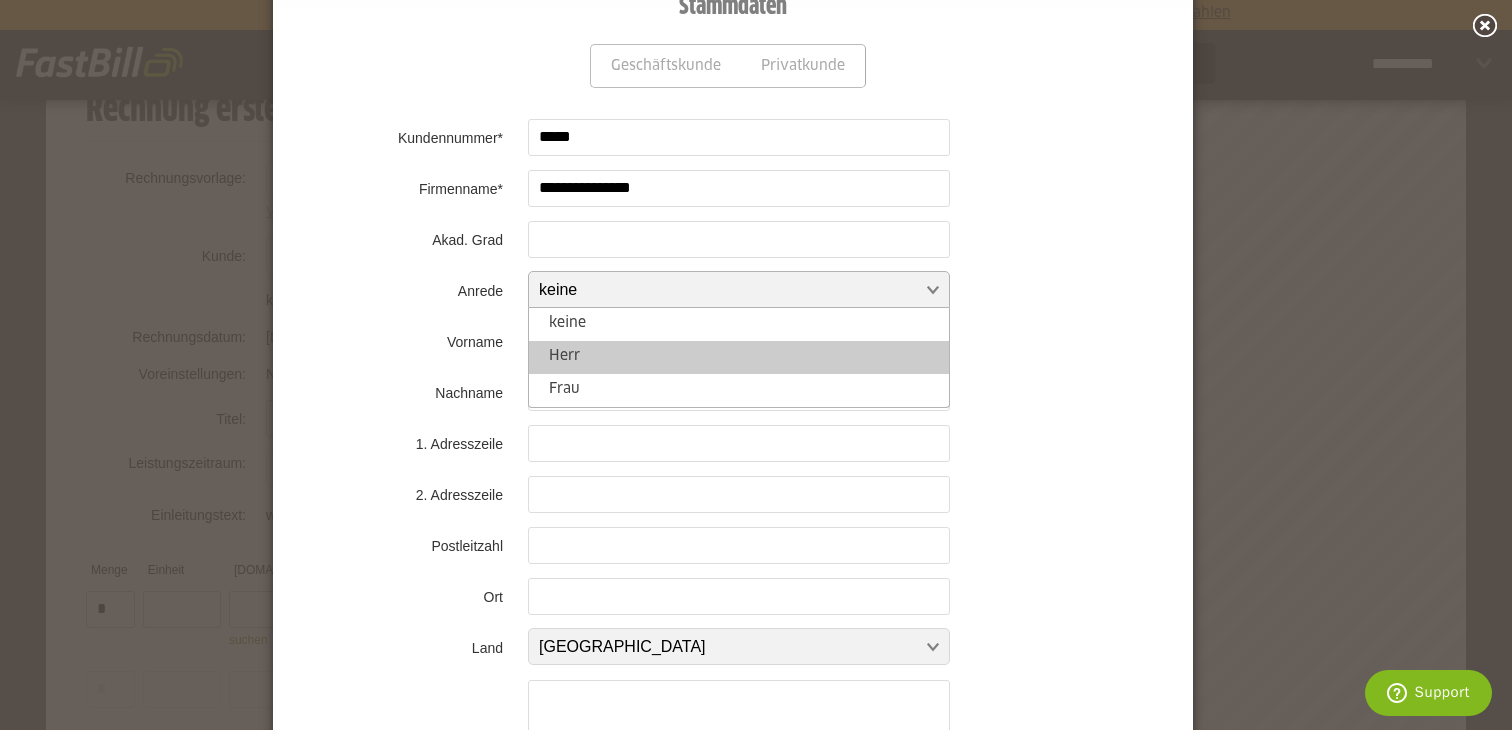 click on "Herr" at bounding box center [739, 357] 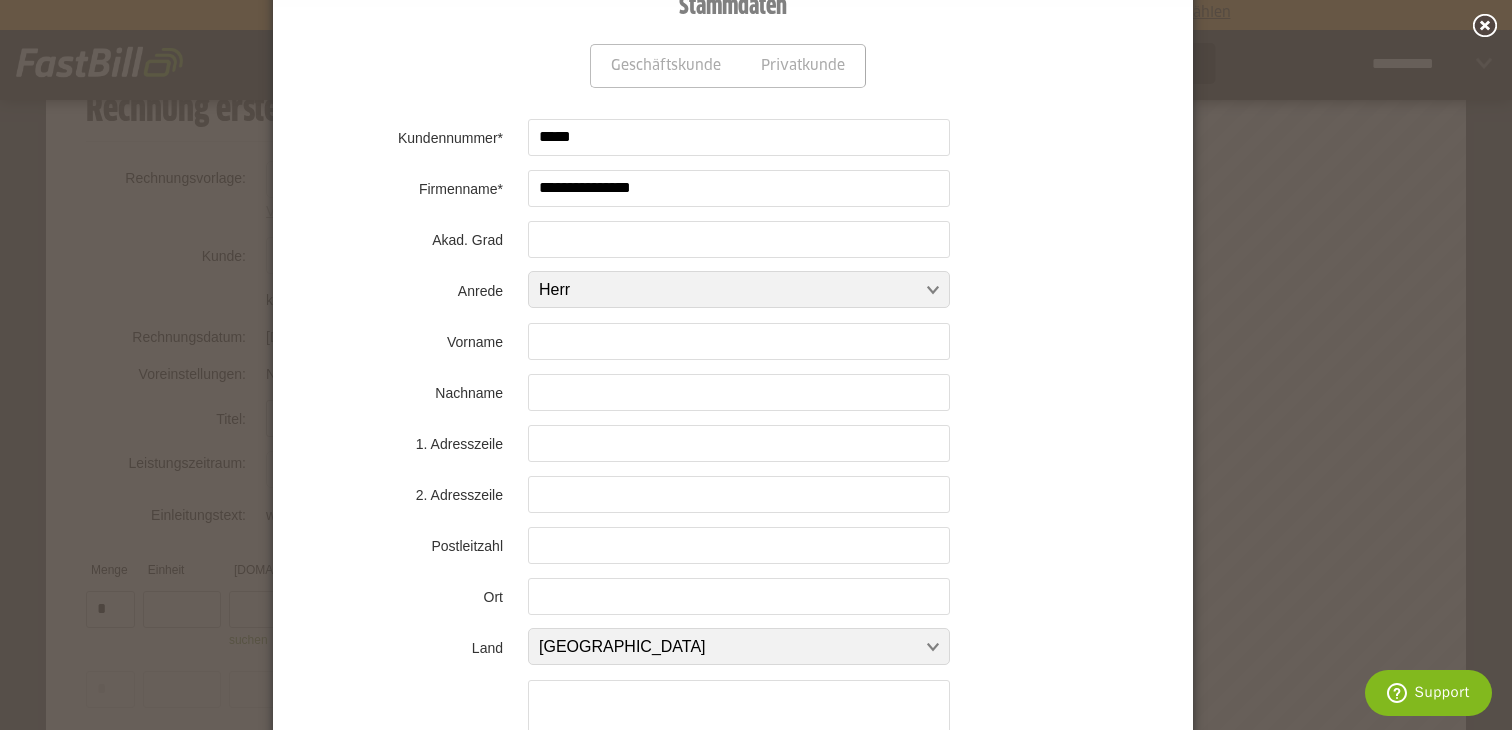 click at bounding box center [739, 341] 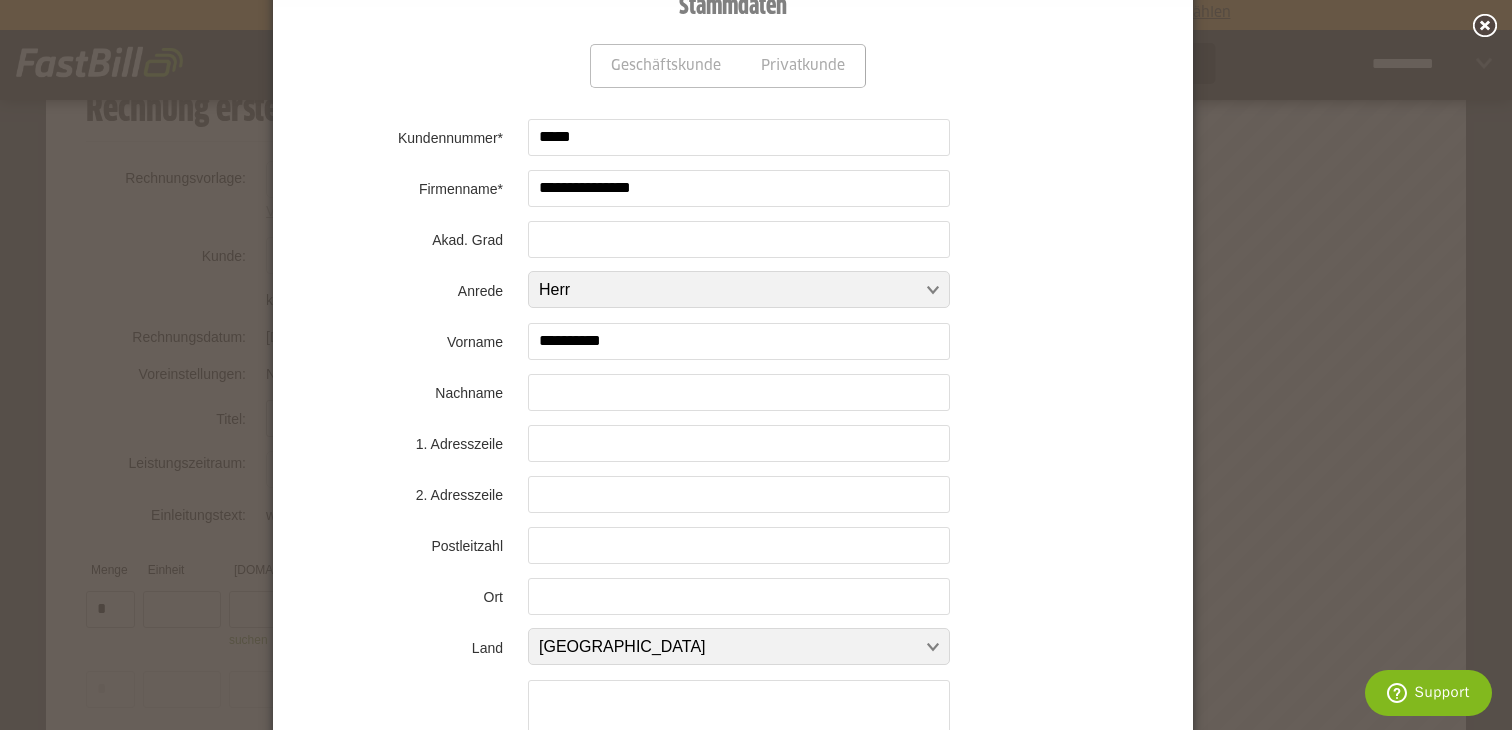 type on "**********" 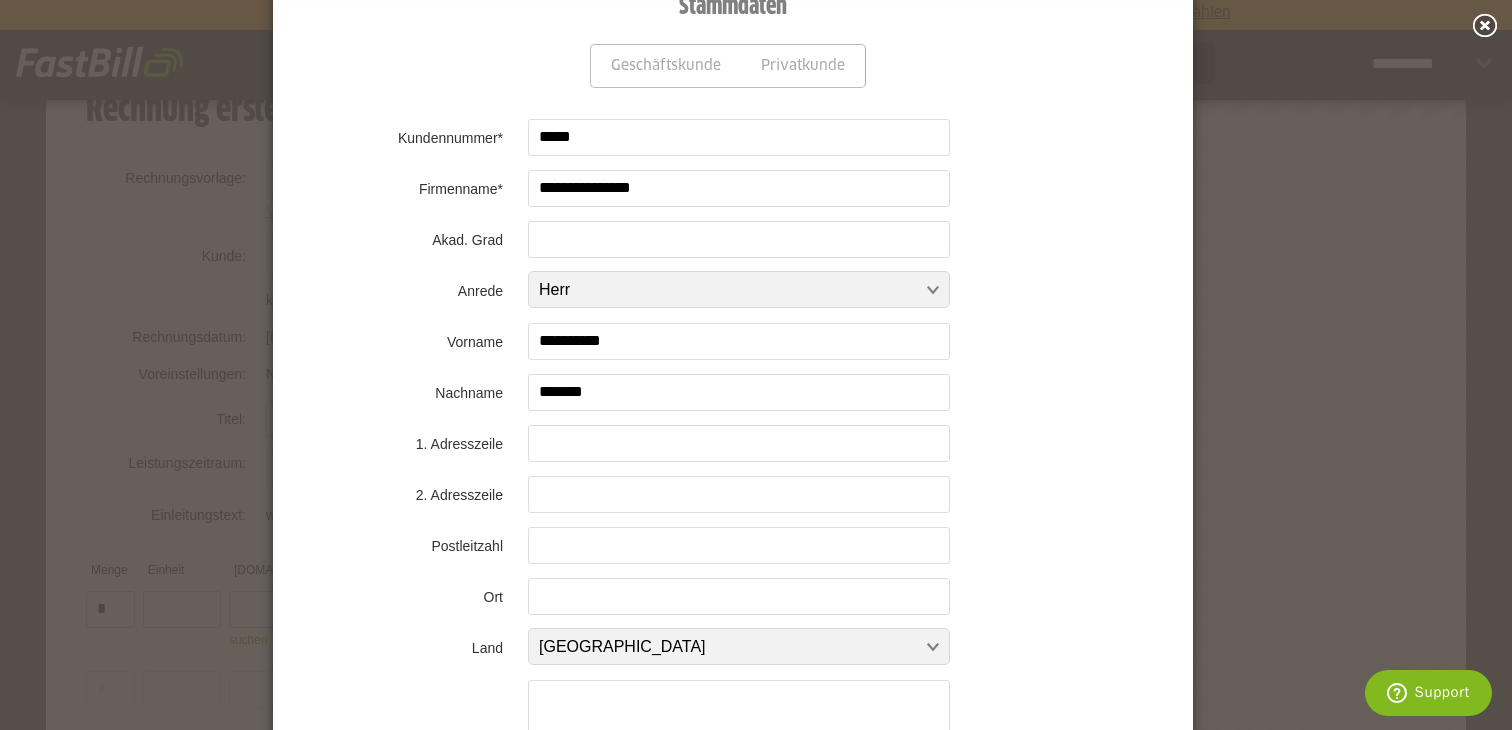 type on "*******" 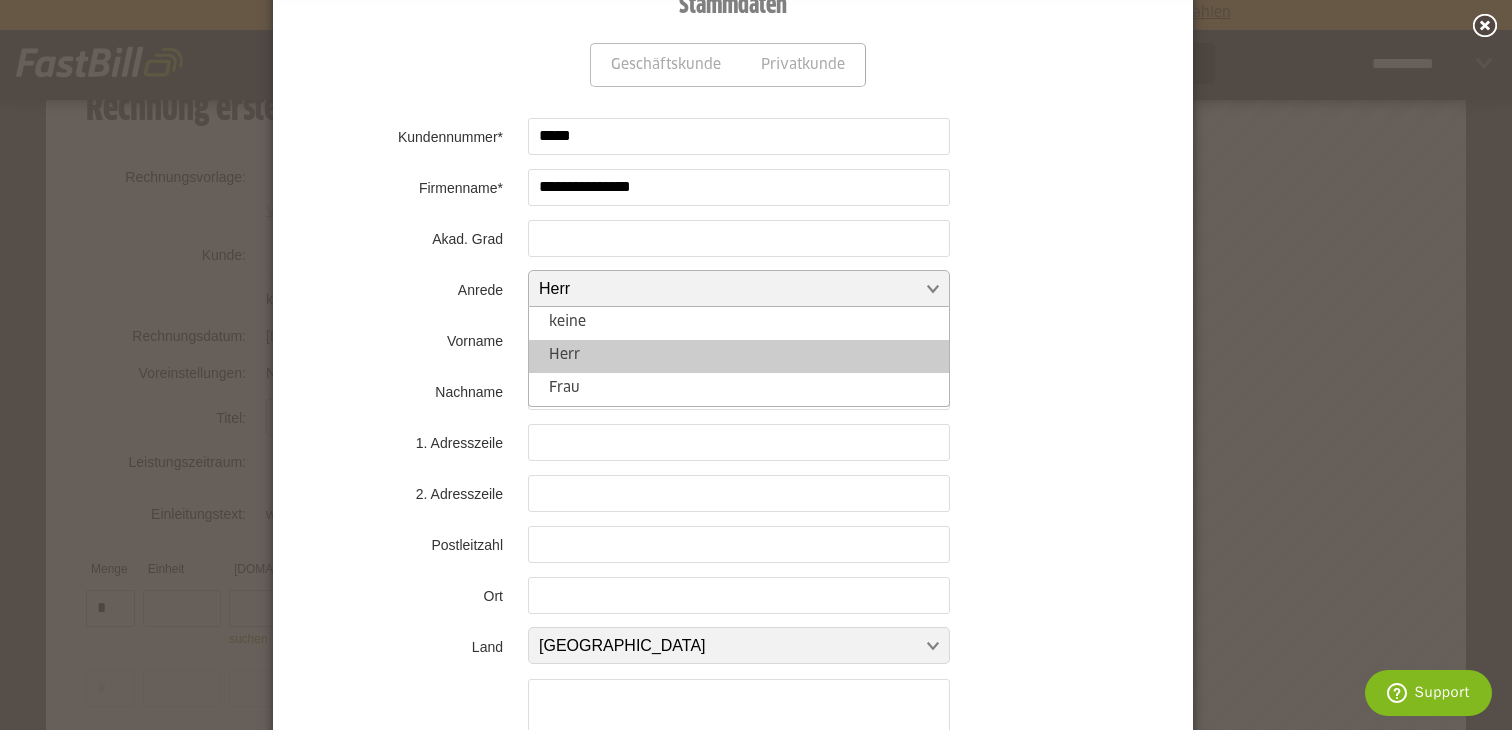 drag, startPoint x: 657, startPoint y: 292, endPoint x: 626, endPoint y: 313, distance: 37.44329 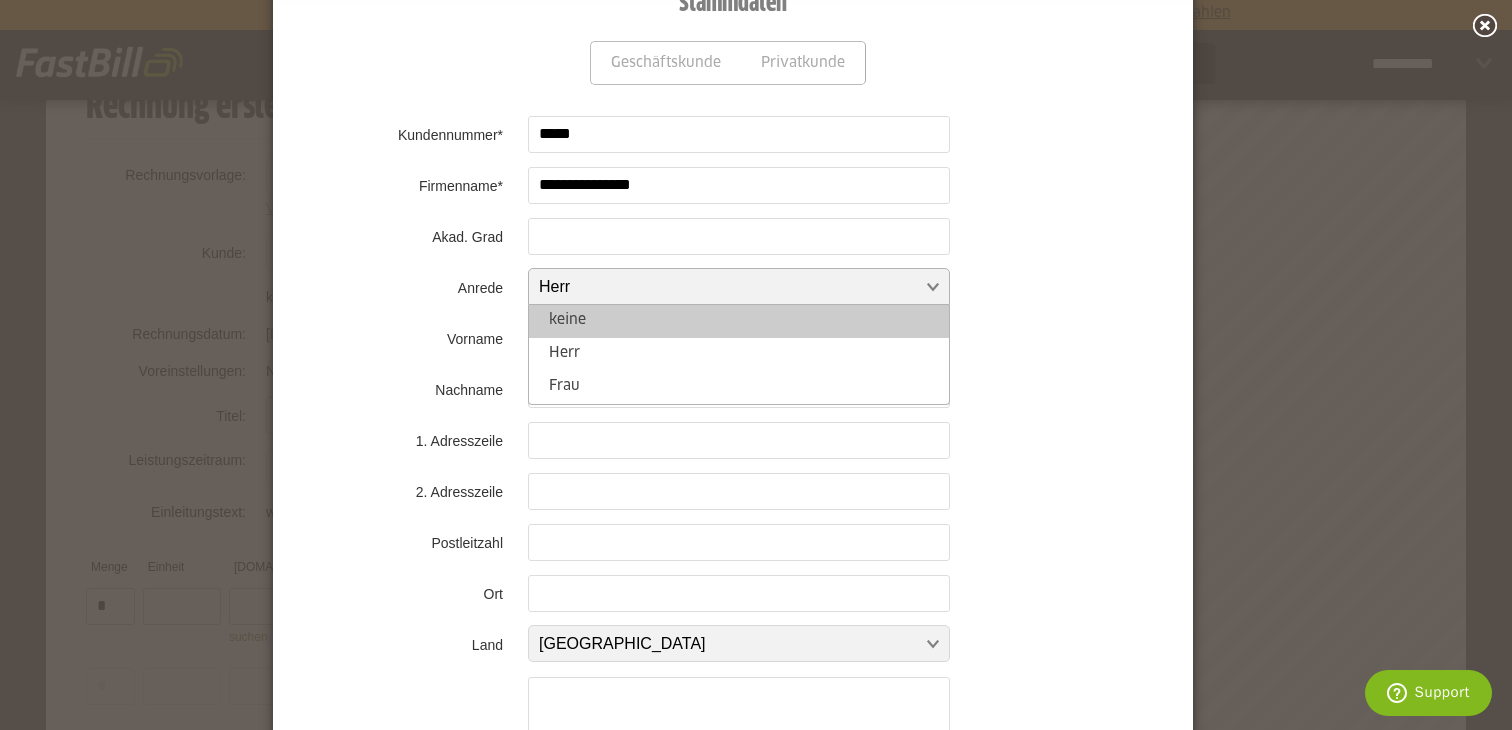 click on "keine" at bounding box center (739, 321) 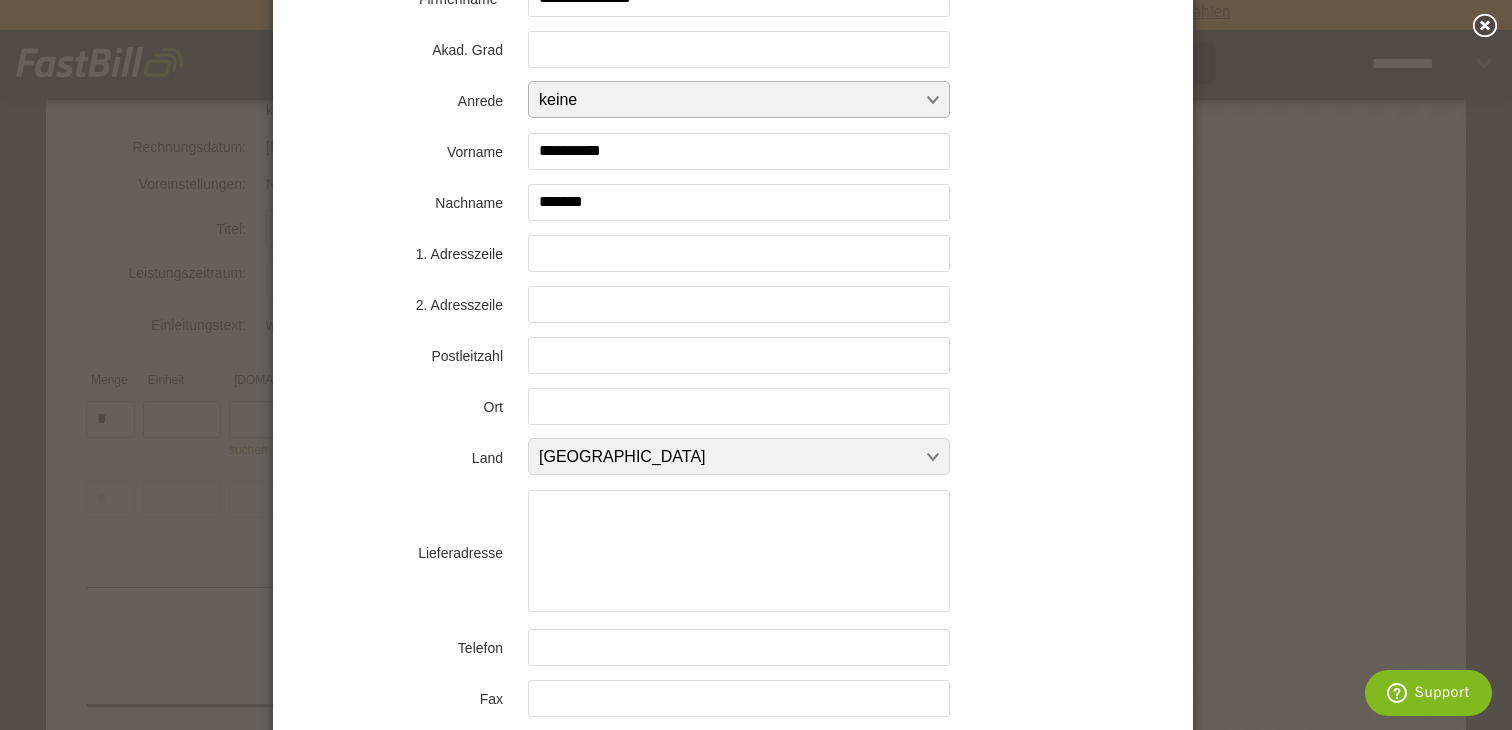 scroll, scrollTop: 382, scrollLeft: 0, axis: vertical 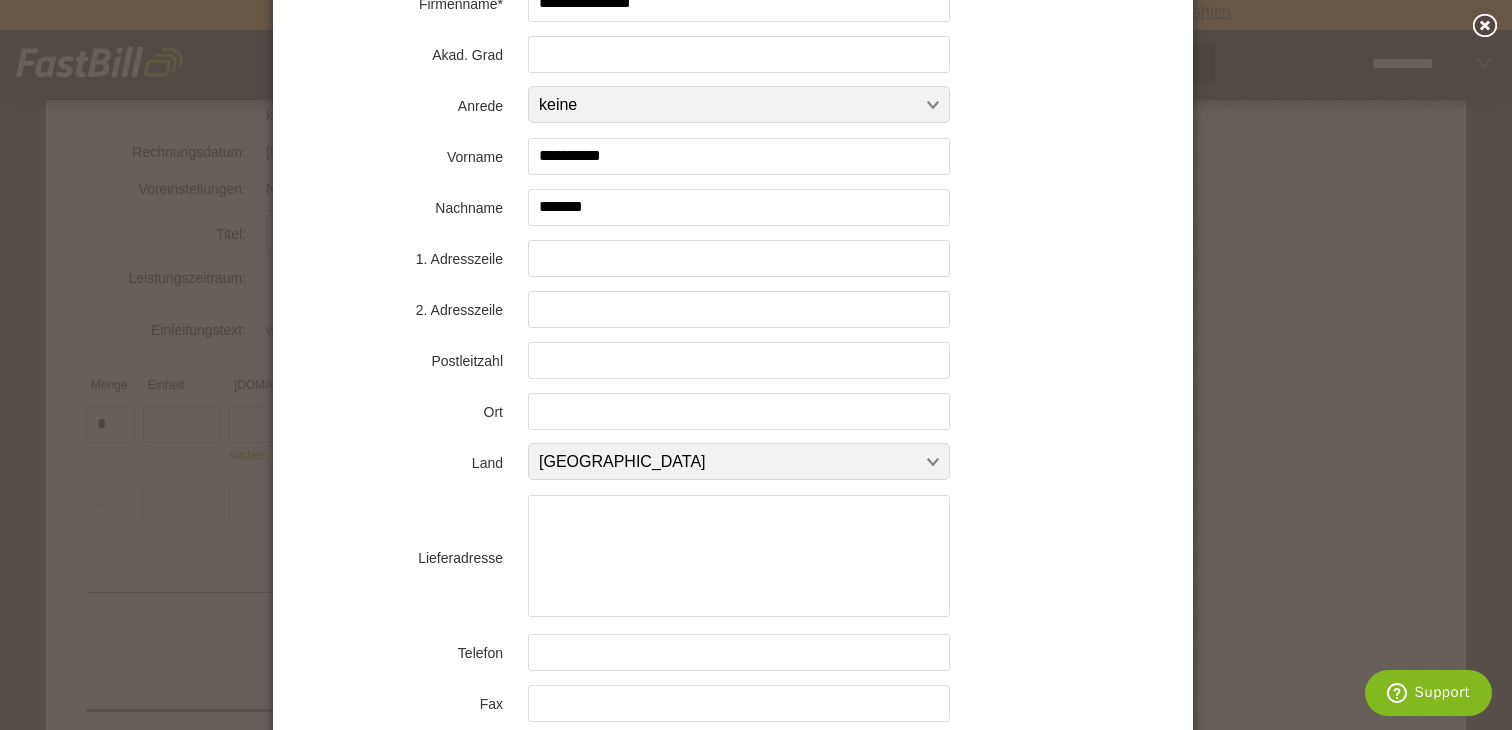 click at bounding box center (739, 258) 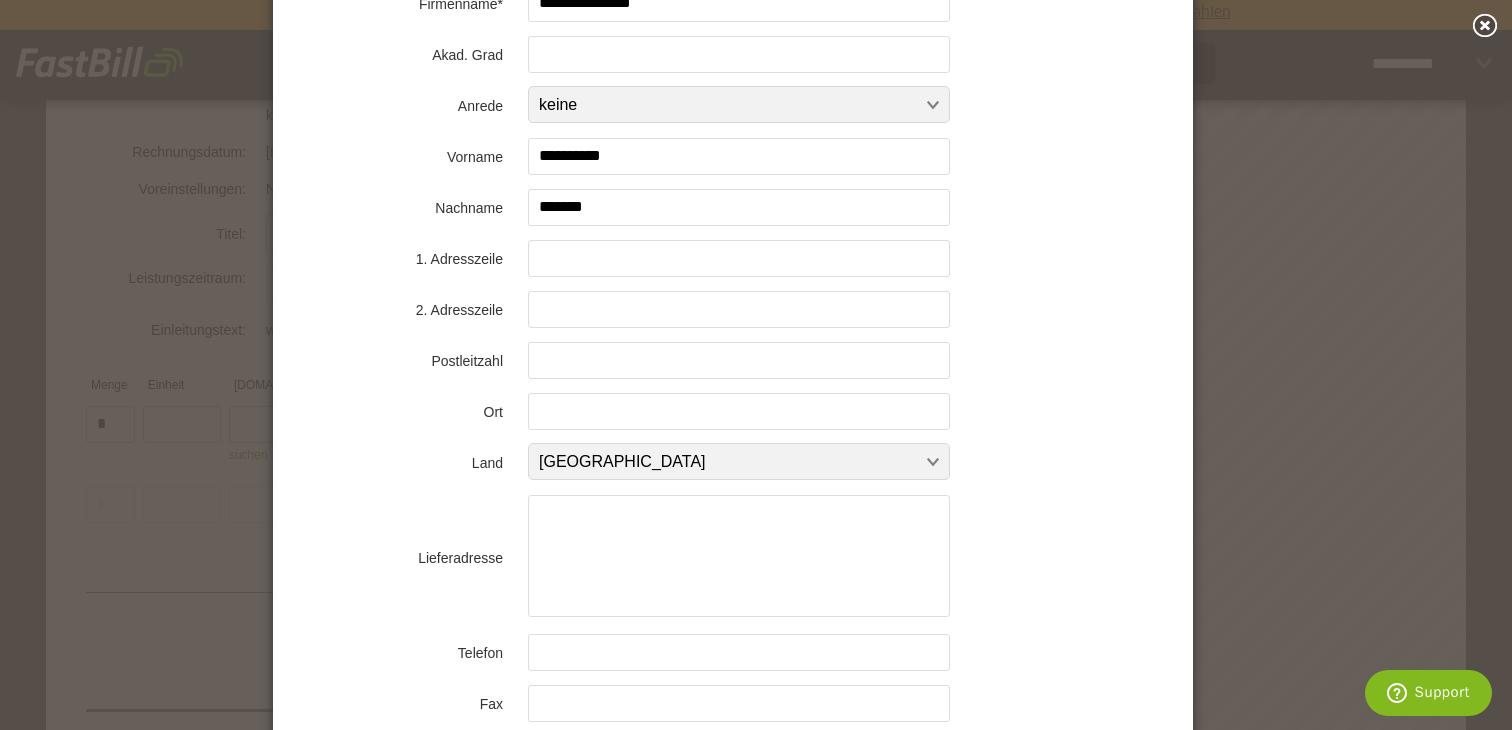paste on "**********" 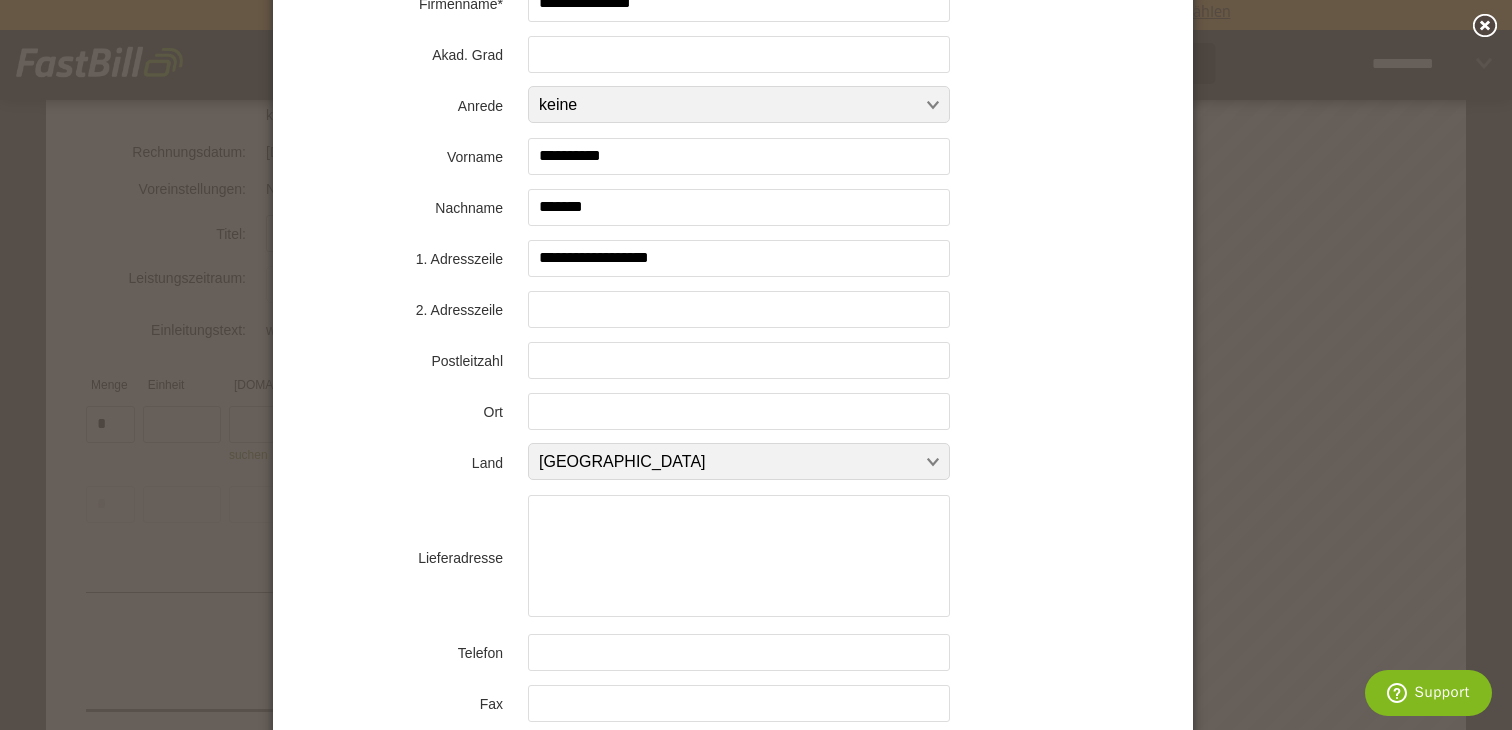 type on "**********" 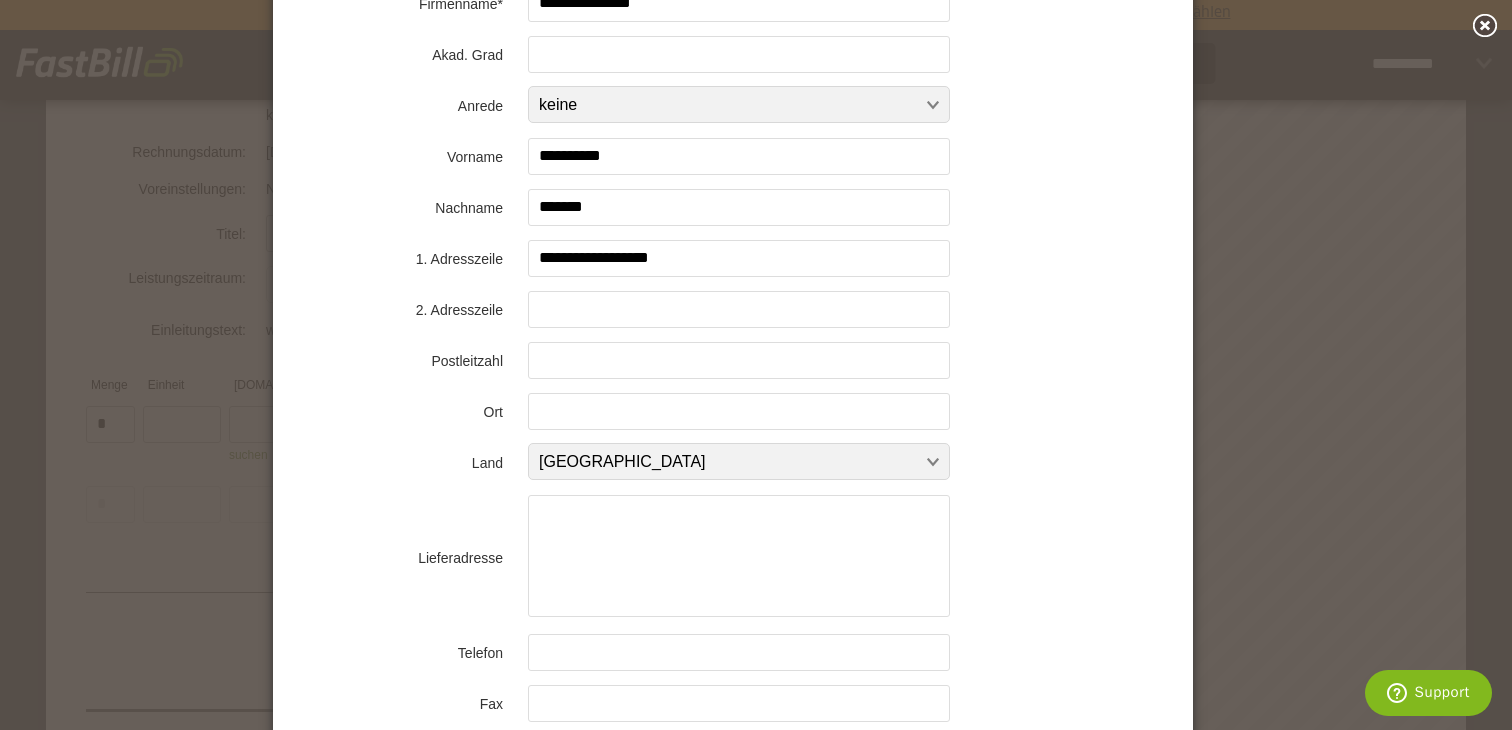 type on "*****" 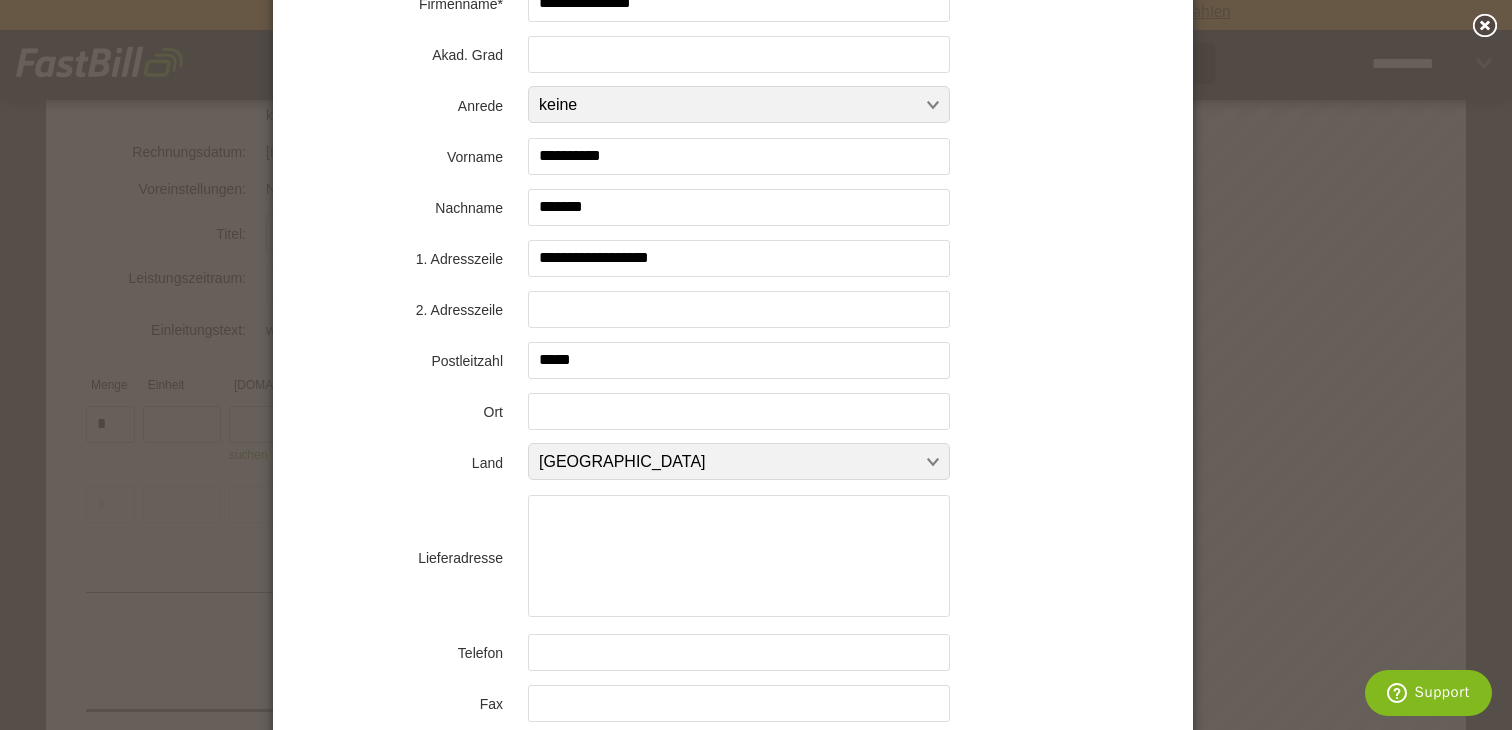 type on "*******" 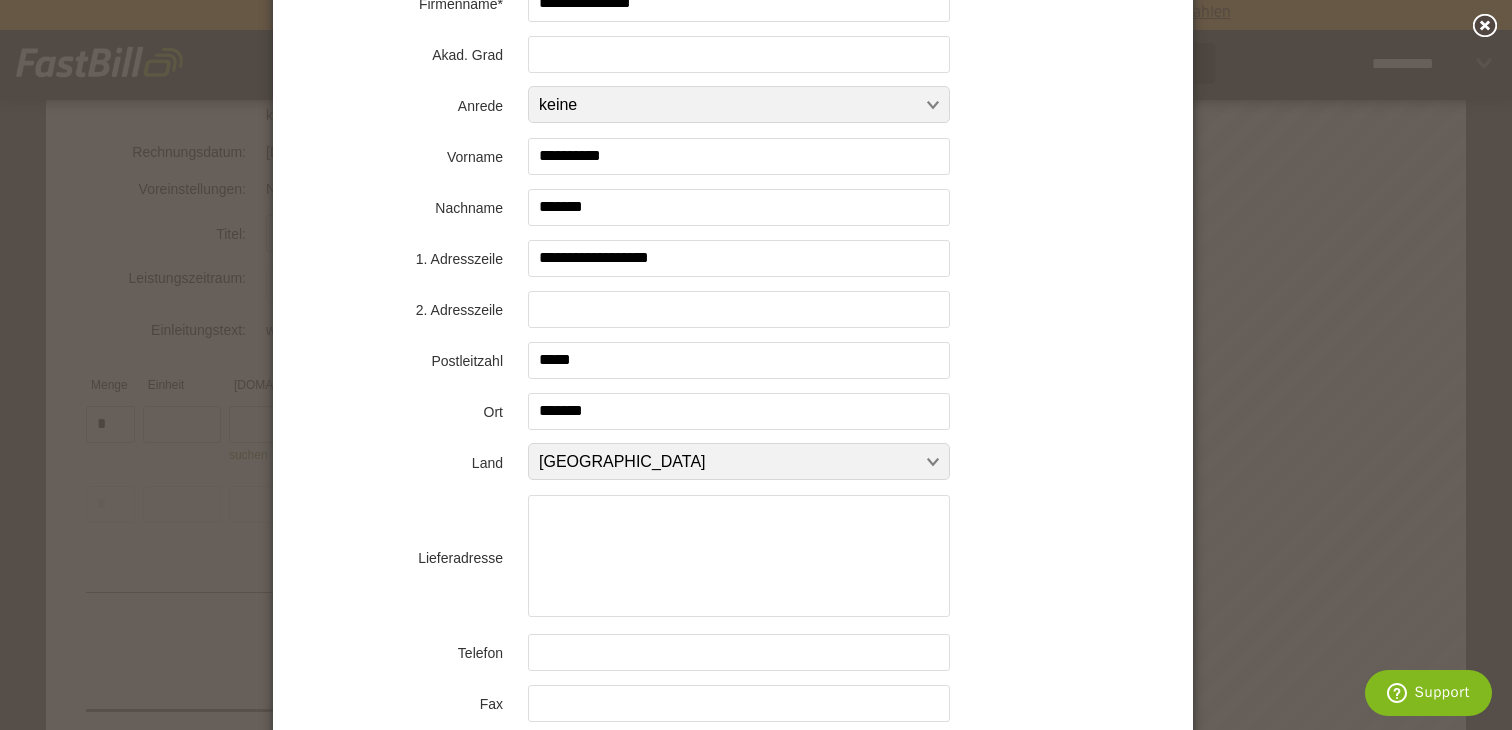 type on "**********" 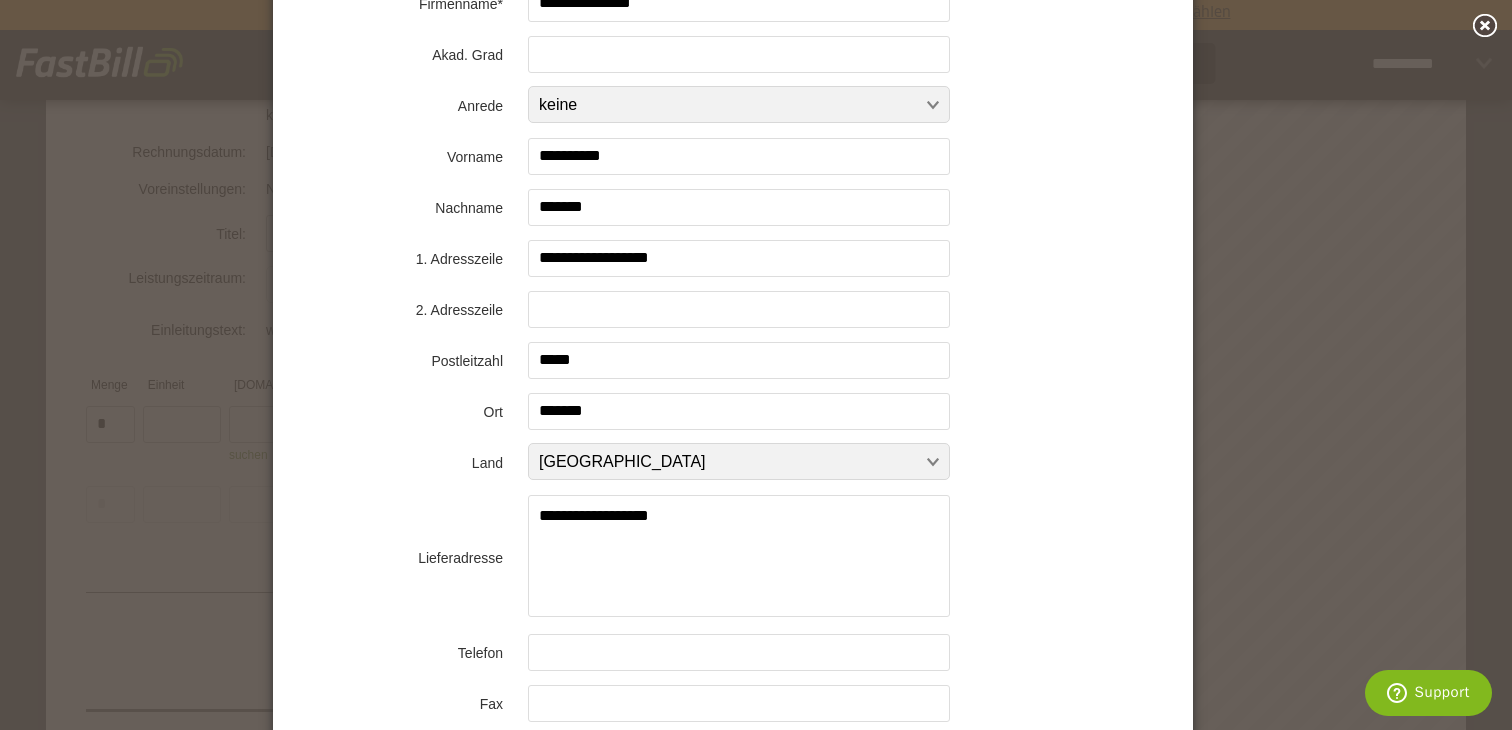scroll, scrollTop: 381, scrollLeft: 0, axis: vertical 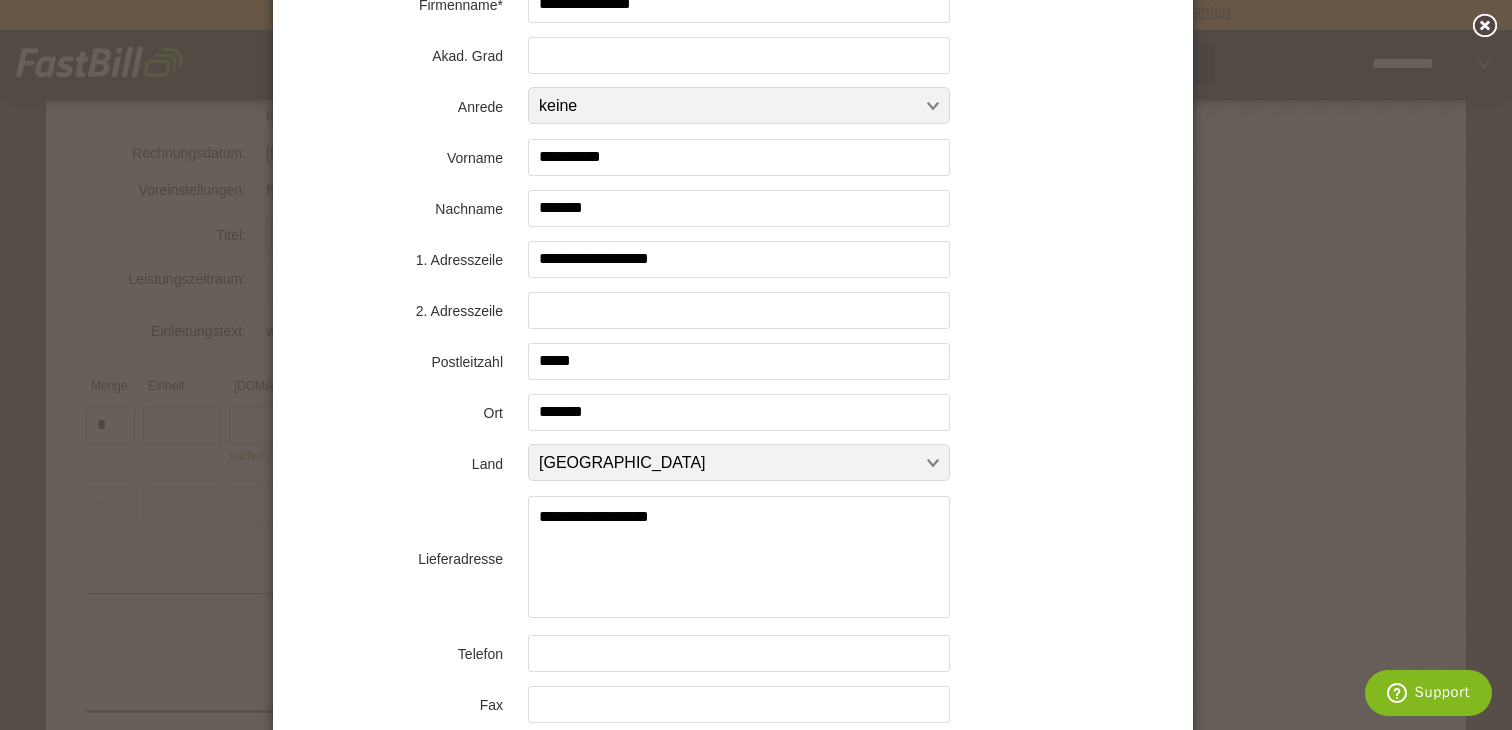 drag, startPoint x: 639, startPoint y: 525, endPoint x: 509, endPoint y: 510, distance: 130.86252 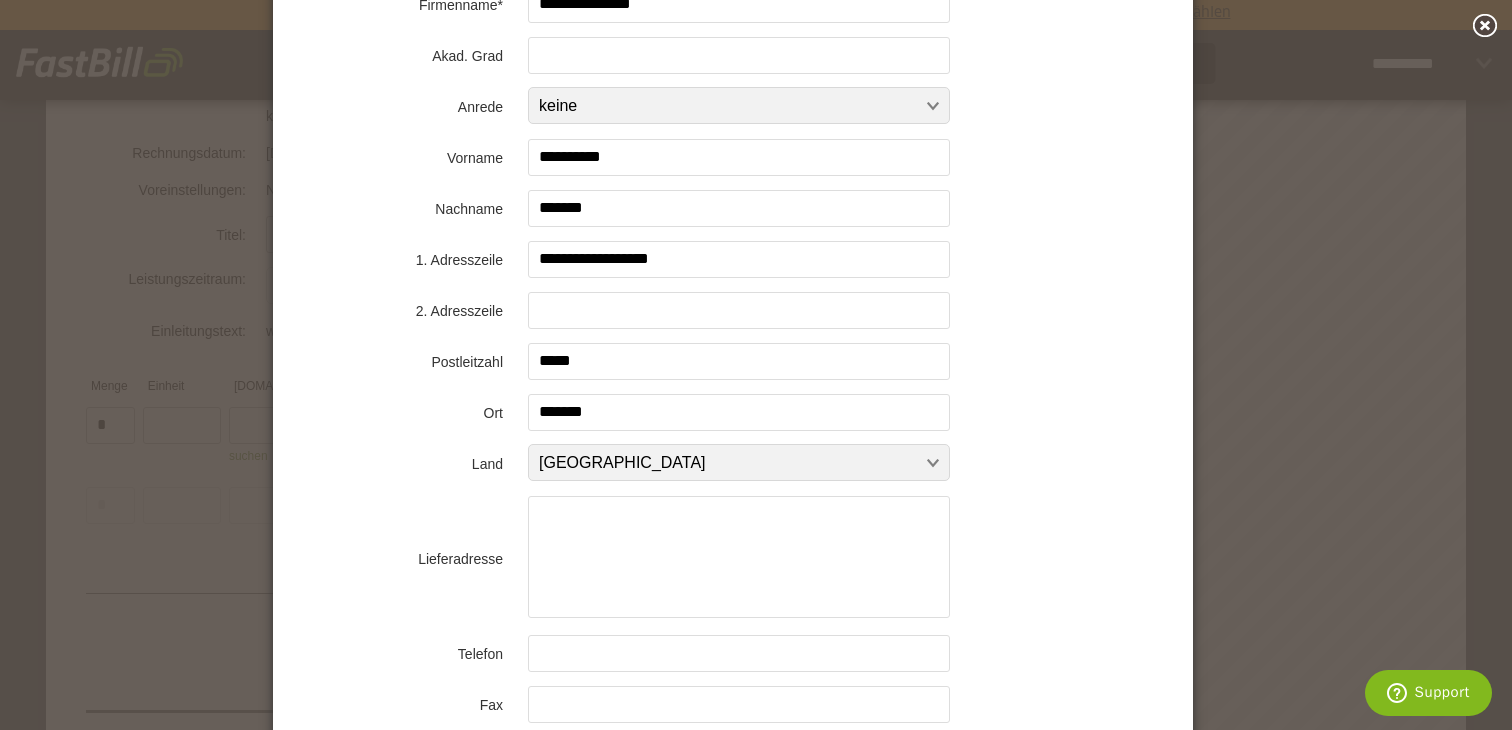 type 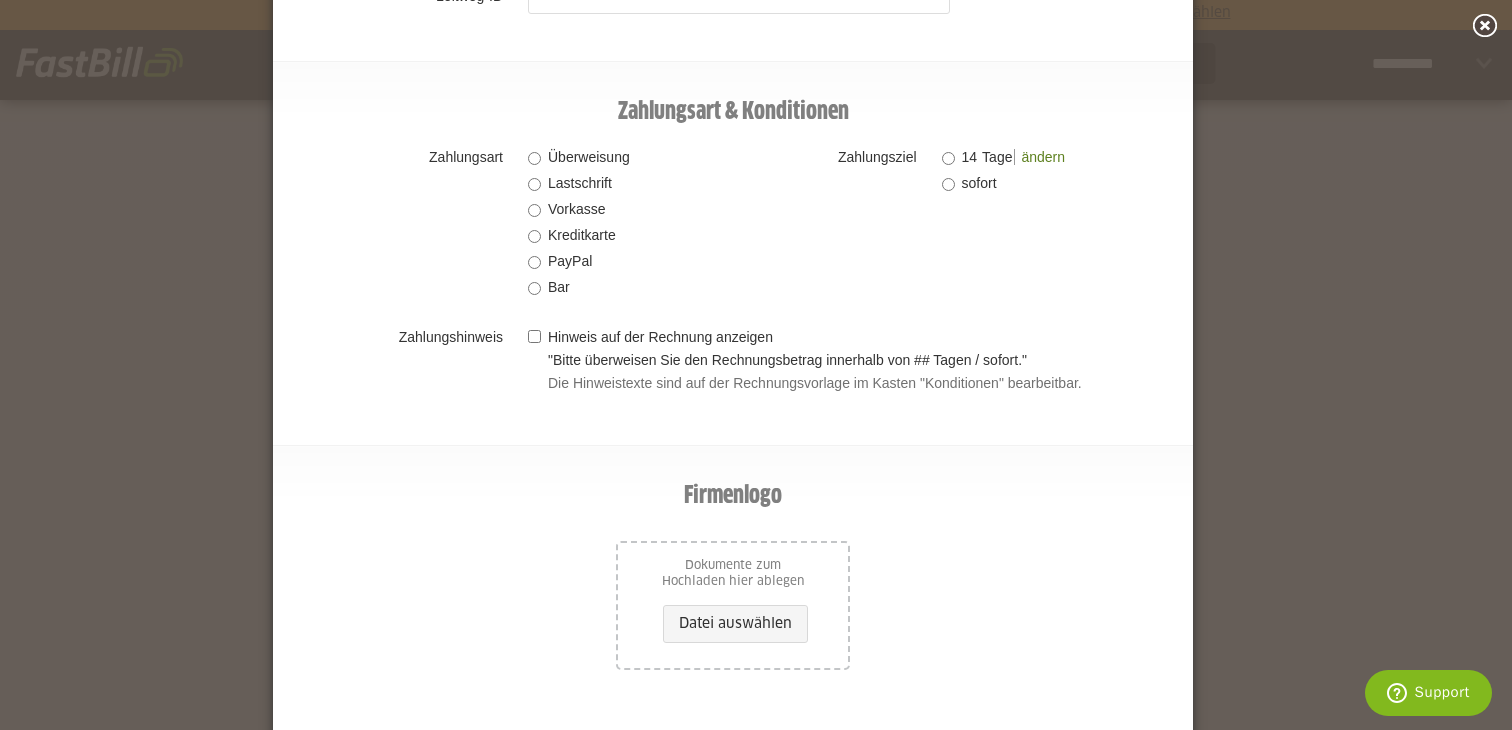 scroll, scrollTop: 1506, scrollLeft: 0, axis: vertical 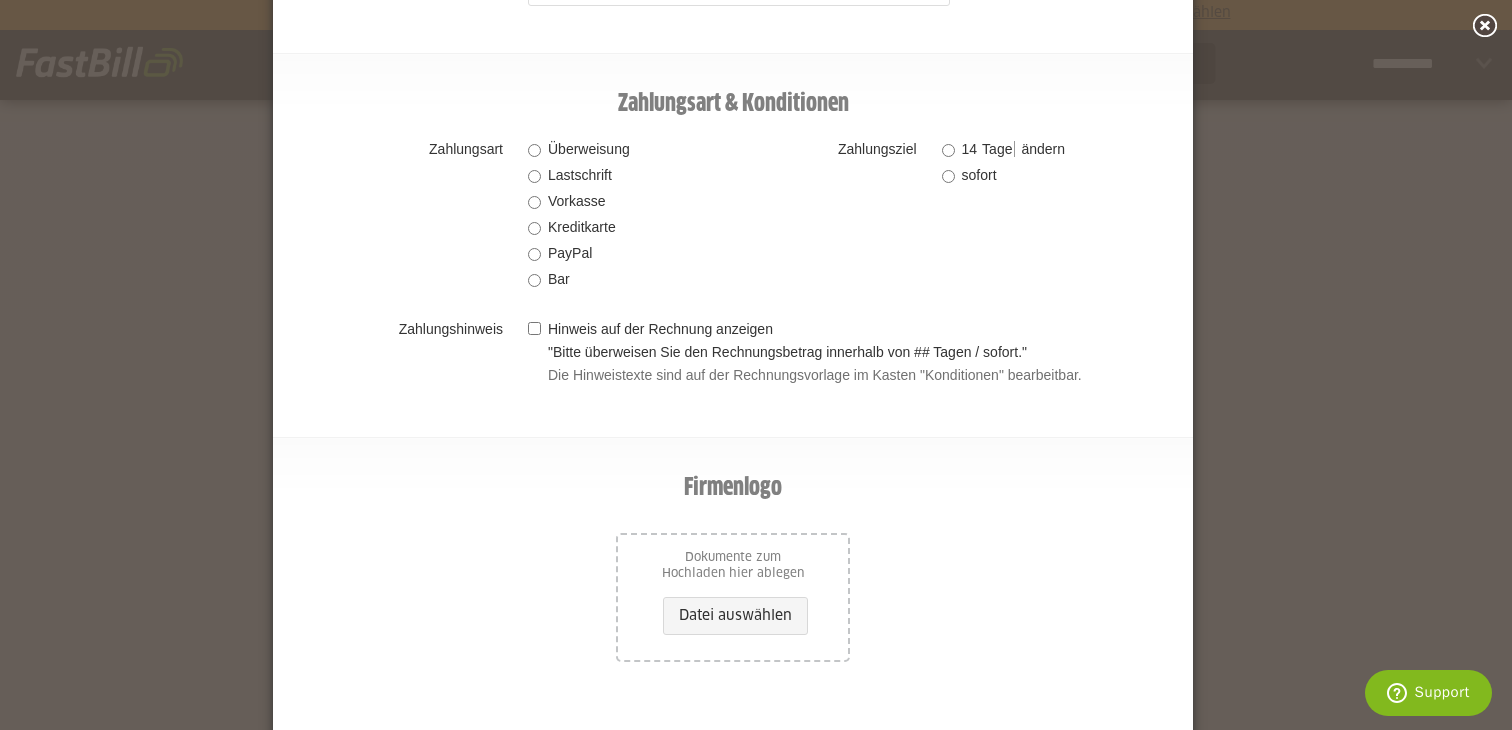 click on "ändern" at bounding box center [1039, 149] 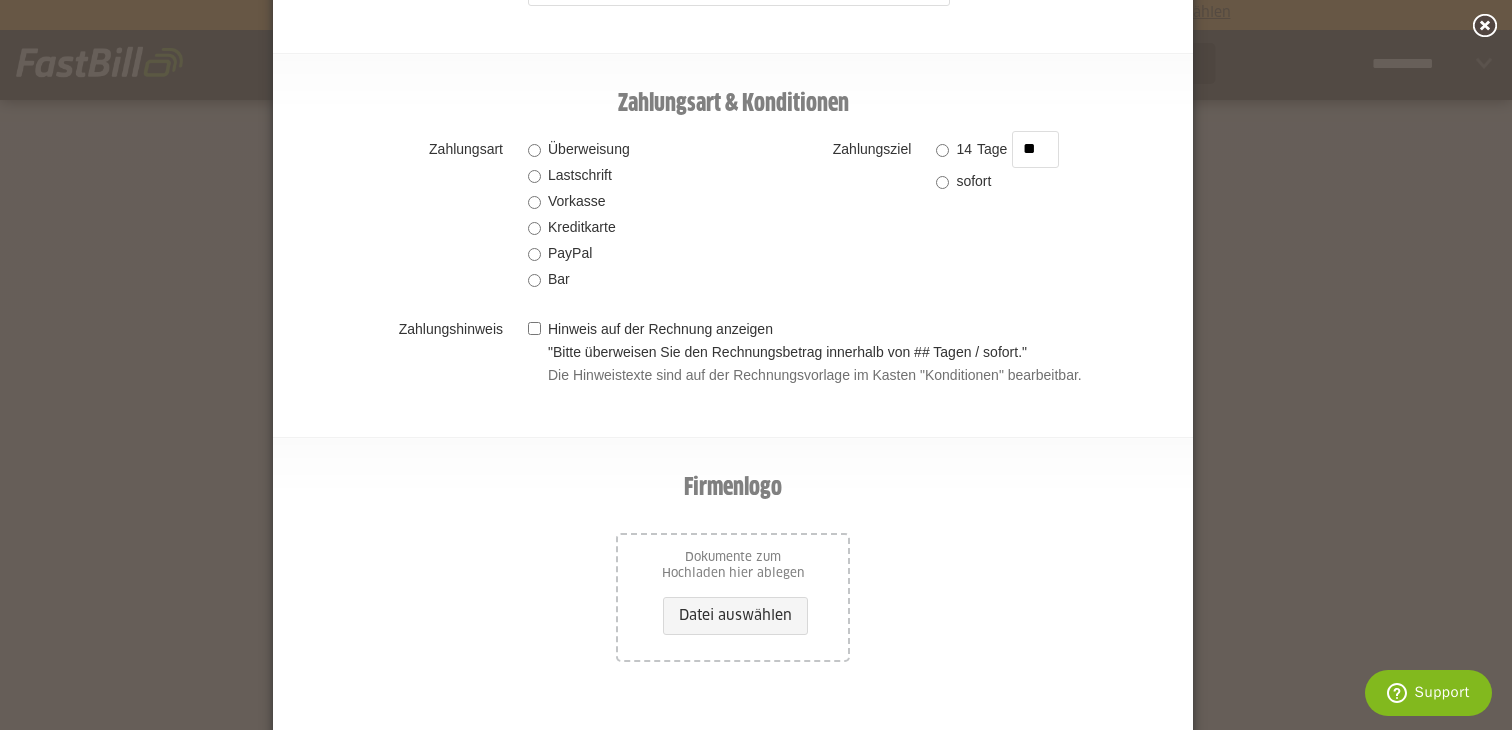 drag, startPoint x: 1051, startPoint y: 144, endPoint x: 1023, endPoint y: 144, distance: 28 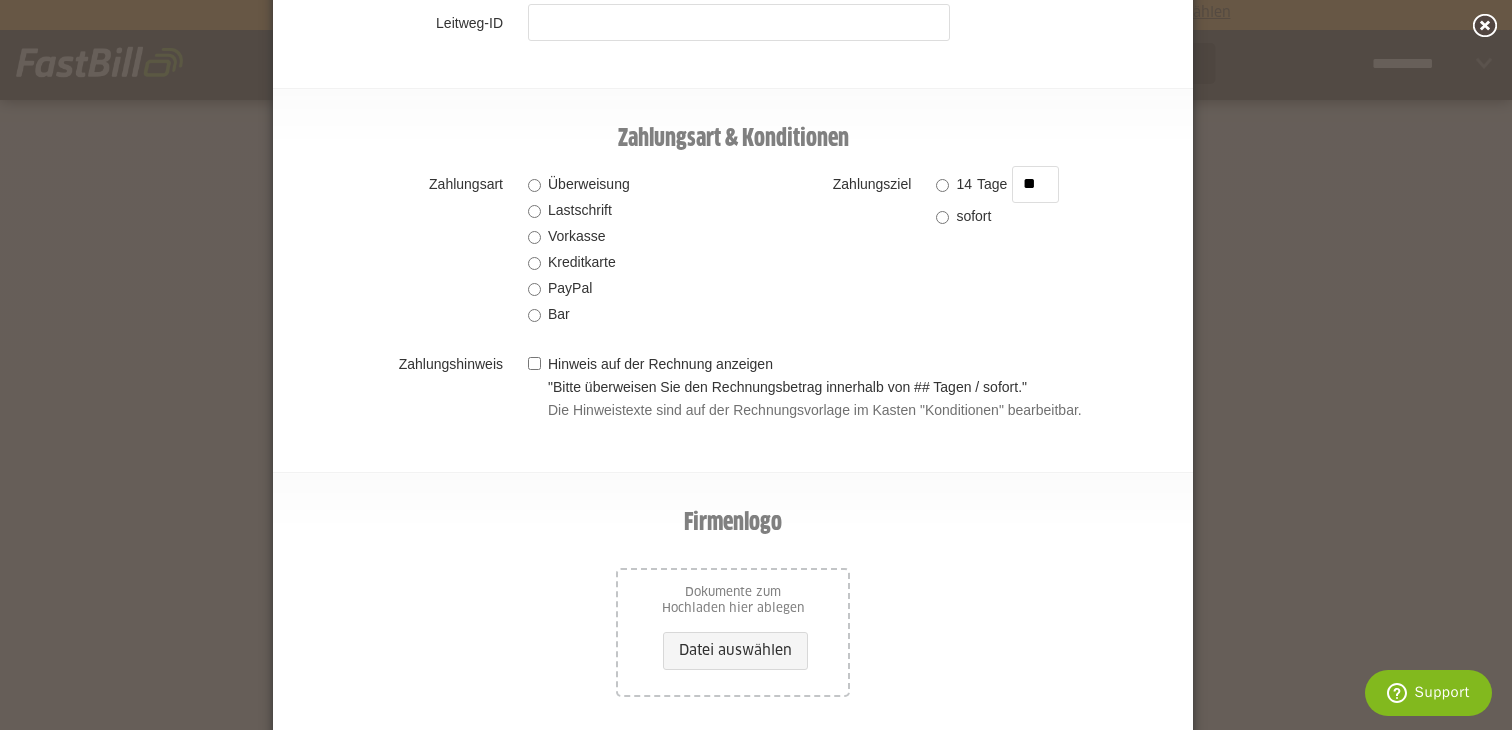 scroll, scrollTop: 1451, scrollLeft: 0, axis: vertical 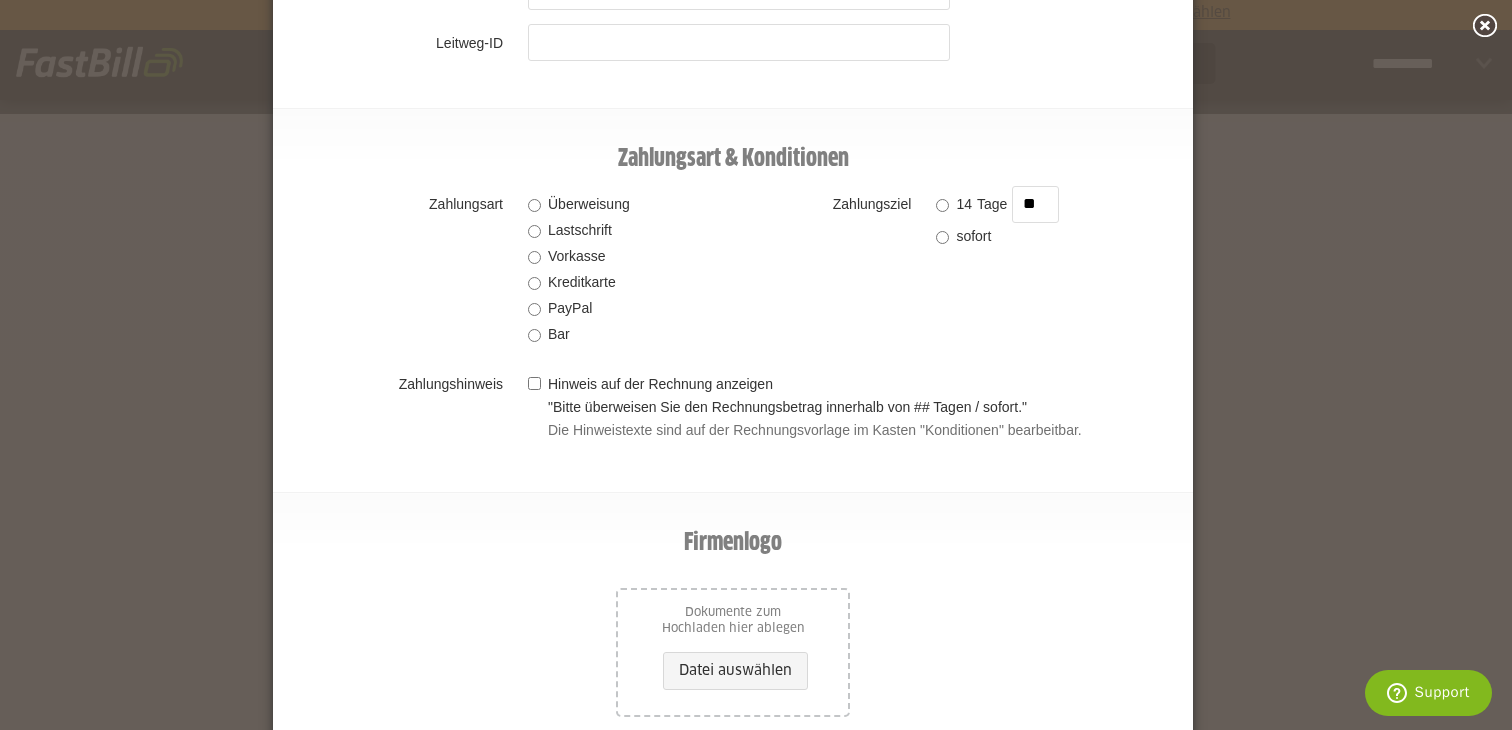 click on "14
Tage  ändern
**
sofort" at bounding box center (1062, 274) 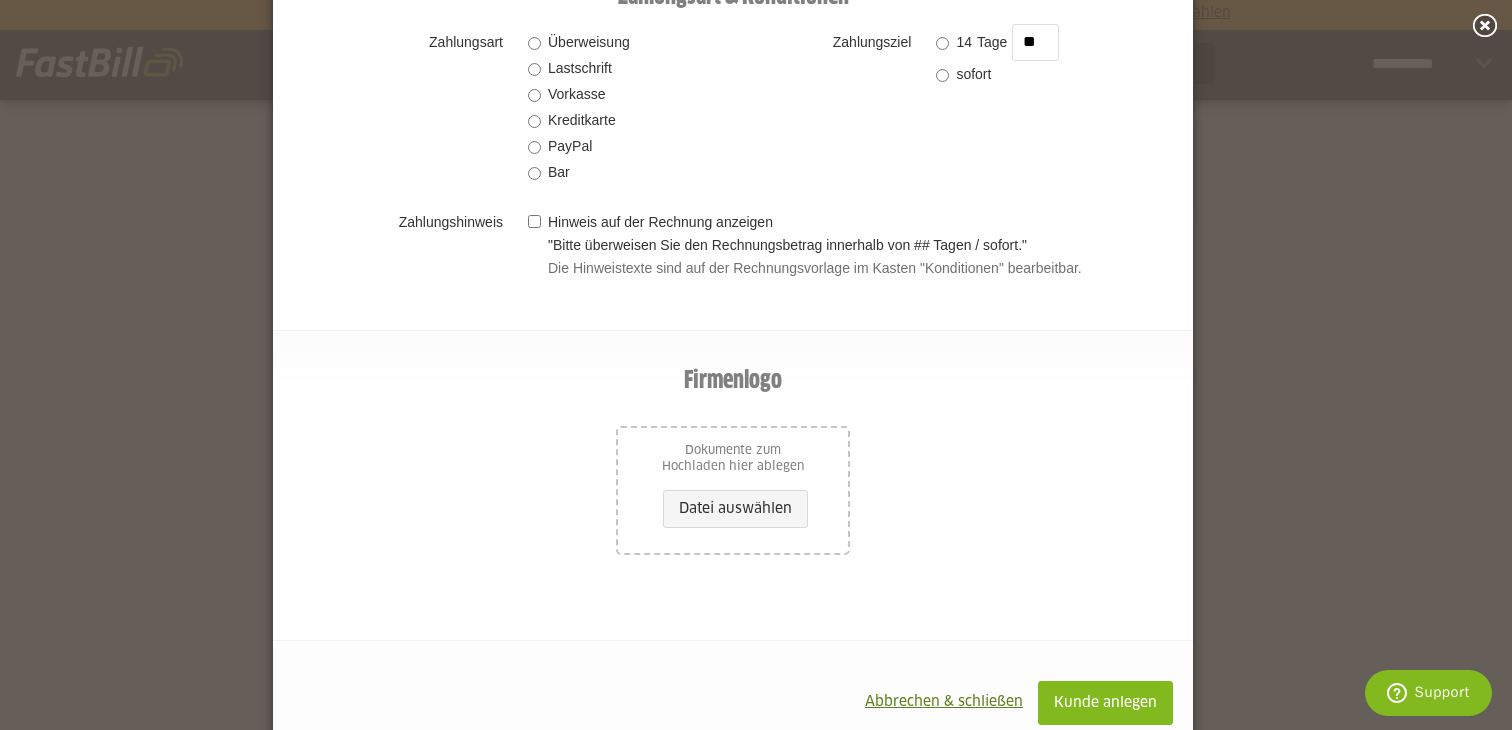 scroll, scrollTop: 1645, scrollLeft: 0, axis: vertical 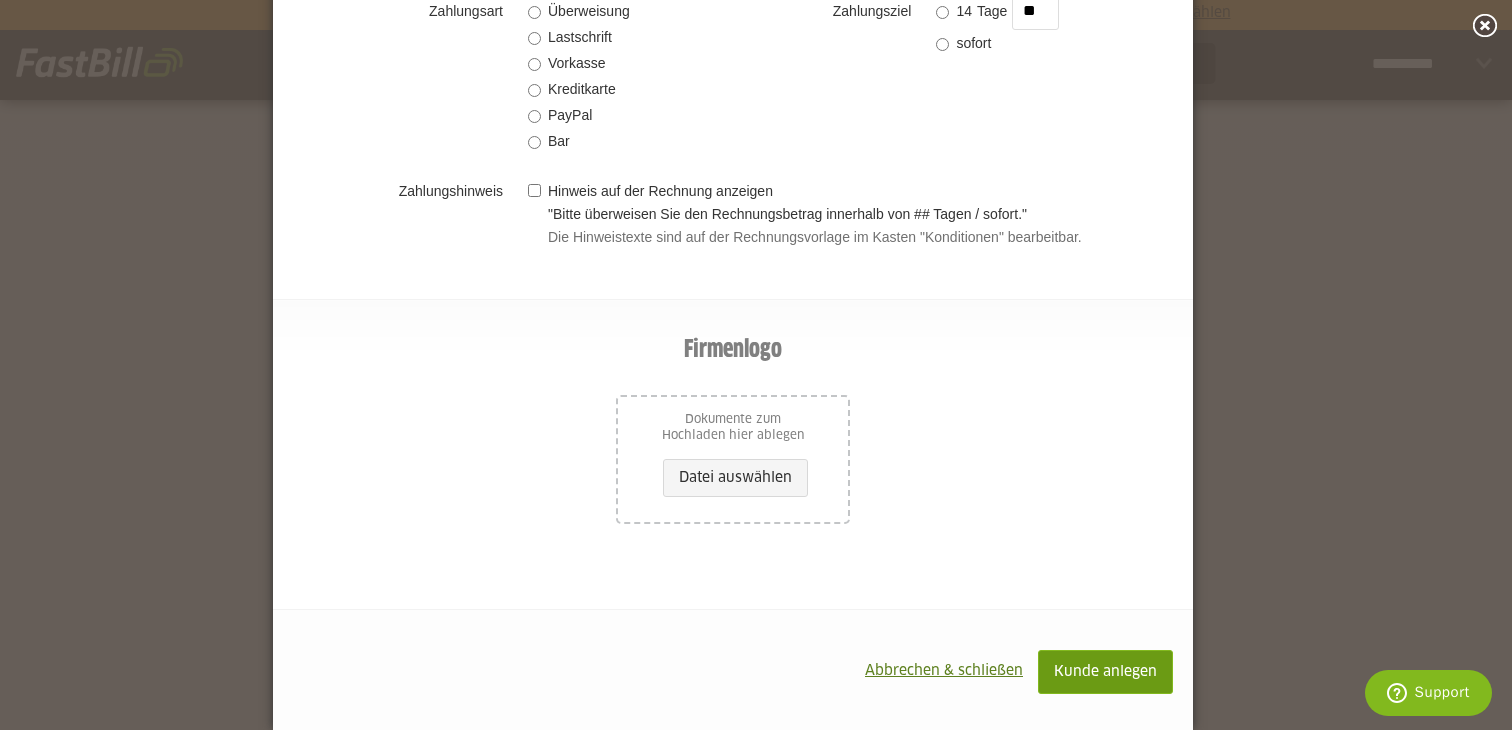 click on "Kunde anlegen" at bounding box center [1105, 672] 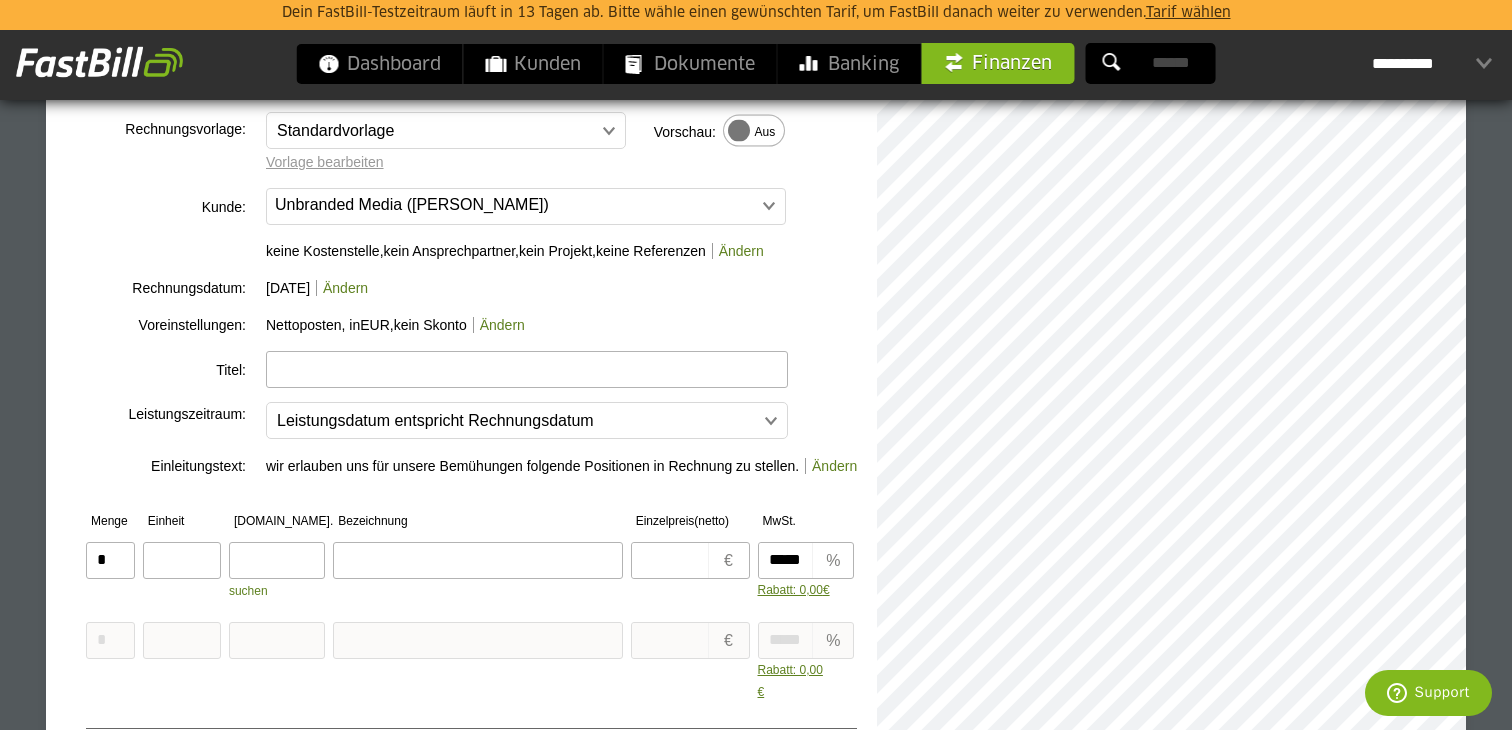 scroll, scrollTop: 247, scrollLeft: 0, axis: vertical 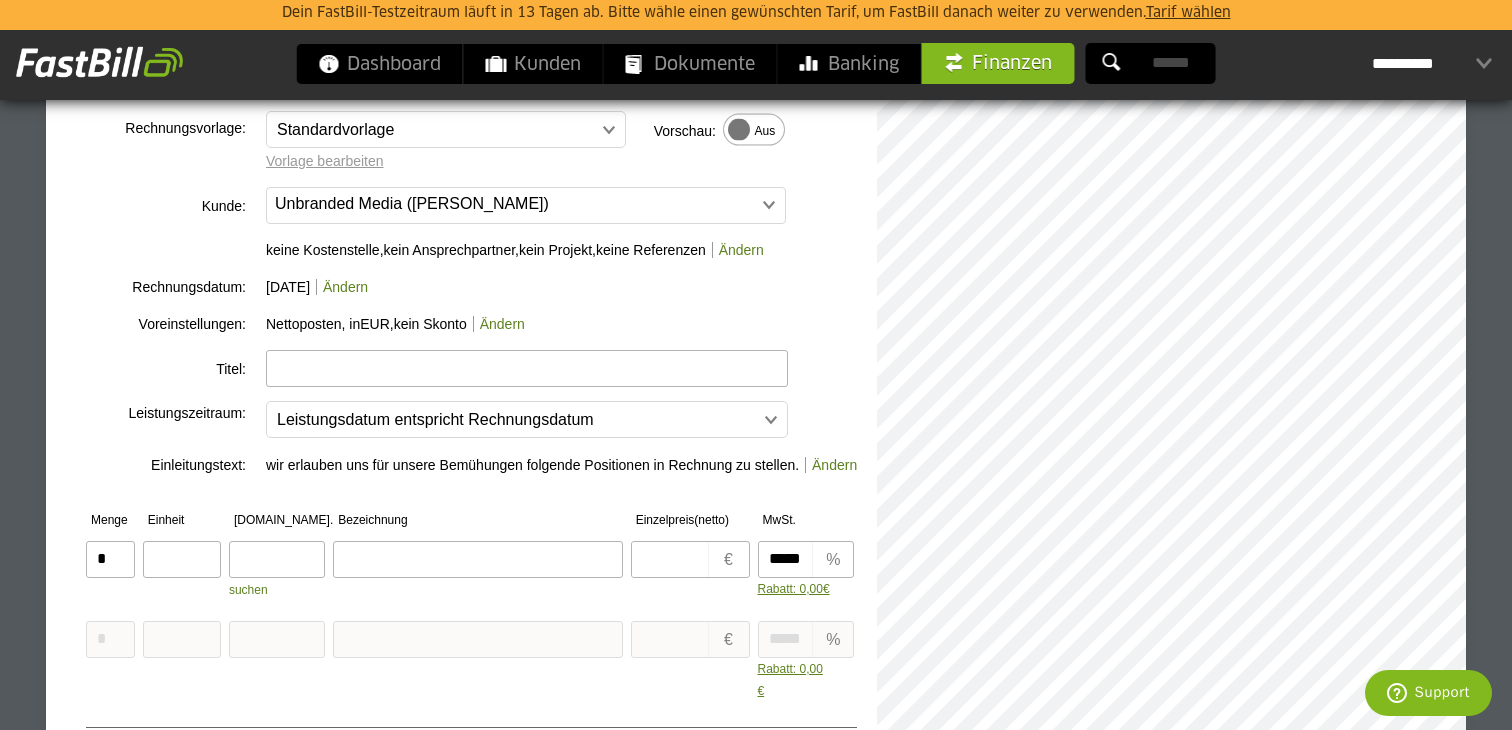 click at bounding box center [527, 368] 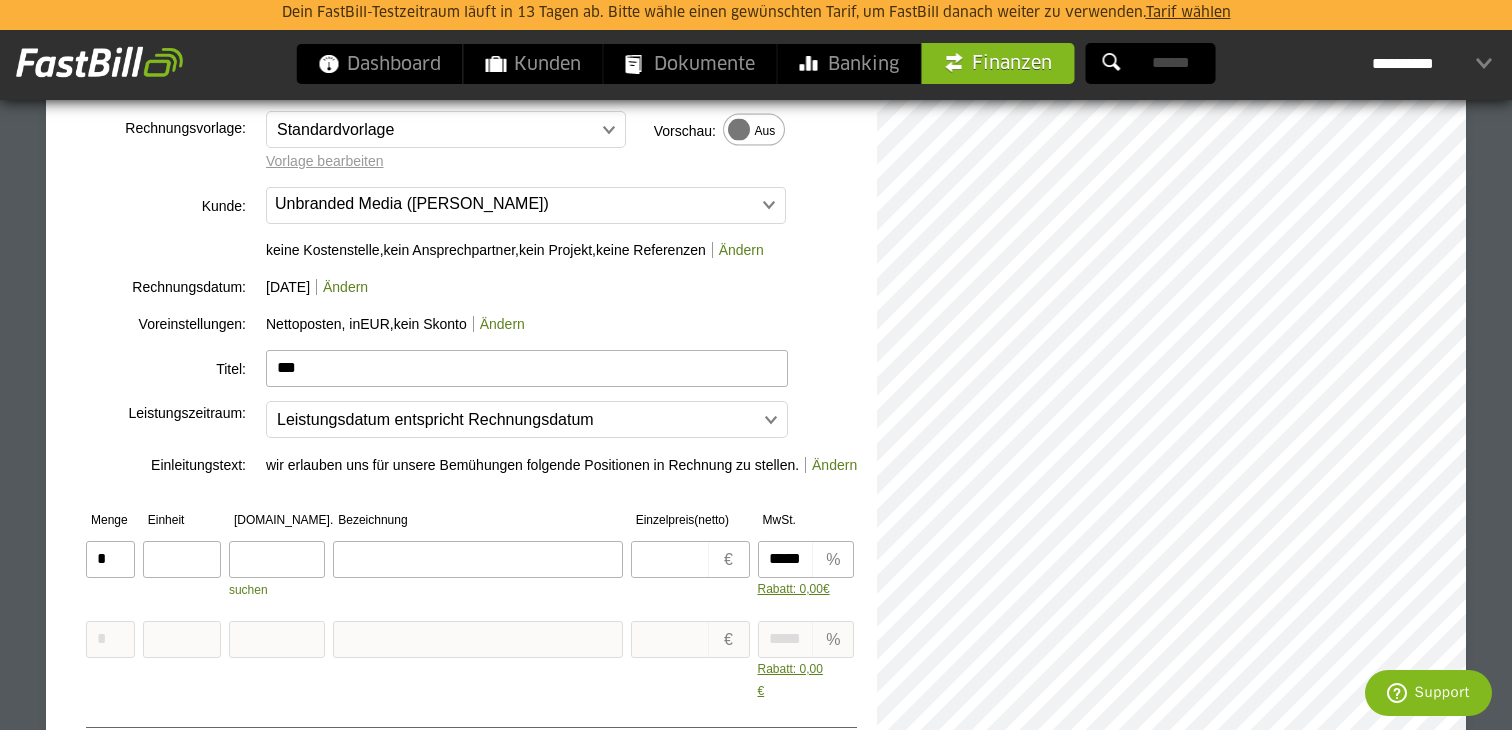 type on "****" 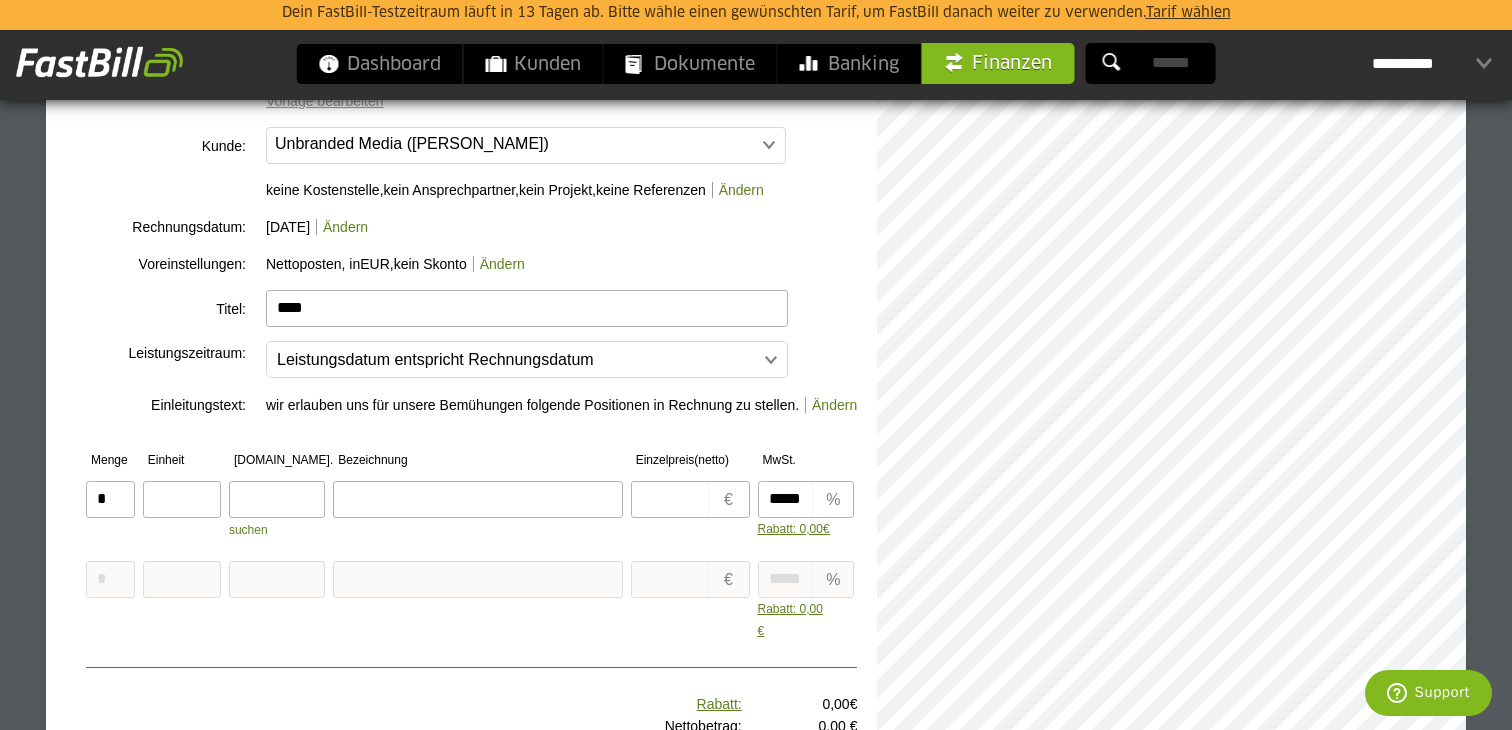 scroll, scrollTop: 313, scrollLeft: 0, axis: vertical 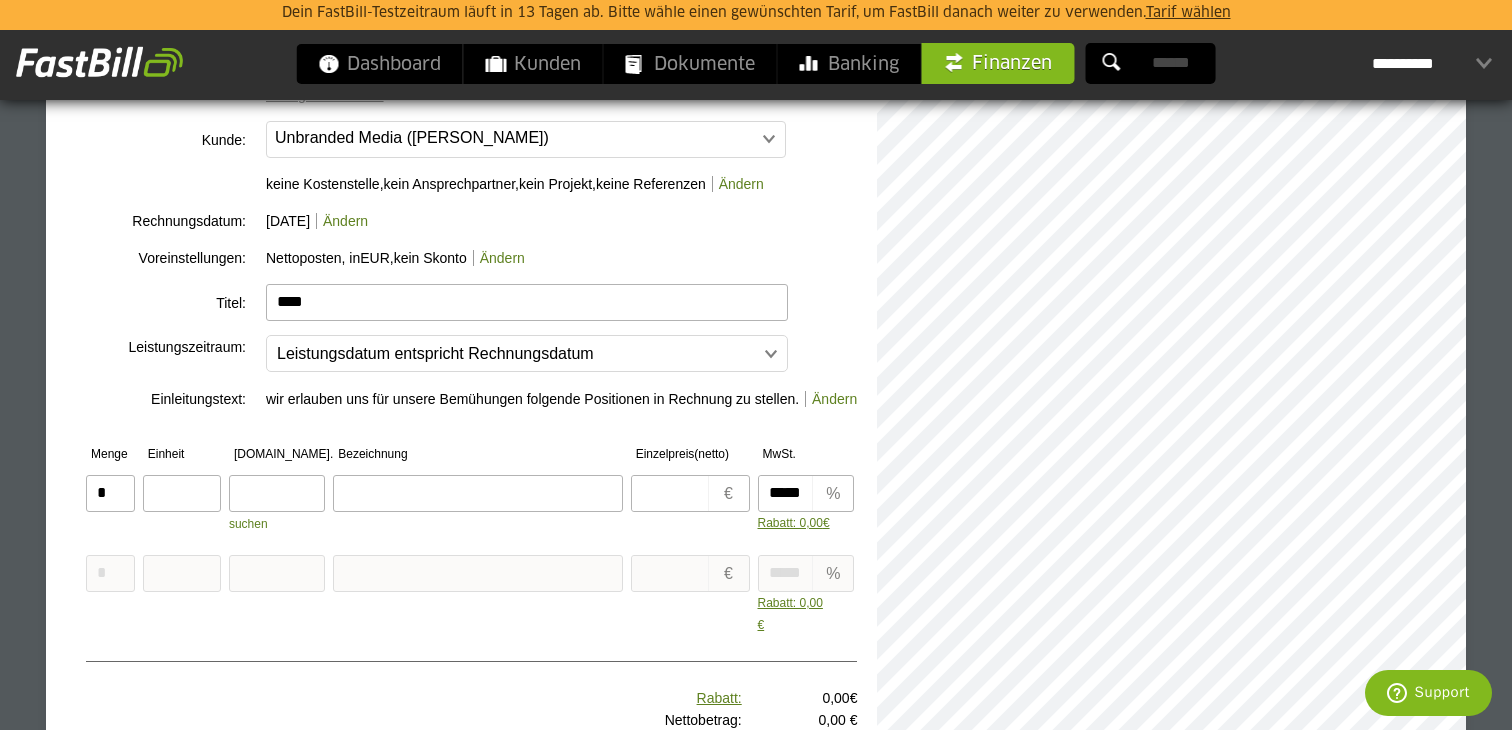 drag, startPoint x: 360, startPoint y: 300, endPoint x: 240, endPoint y: 297, distance: 120.03749 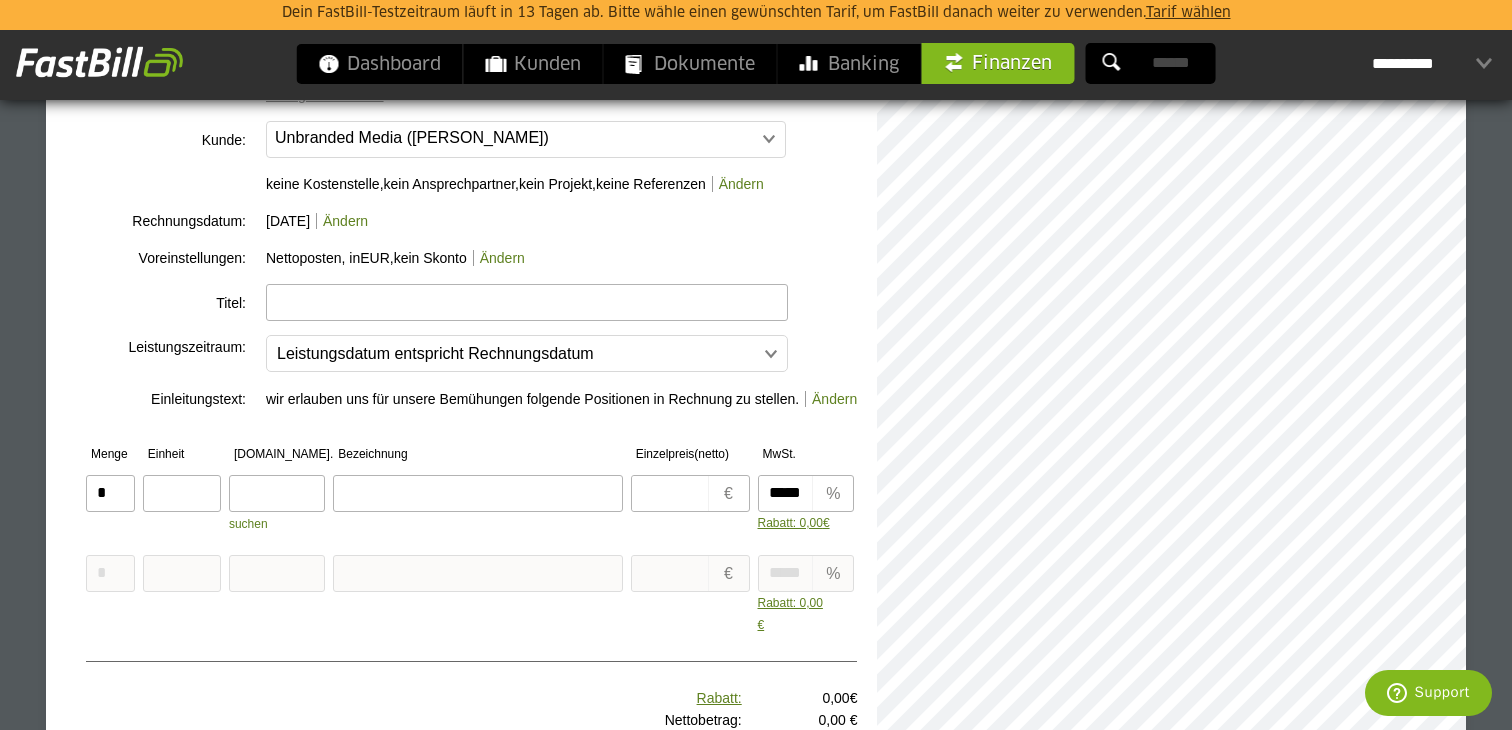 click at bounding box center (571, 300) 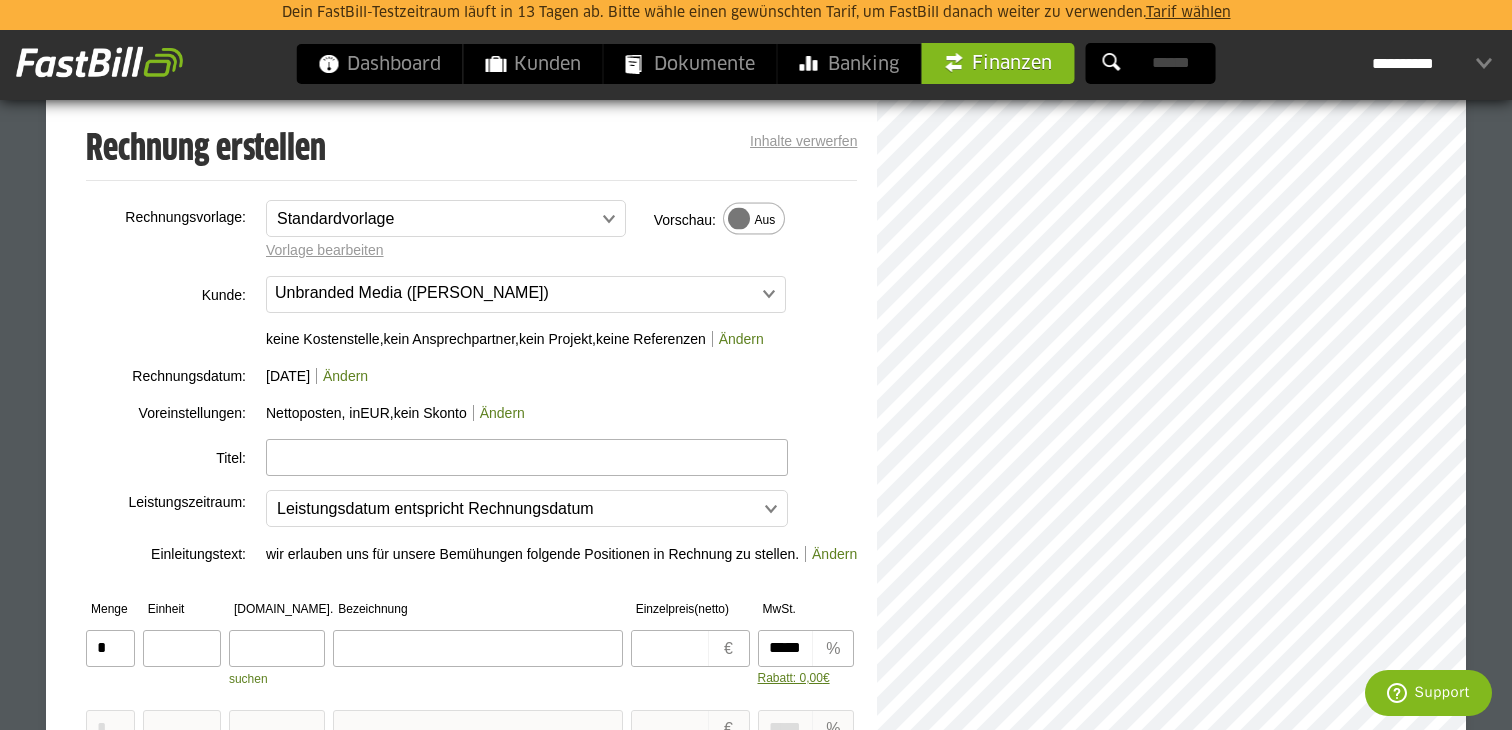 scroll, scrollTop: 208, scrollLeft: 0, axis: vertical 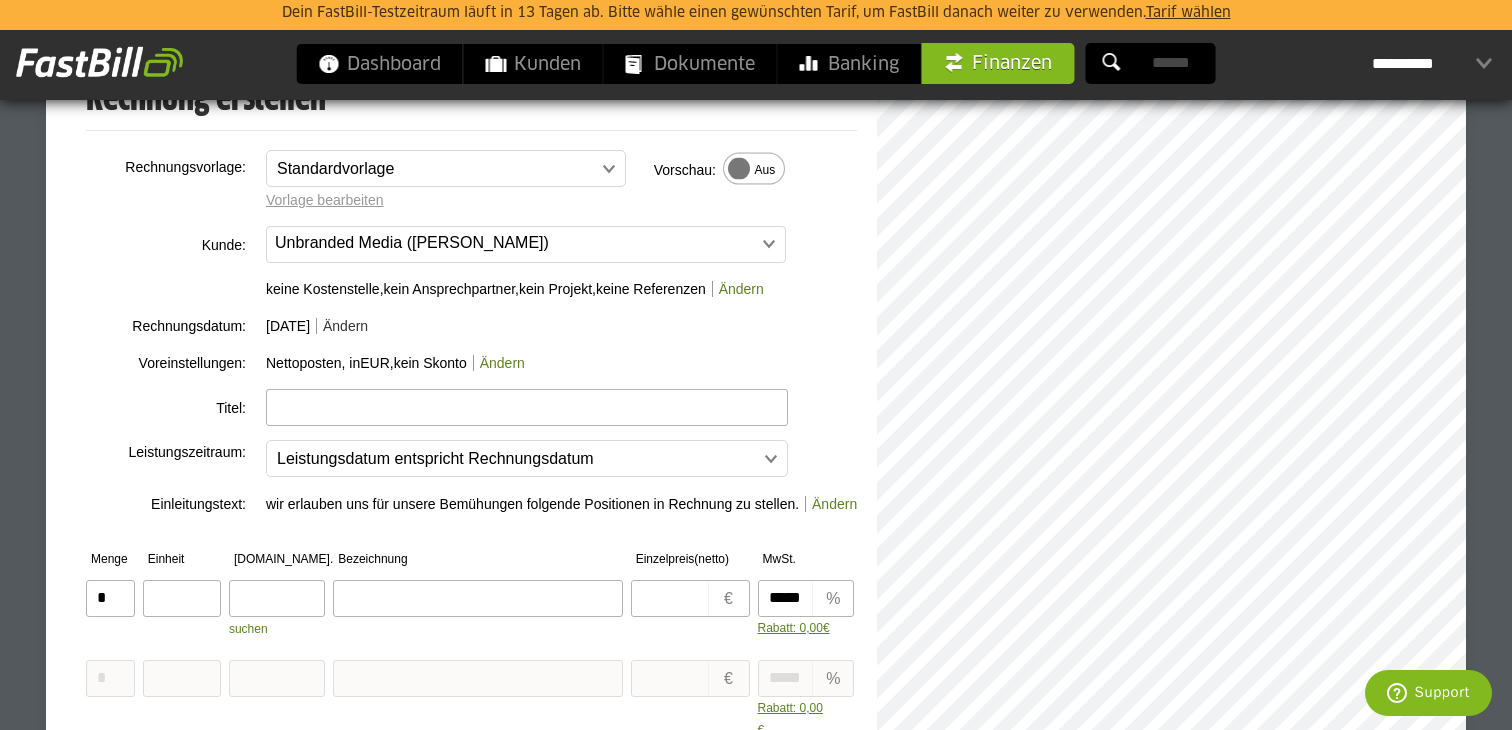 click on "Ändern" at bounding box center [342, 326] 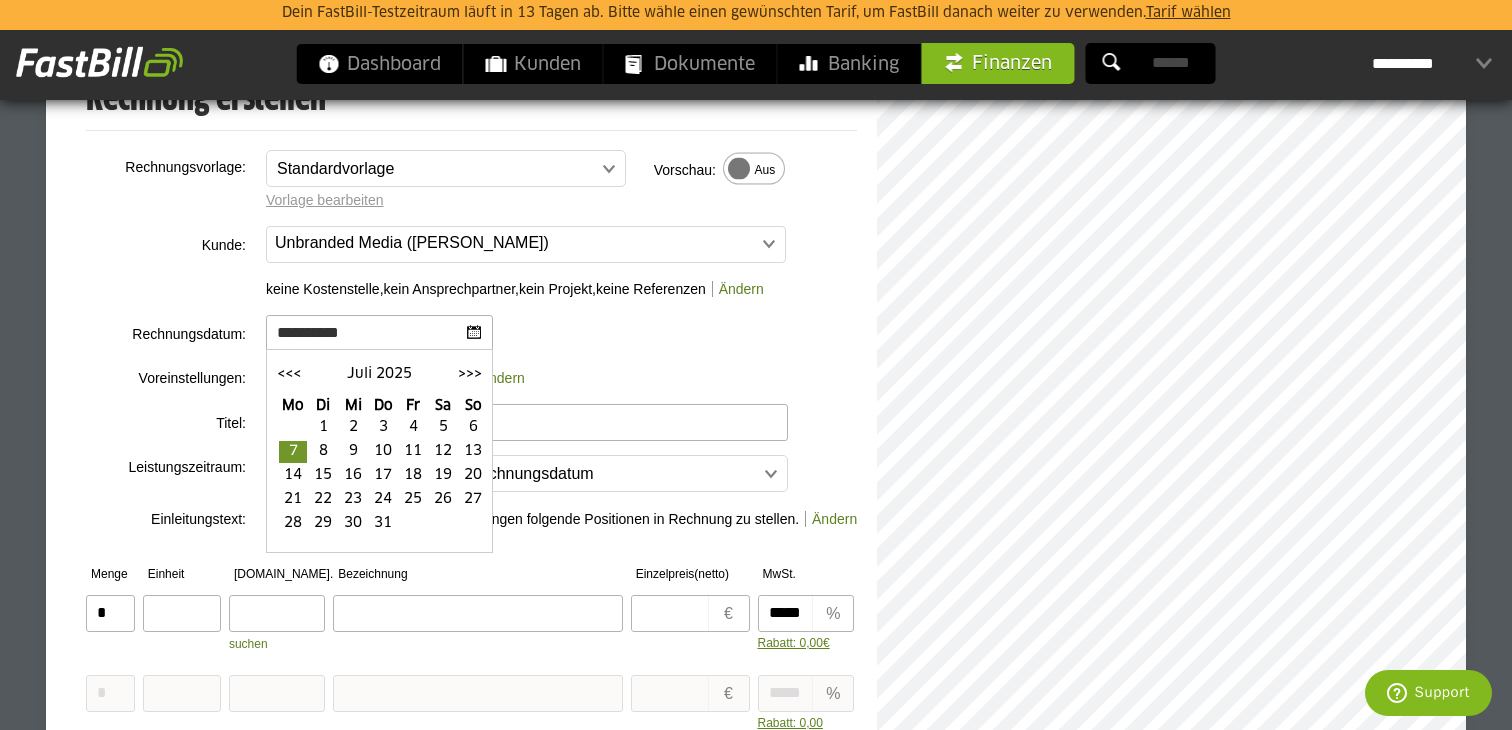 click on "<<<" at bounding box center [289, 374] 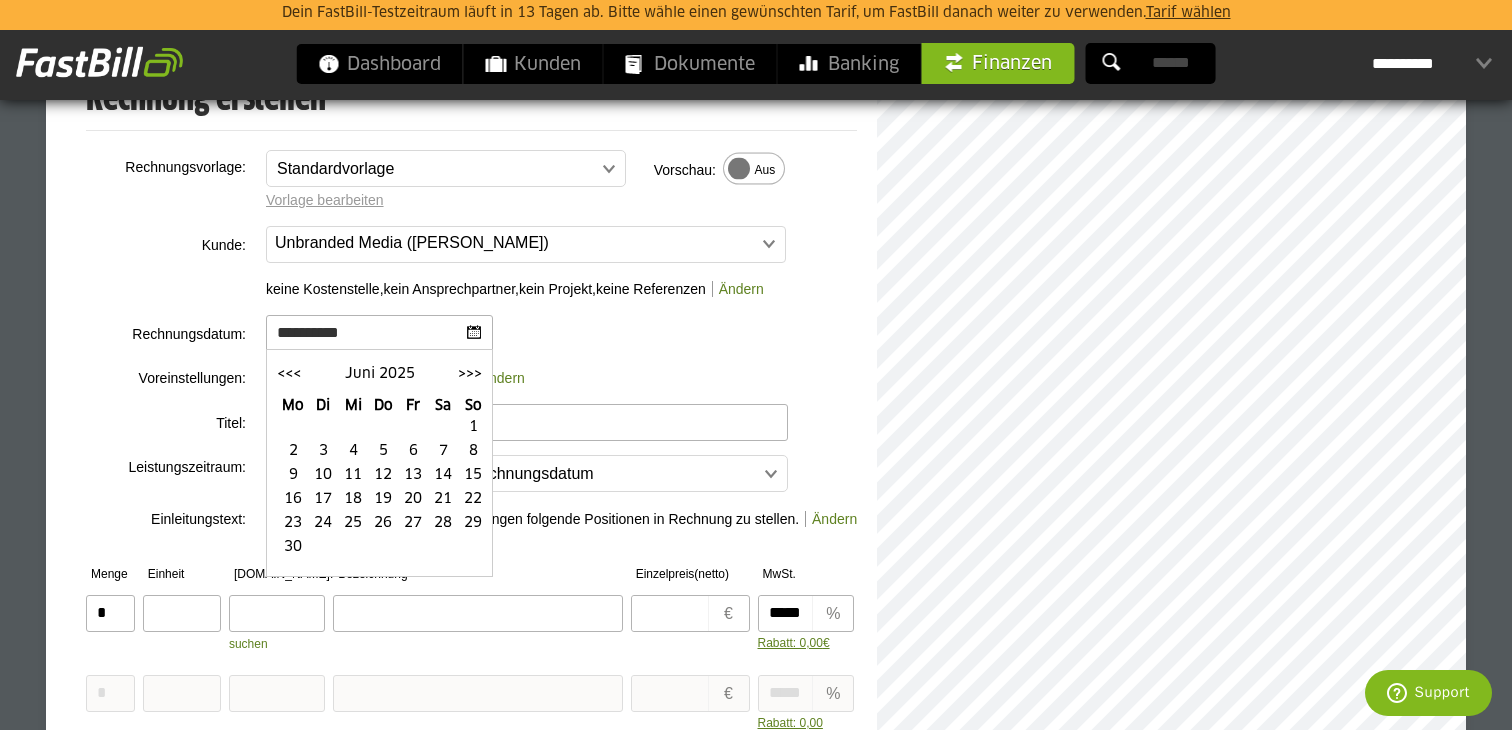 click on "<<<" at bounding box center (289, 374) 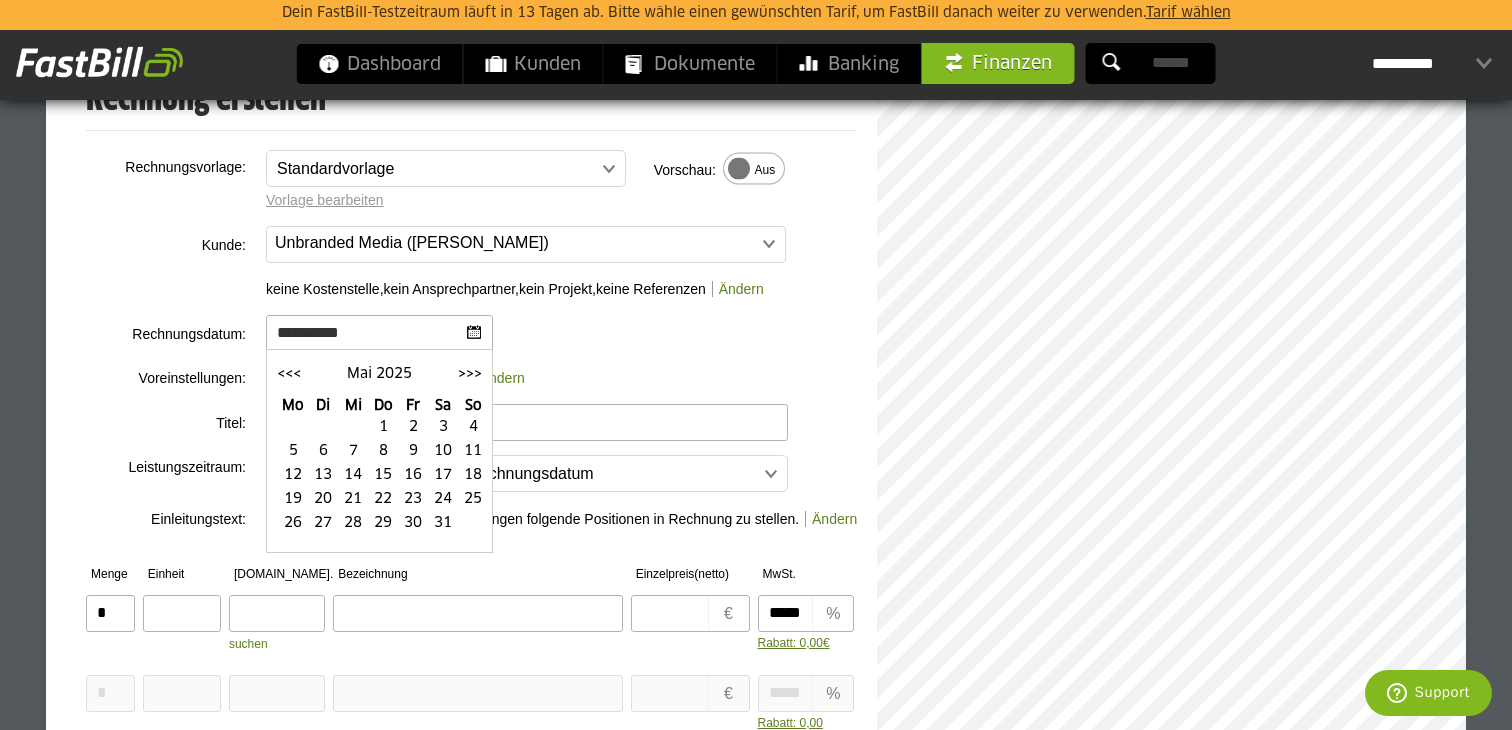 click on "<<<" at bounding box center (289, 374) 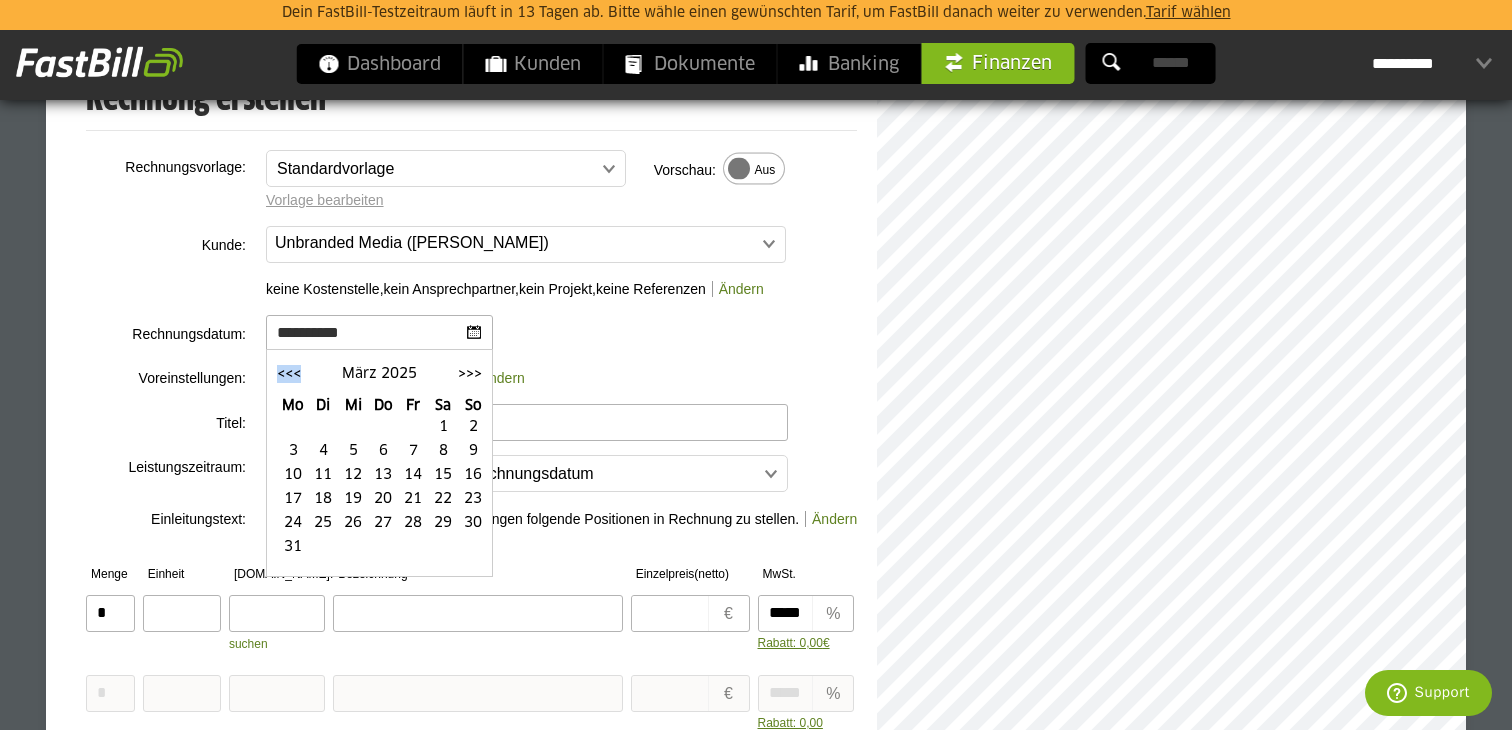 click on "<<<" at bounding box center [289, 374] 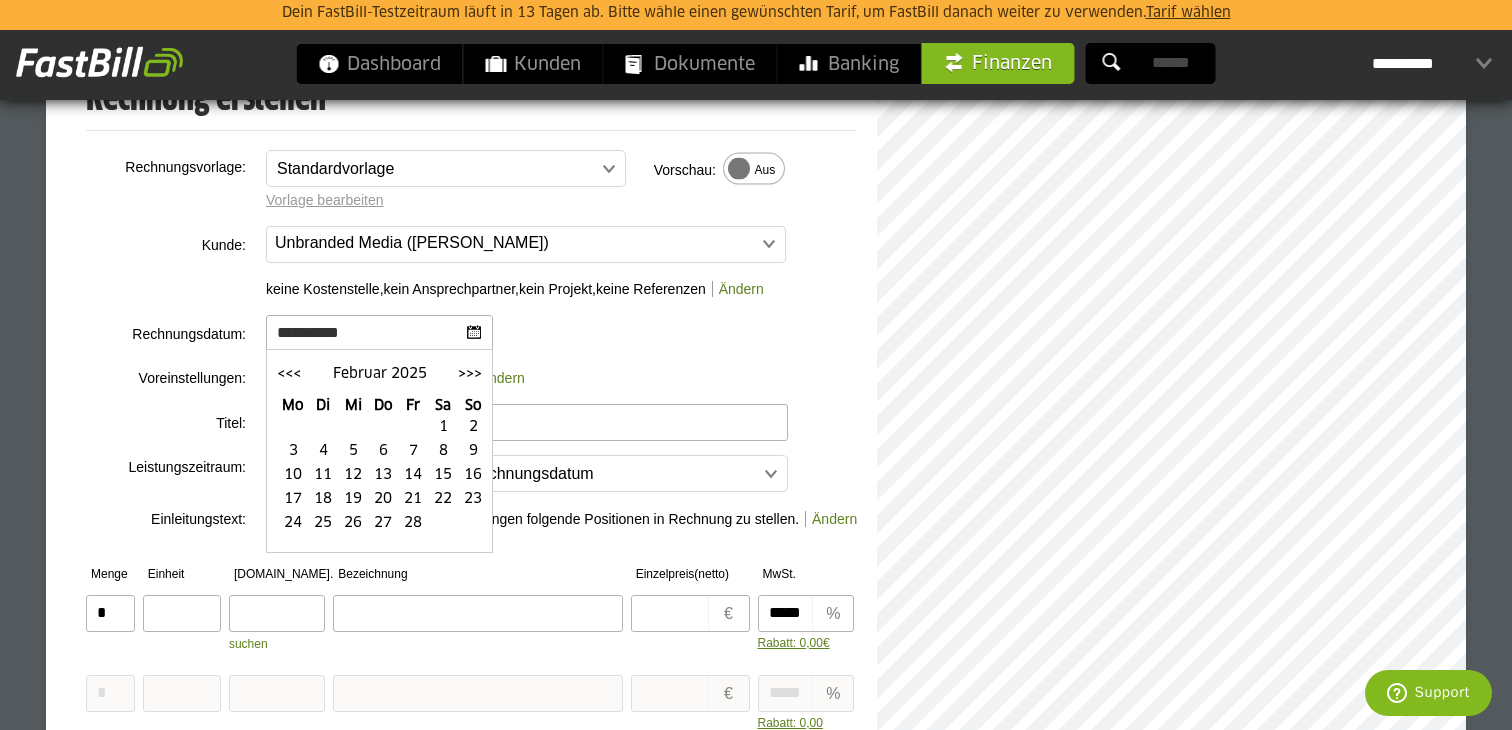 click on "<<<" at bounding box center (289, 374) 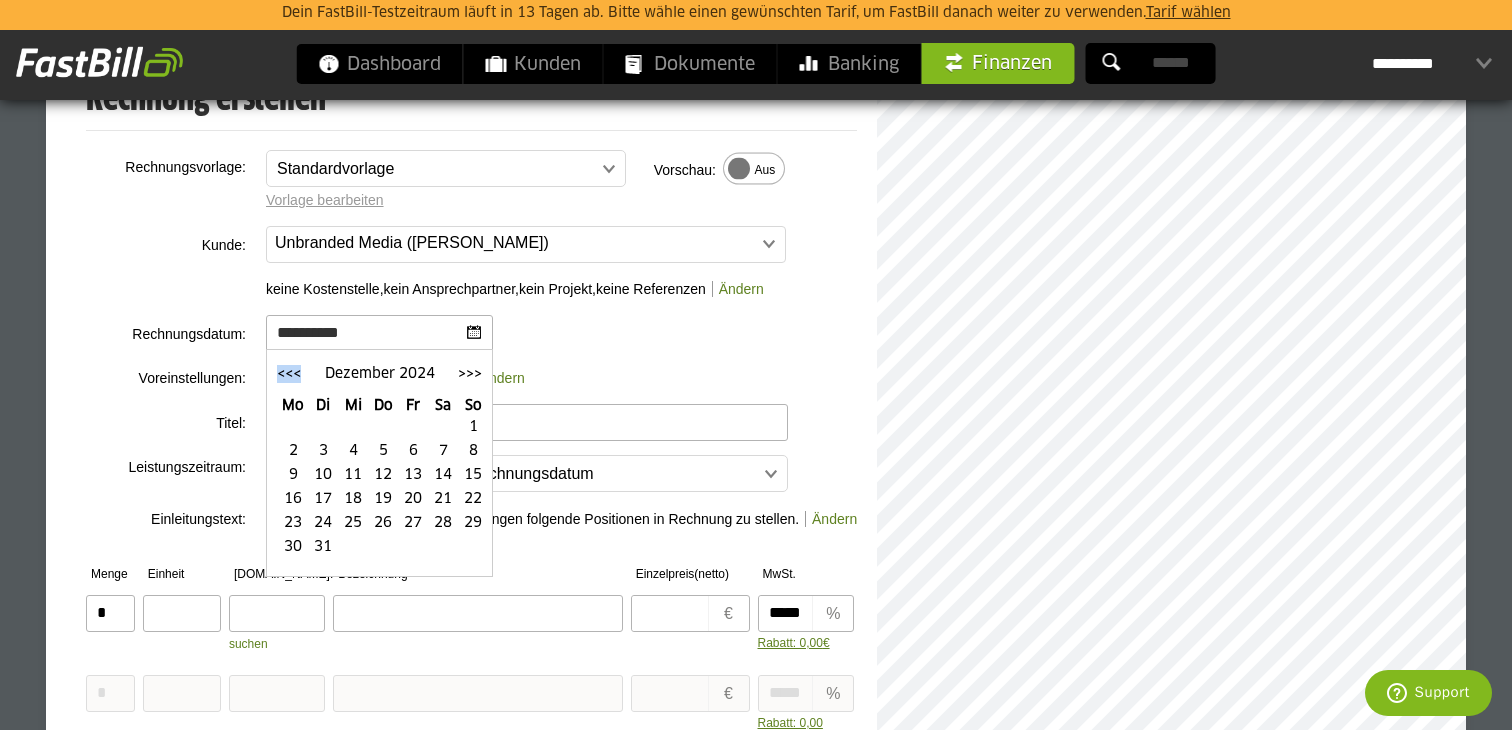 click on "<<<" at bounding box center (289, 374) 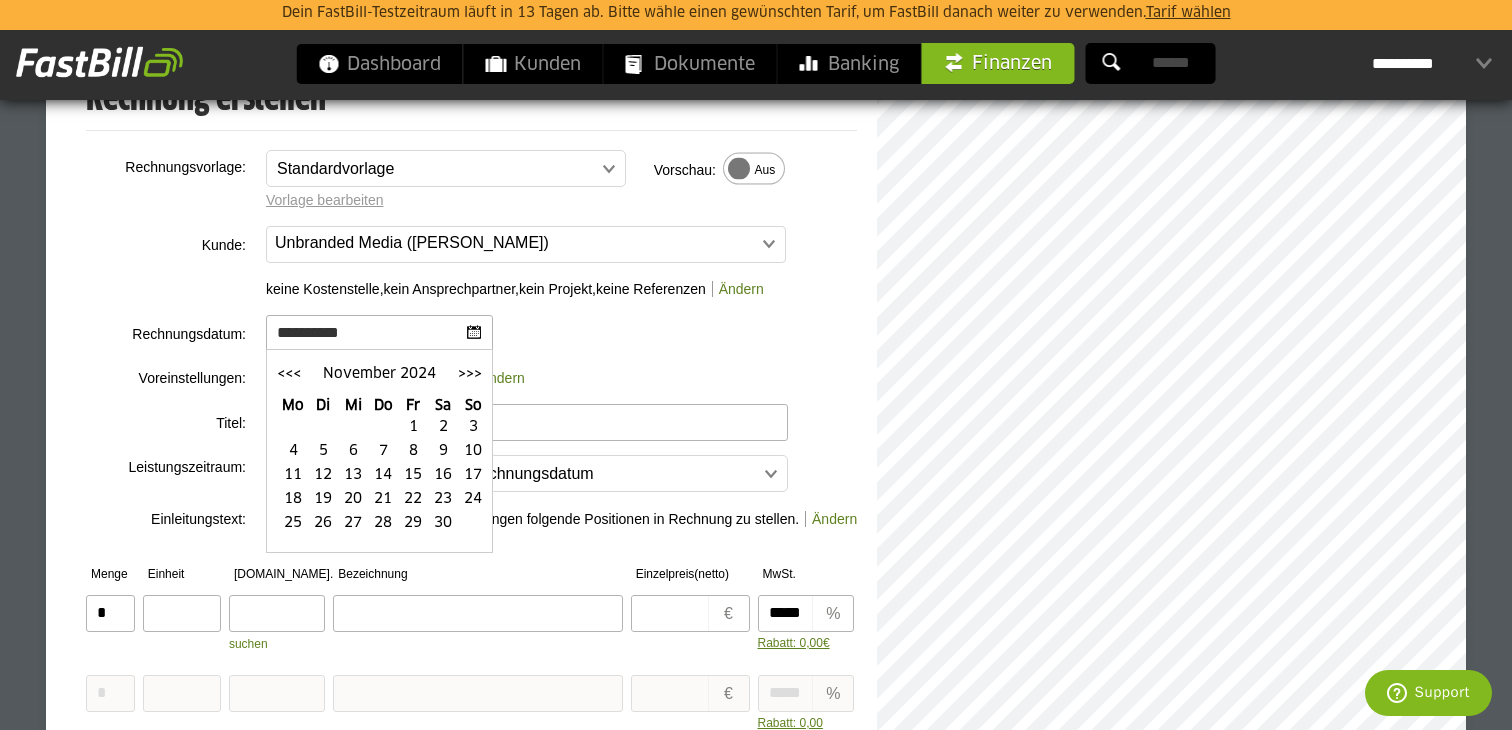 click on "<<<" at bounding box center (289, 374) 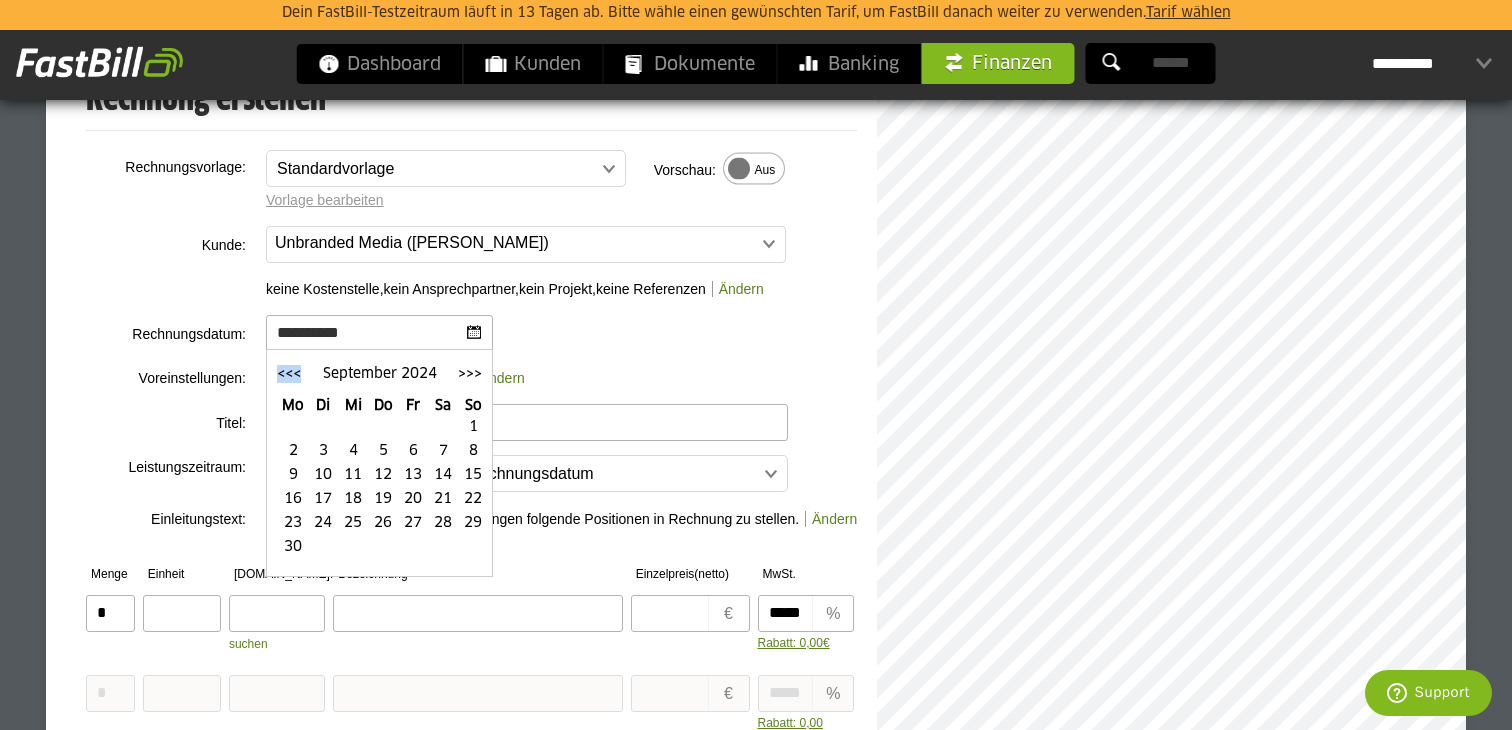 click on "<<<" at bounding box center (289, 374) 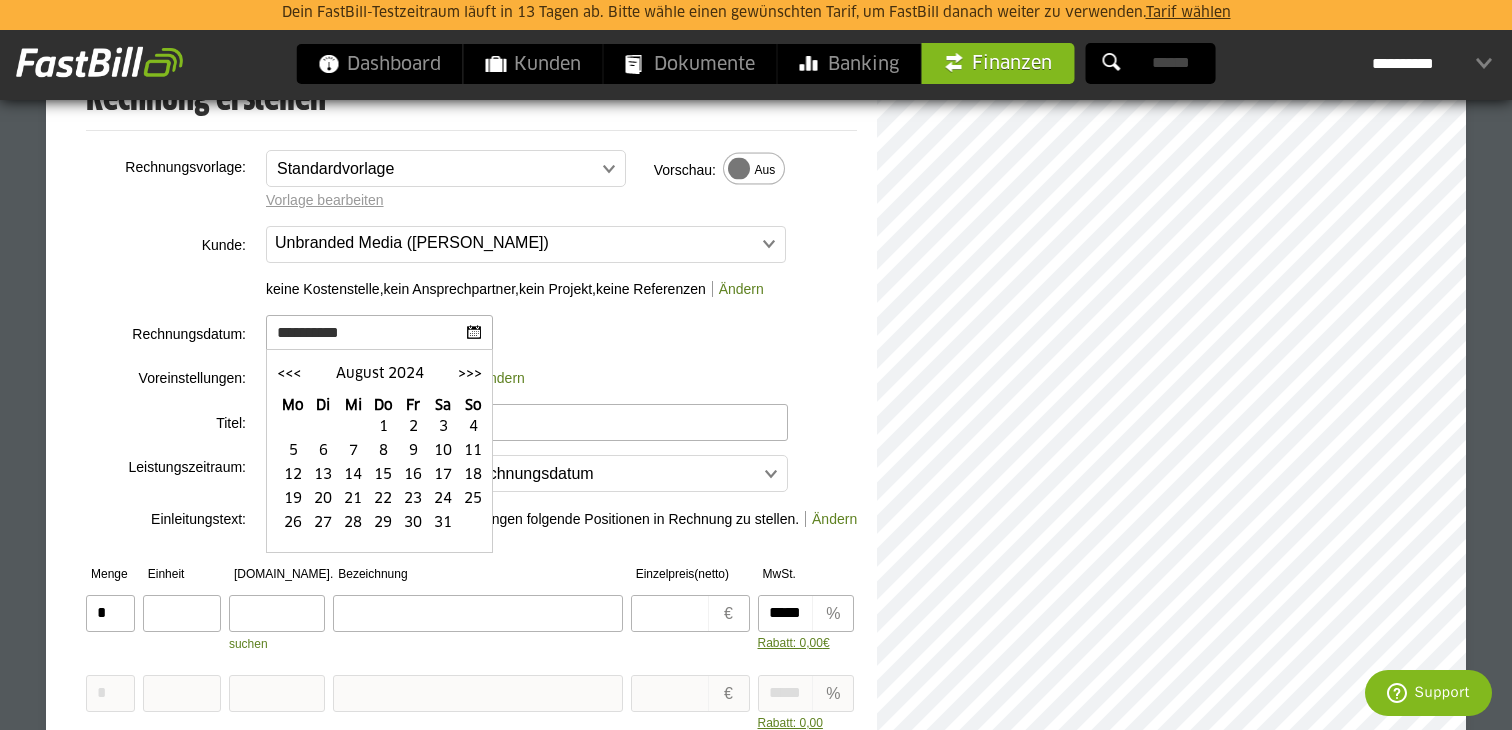 click on "<<<" at bounding box center [289, 374] 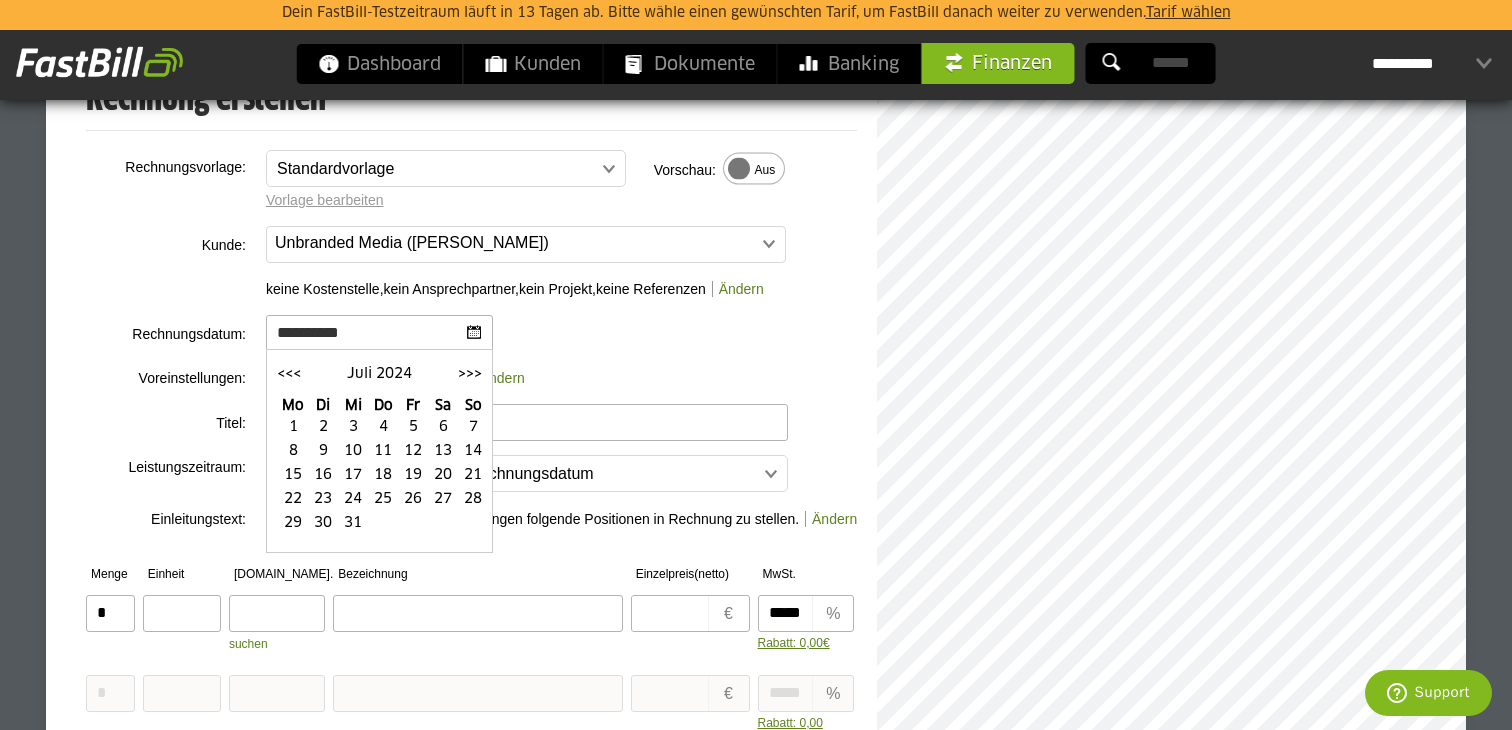 click on "31" at bounding box center [353, 523] 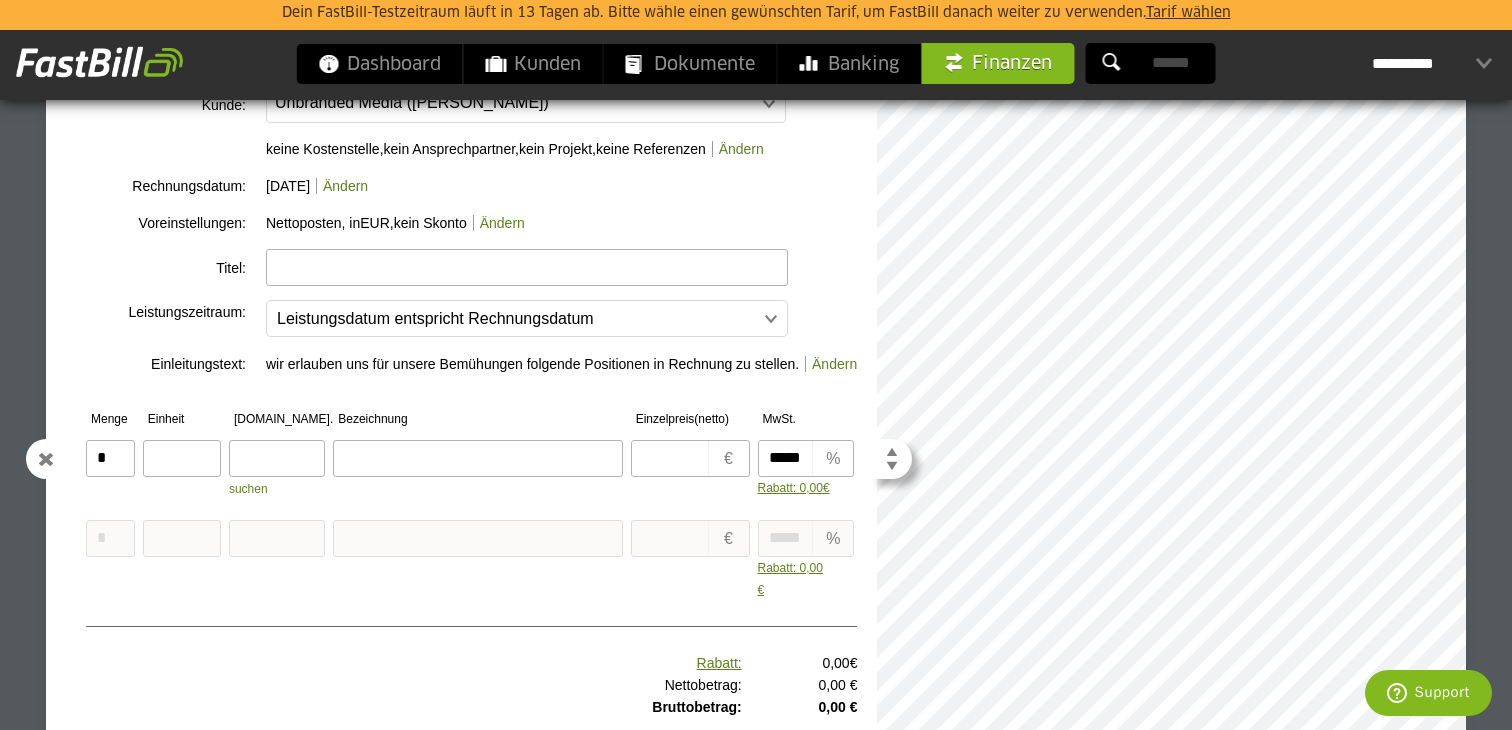 scroll, scrollTop: 350, scrollLeft: 0, axis: vertical 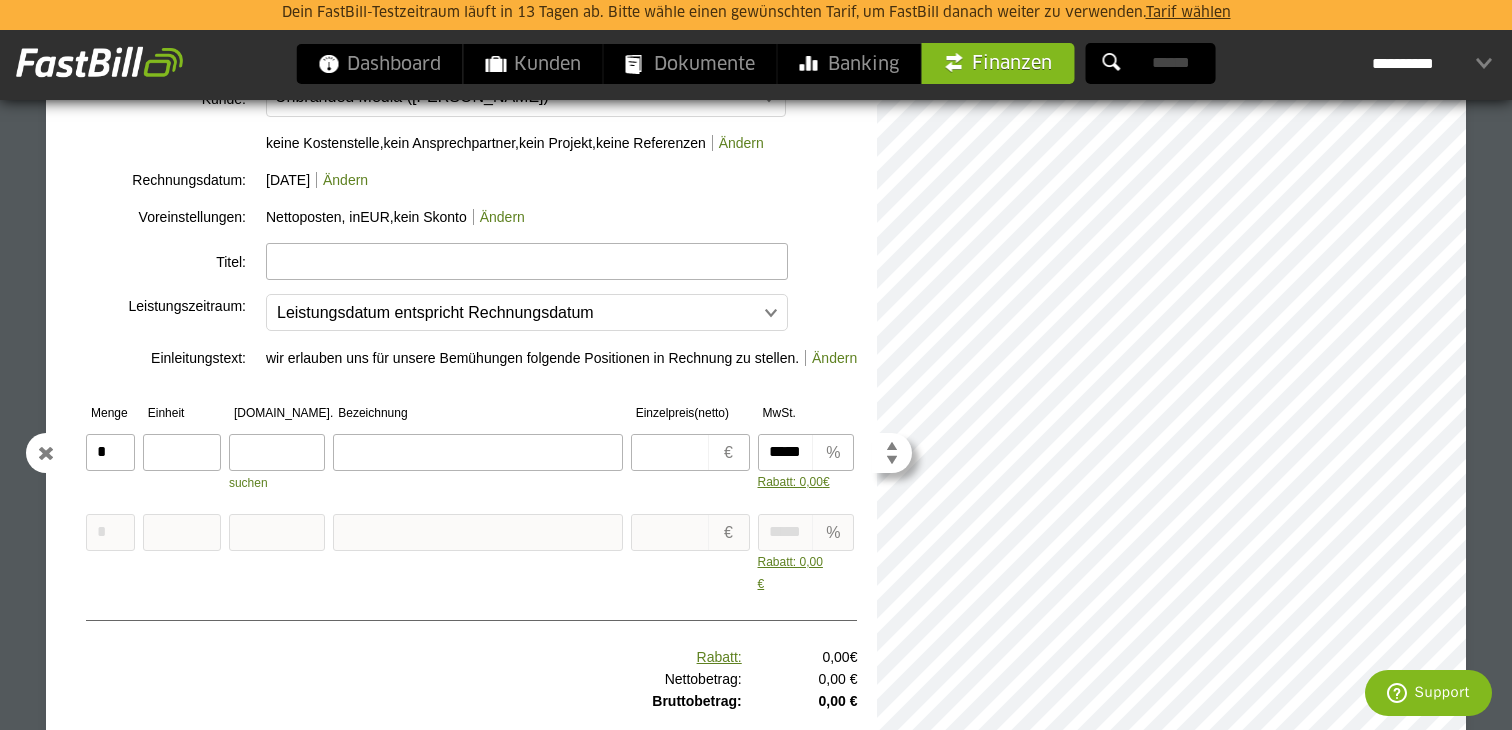 click at bounding box center (182, 452) 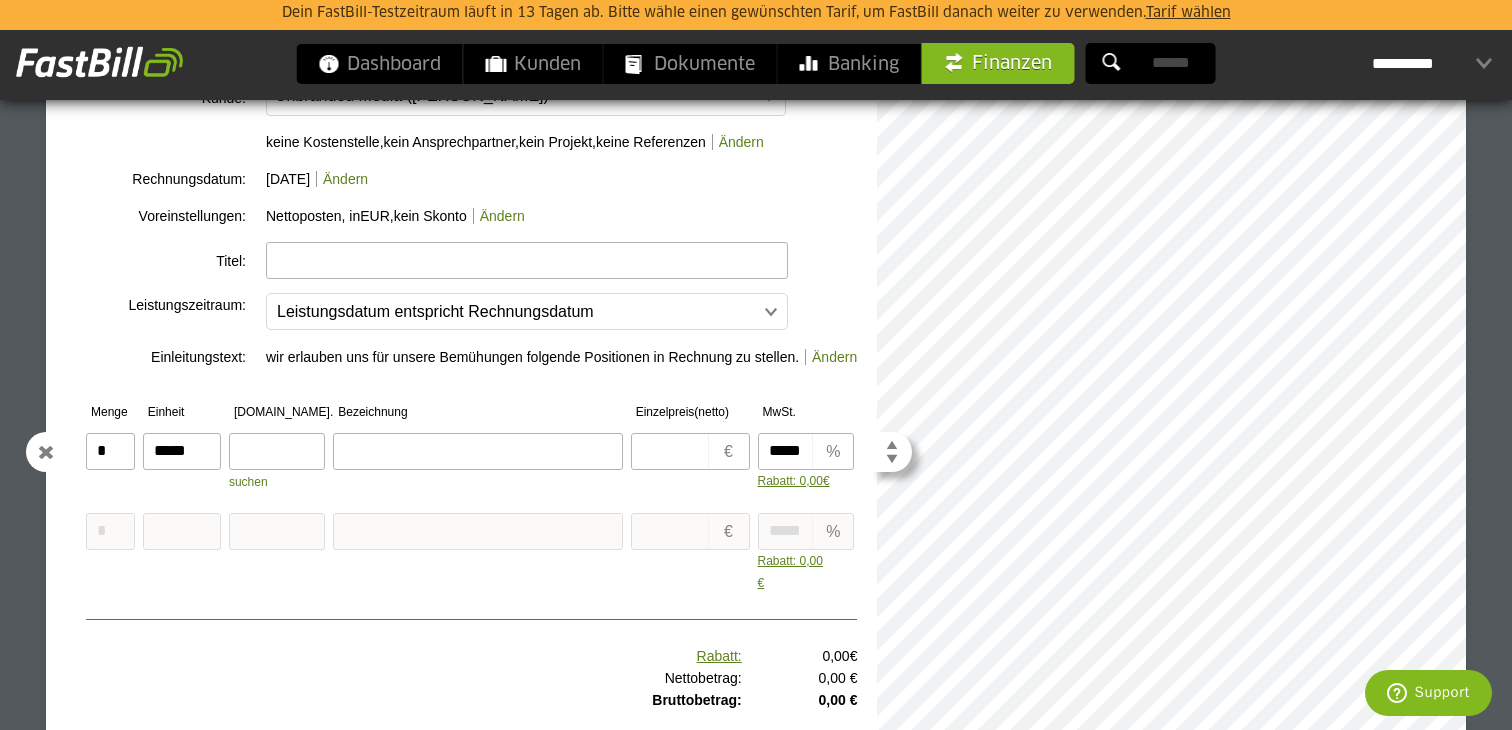 type on "*****" 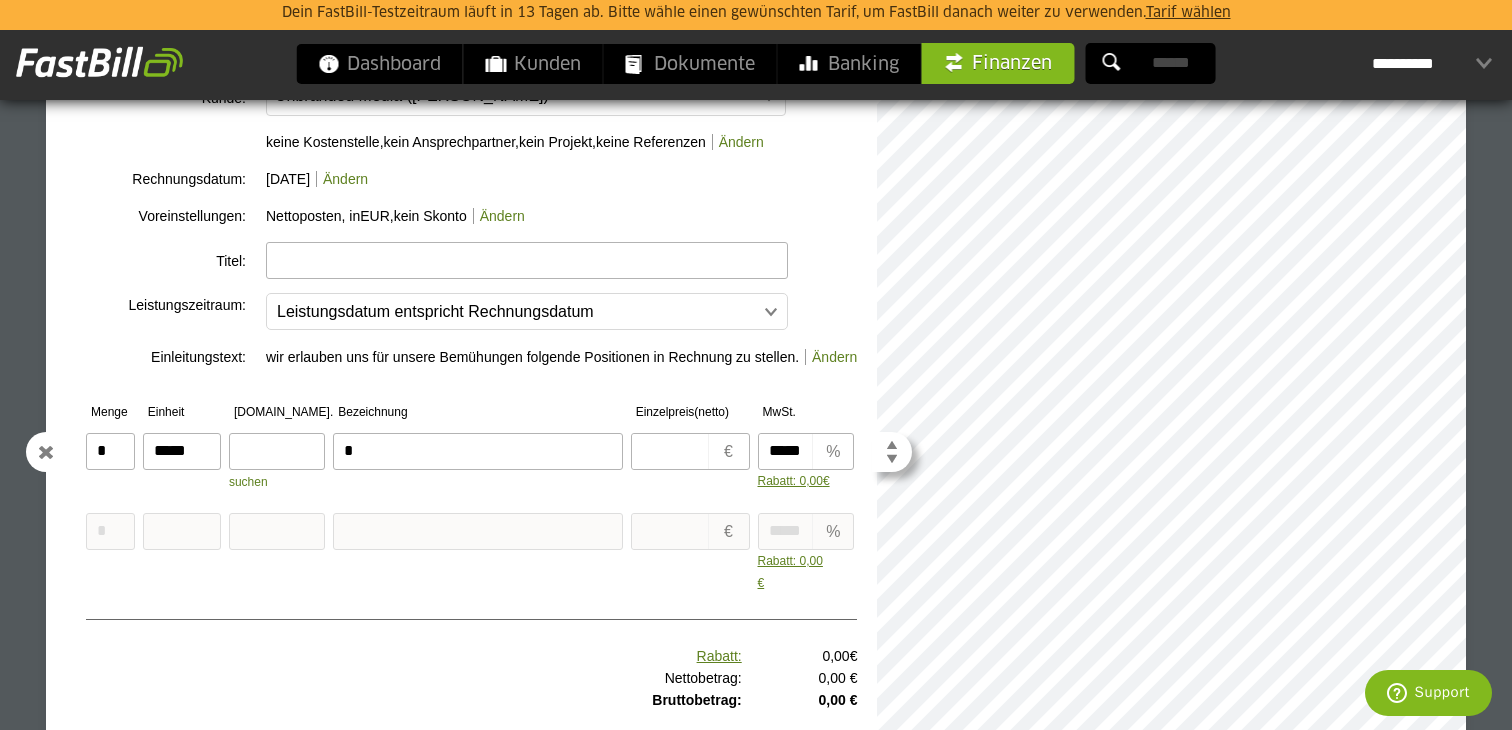type on "*" 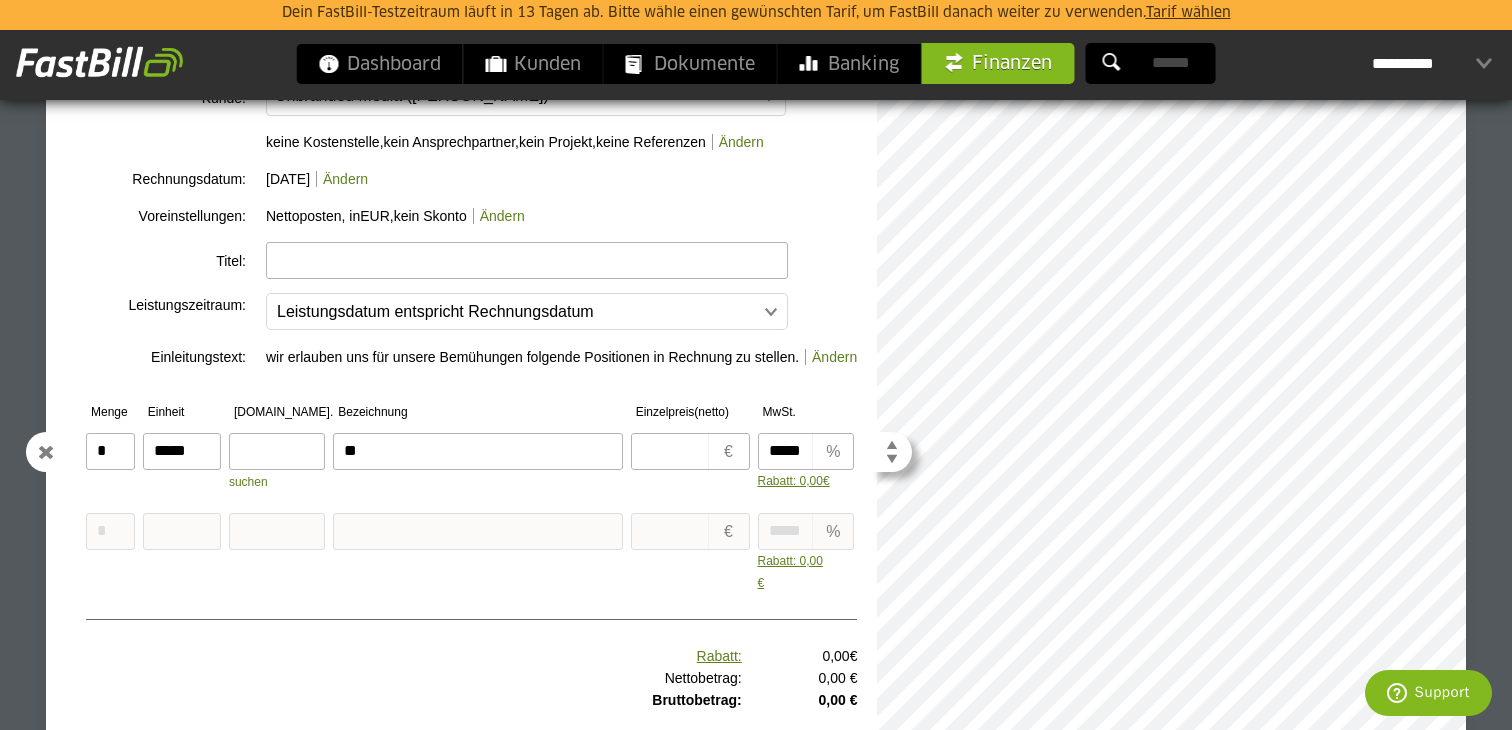 type on "**" 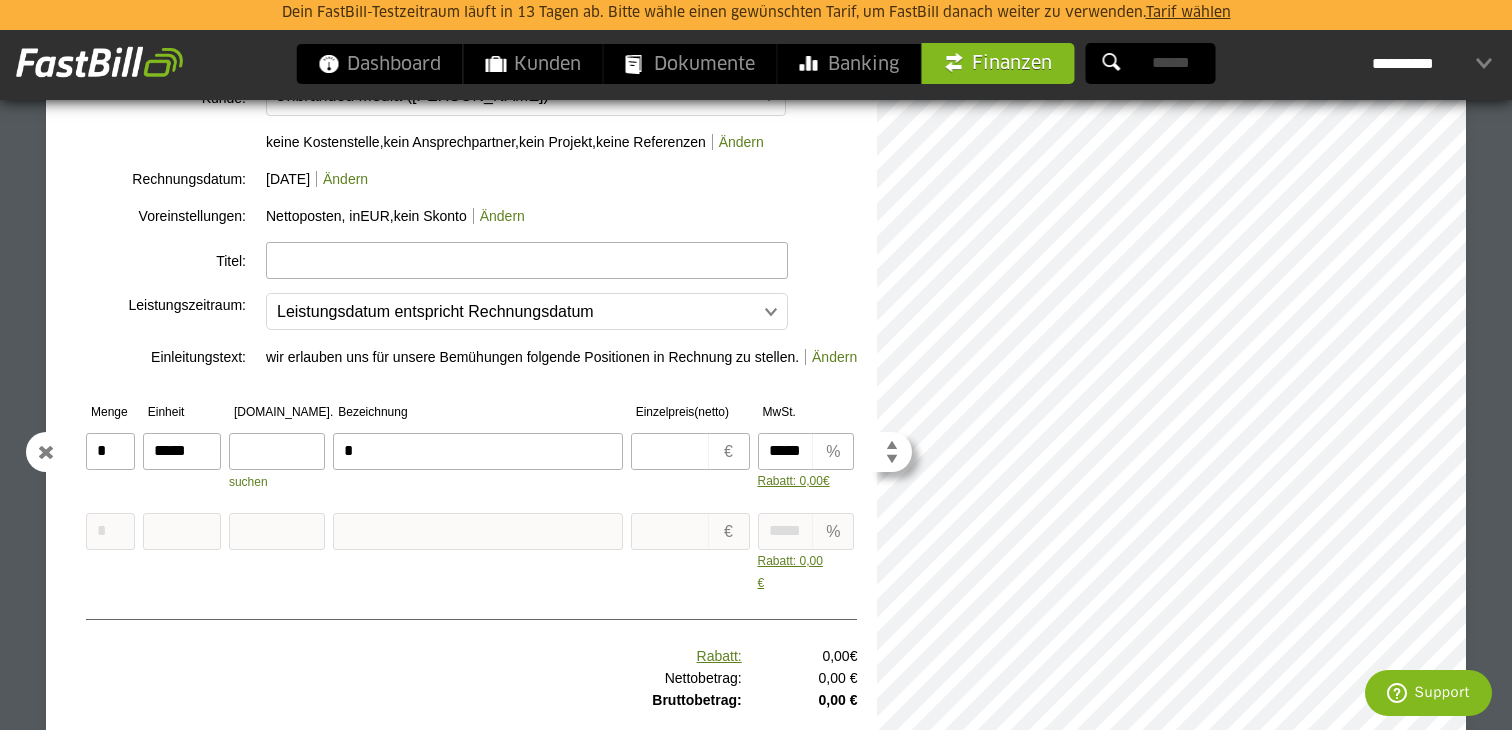 type on "*" 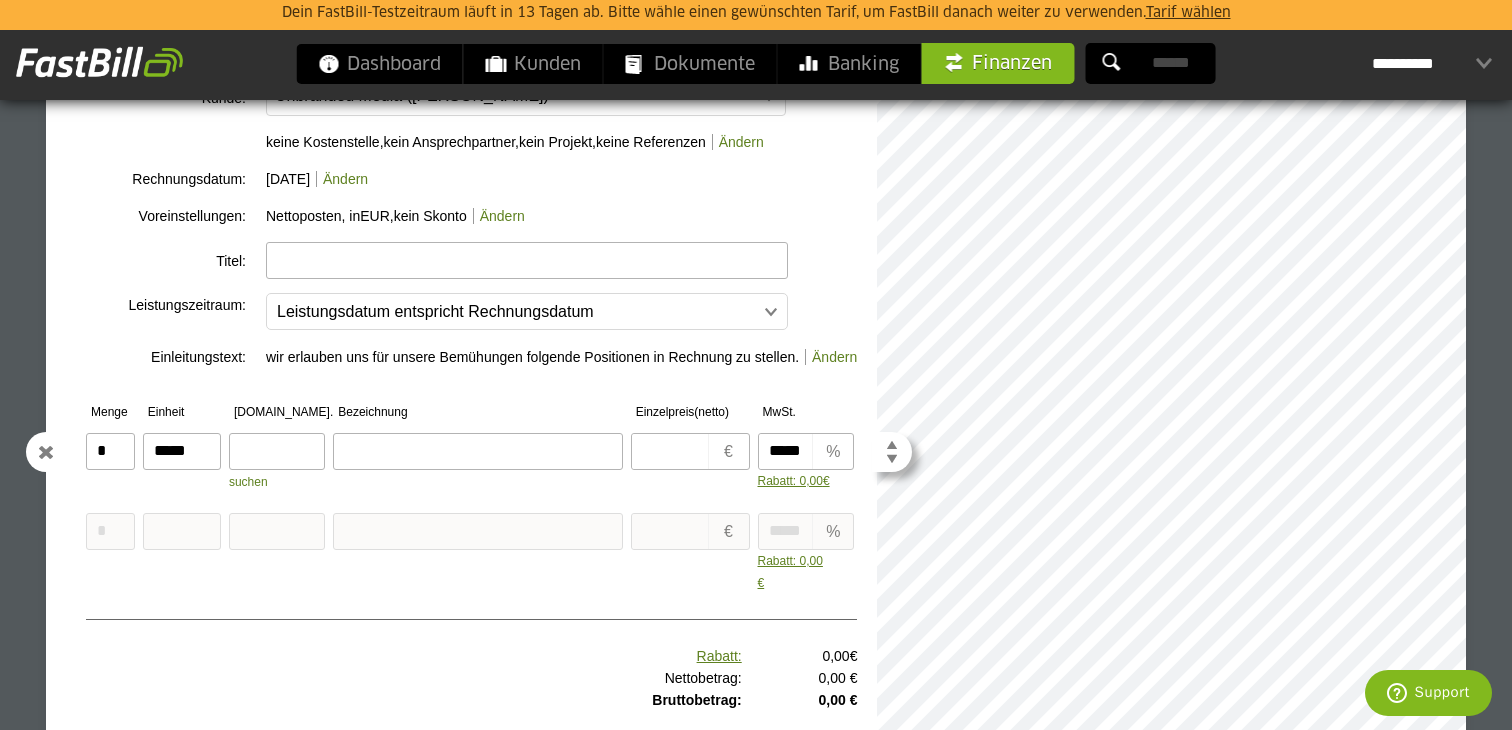 type 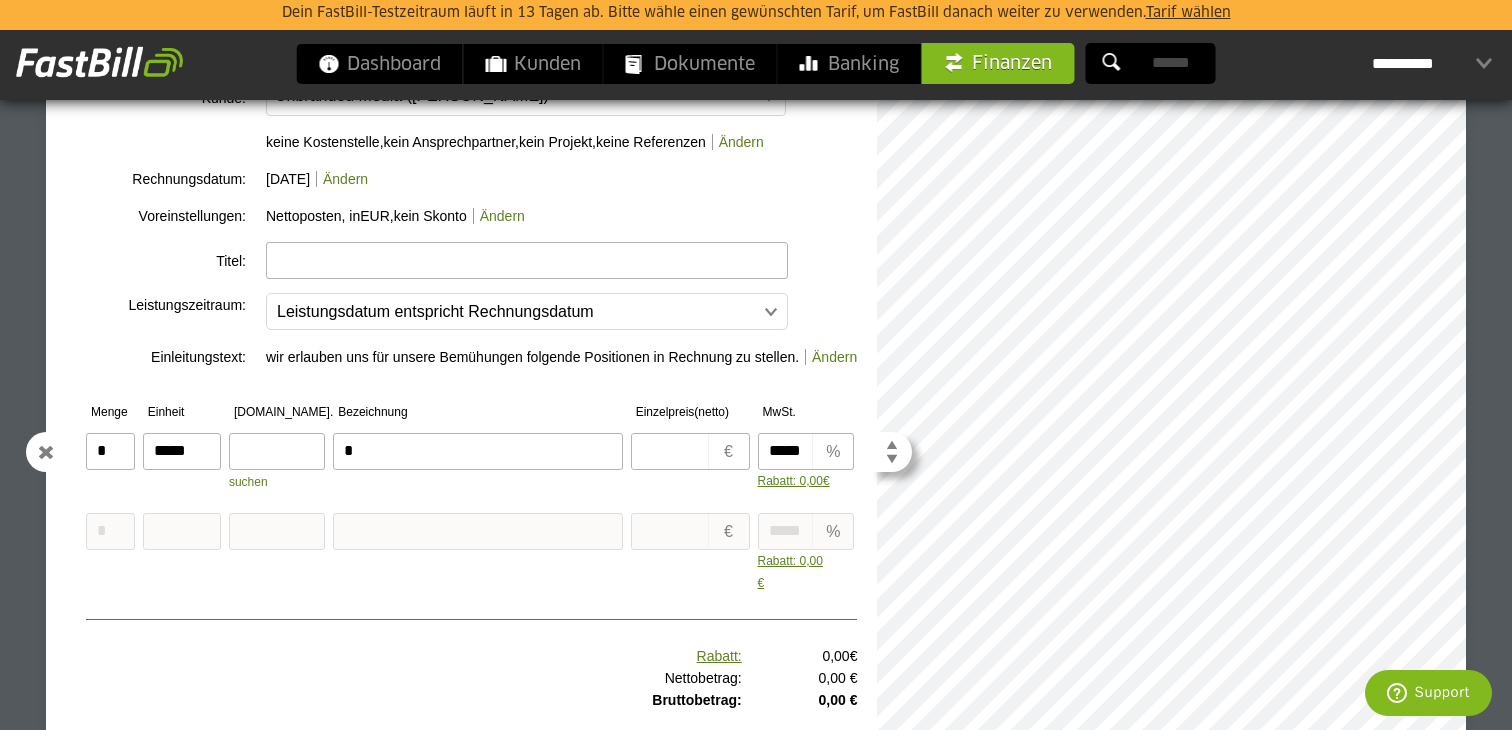 type on "*" 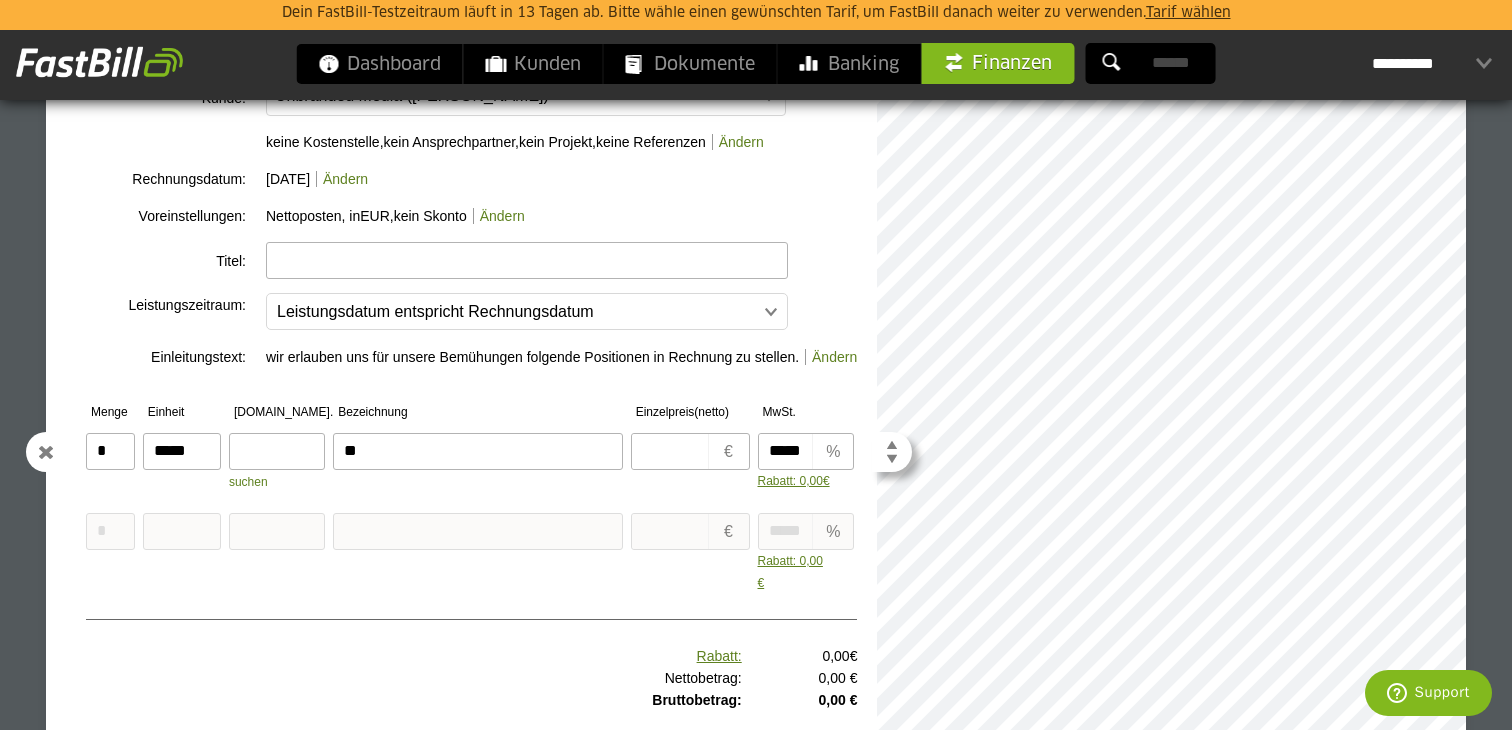 type on "**" 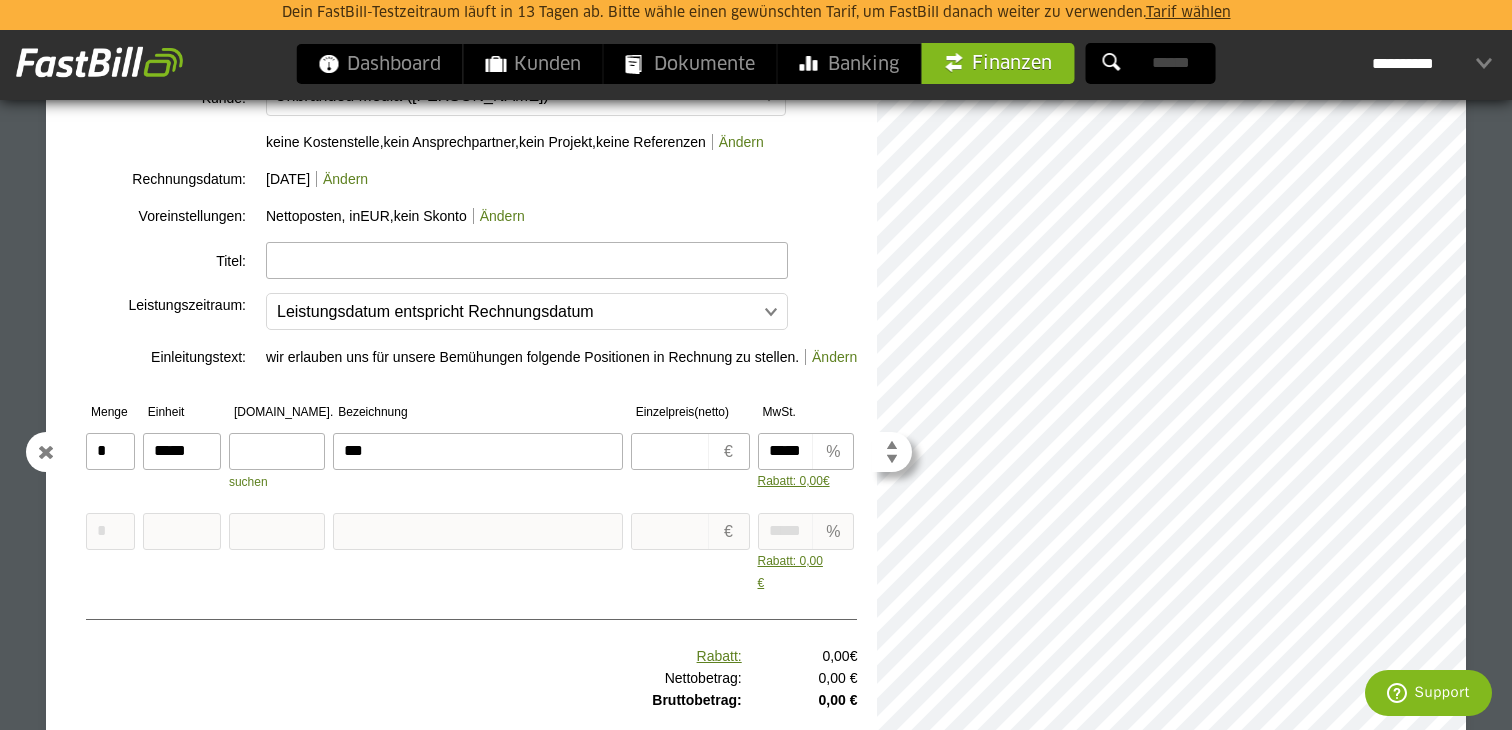 type on "***" 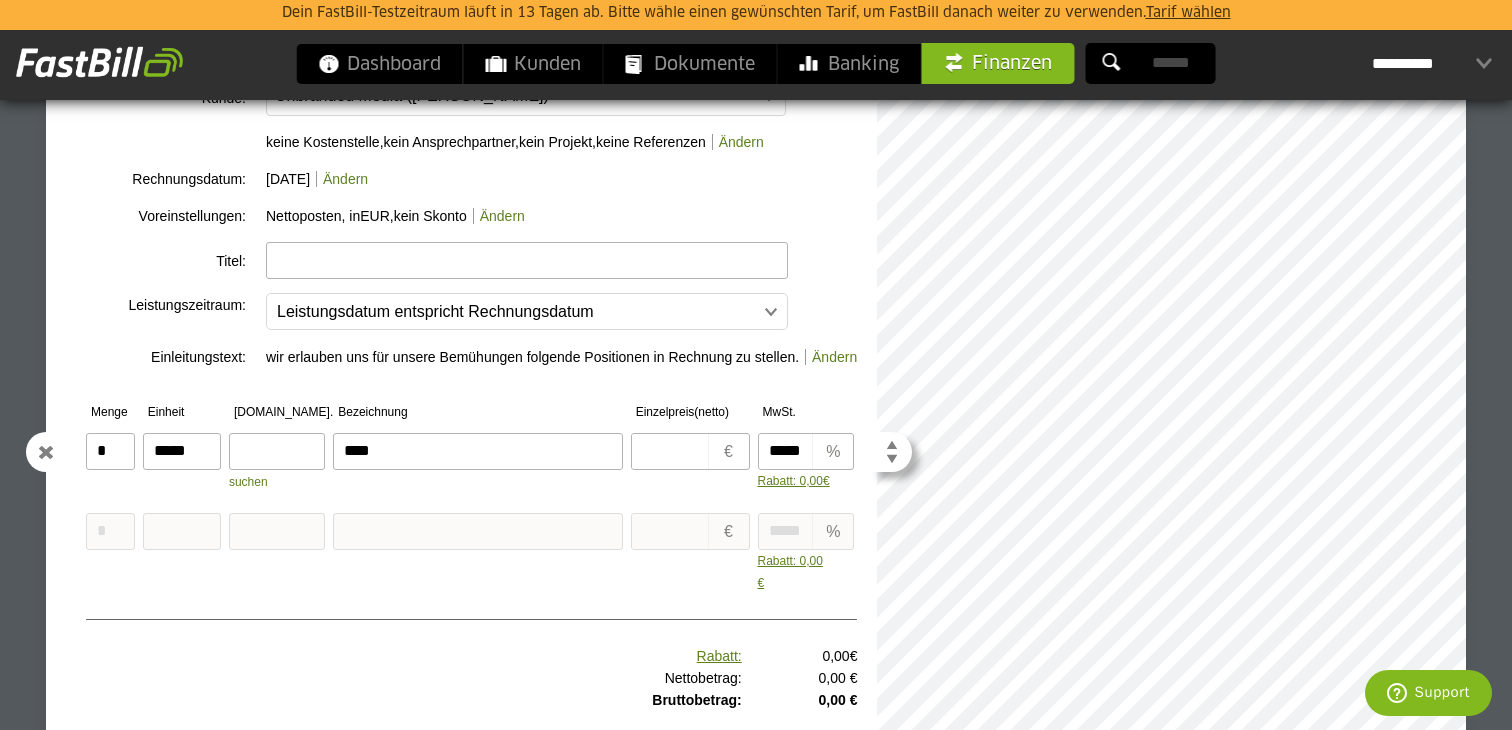 type on "****" 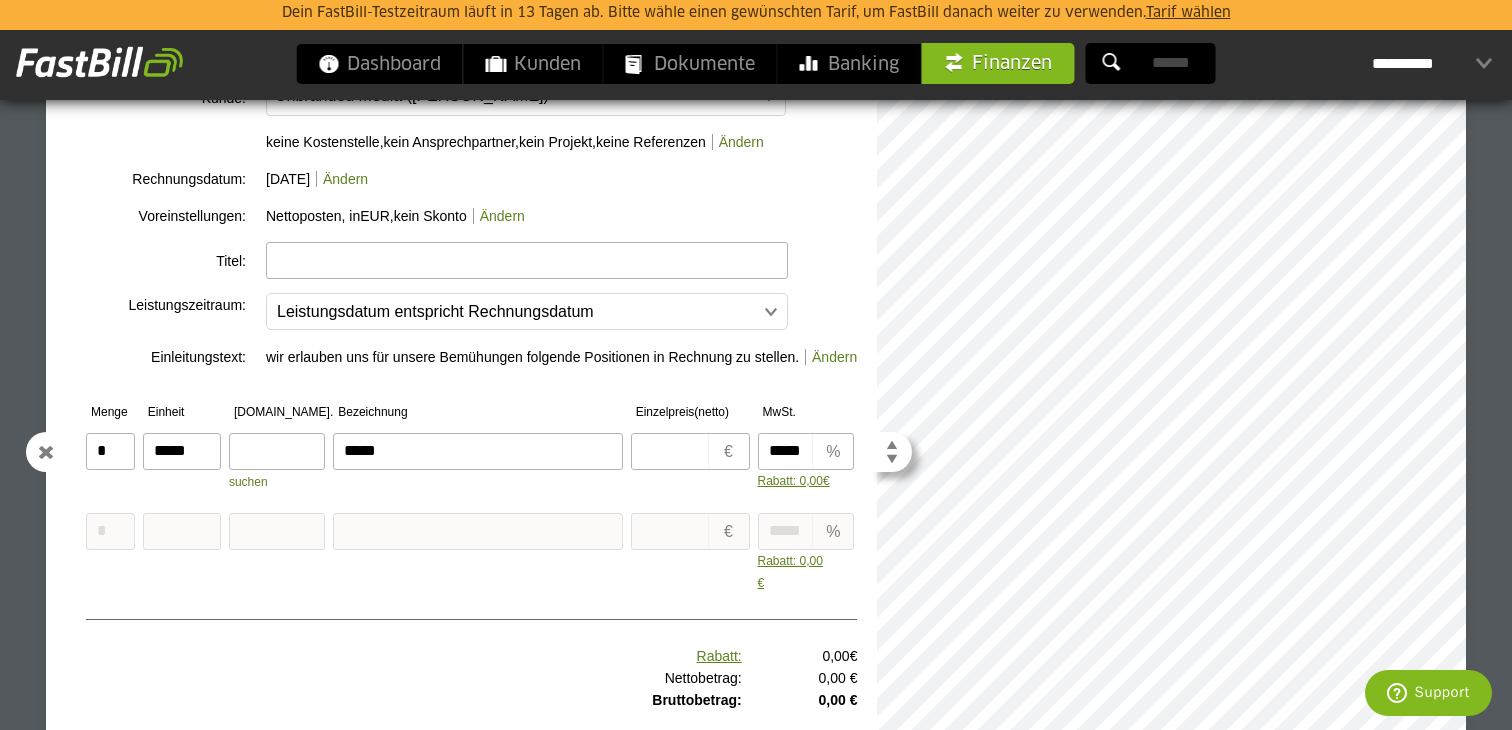 type on "*****" 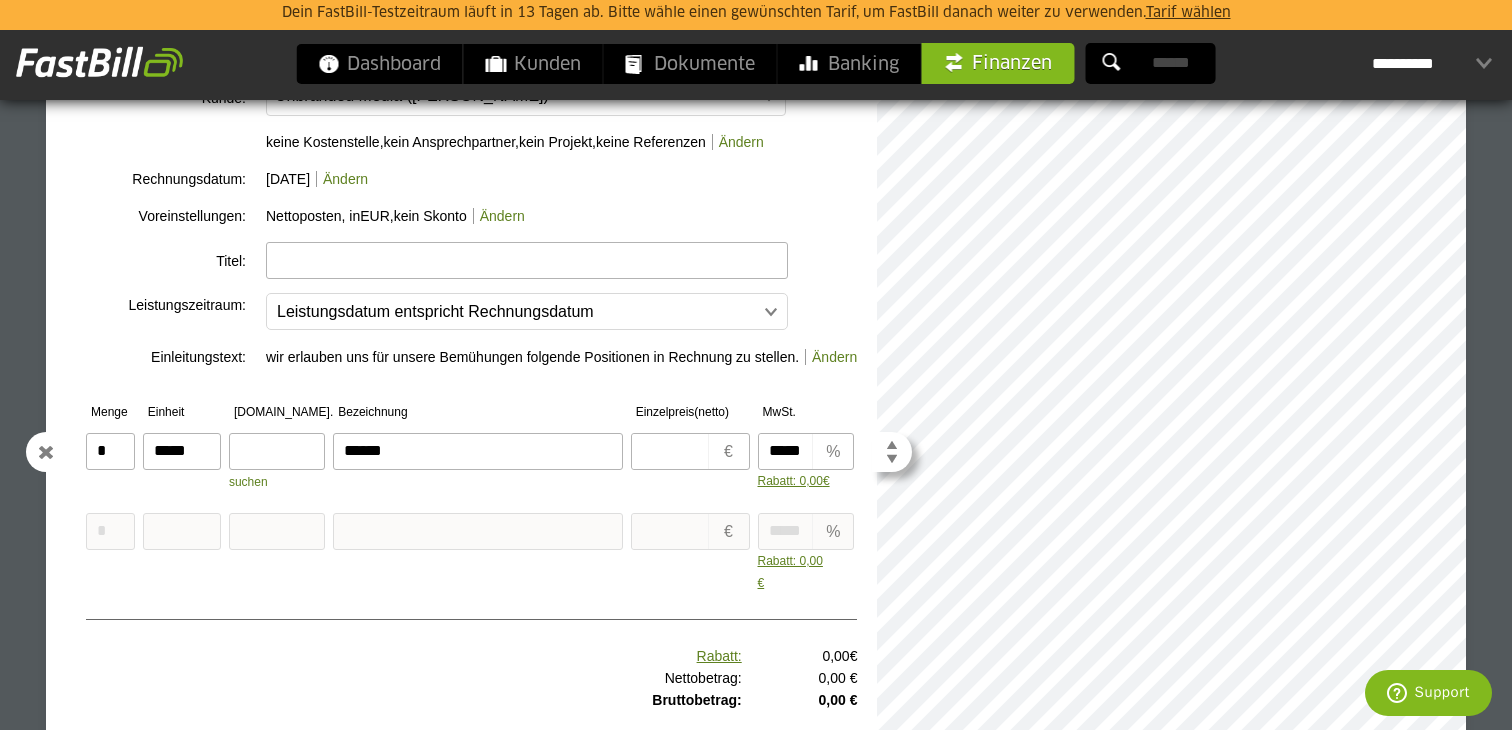 type on "******" 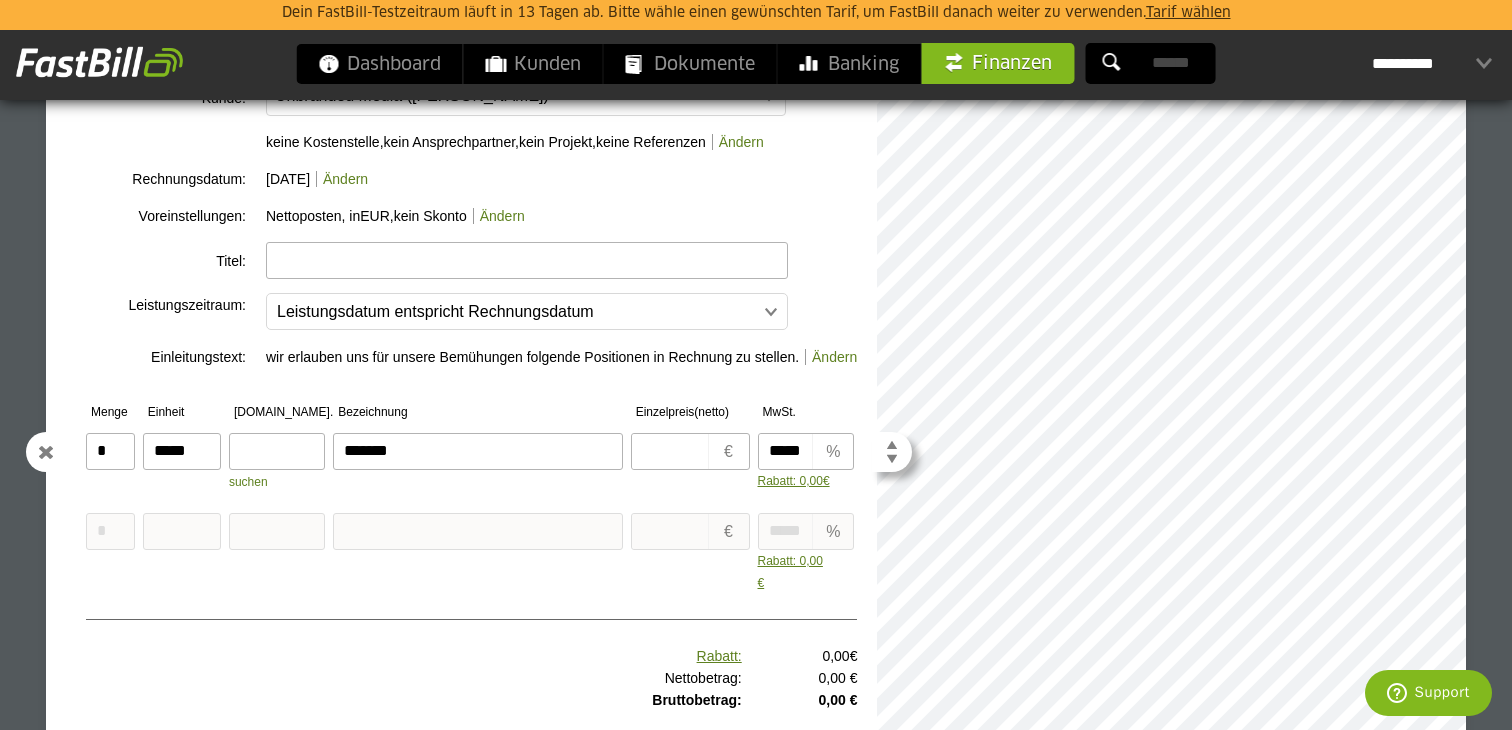 type on "*******" 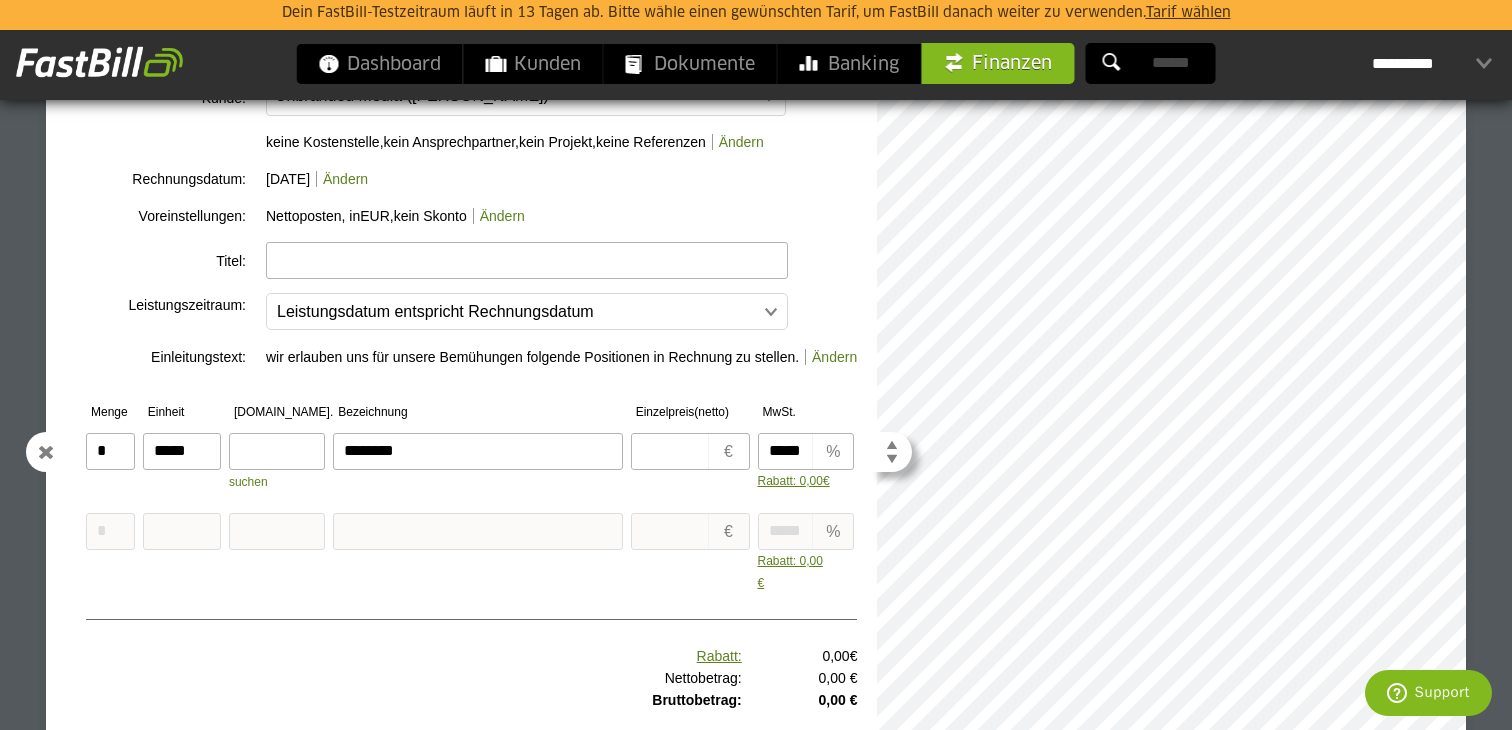 type on "********" 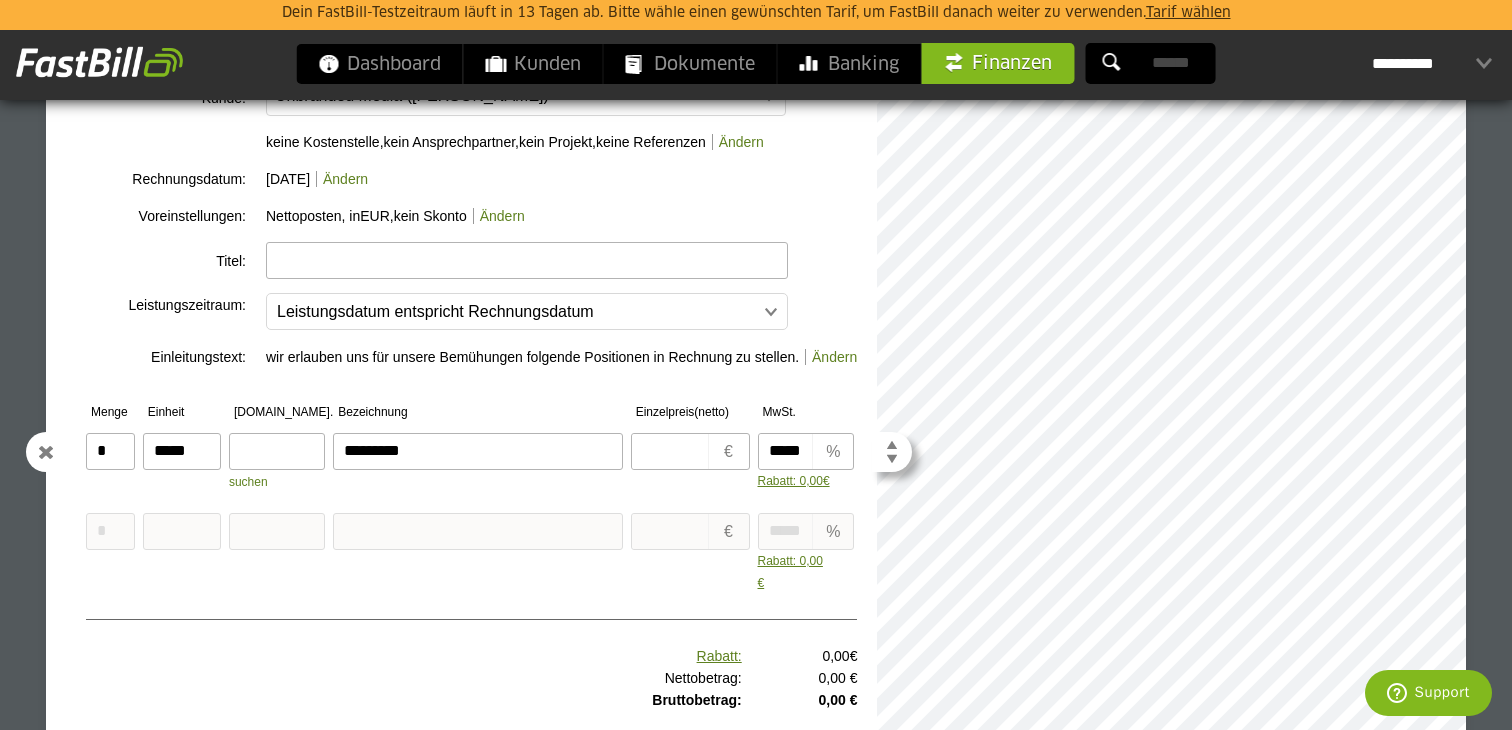 type on "********" 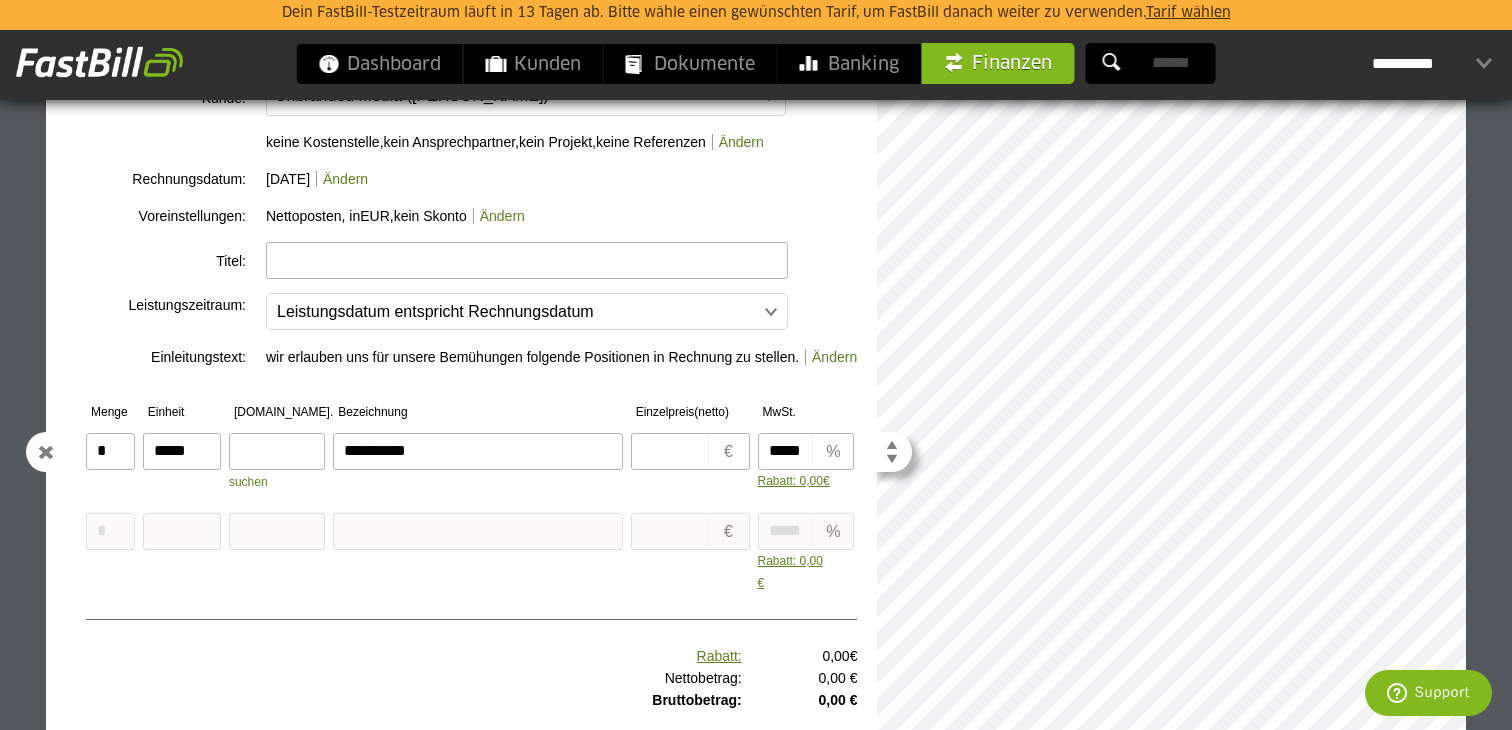 type on "**********" 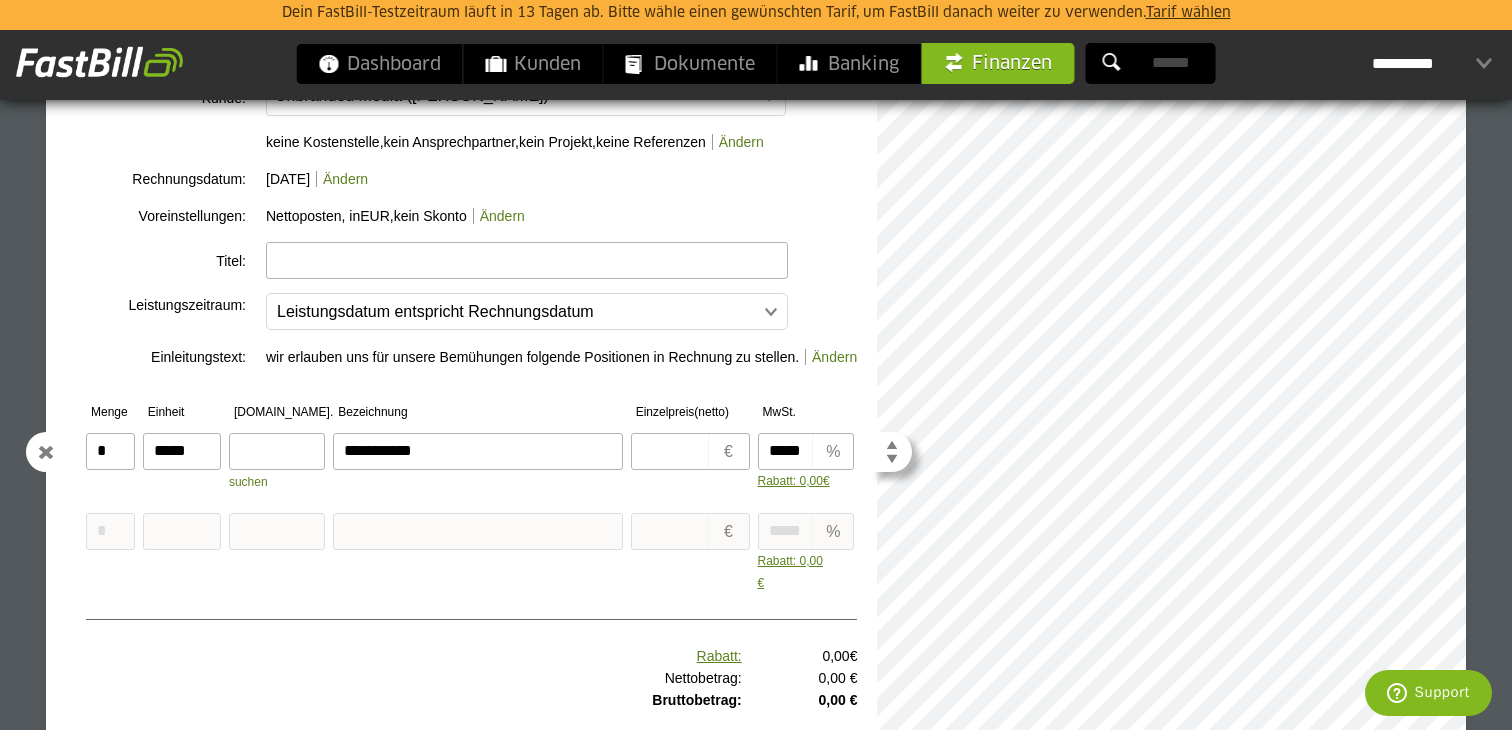type on "**********" 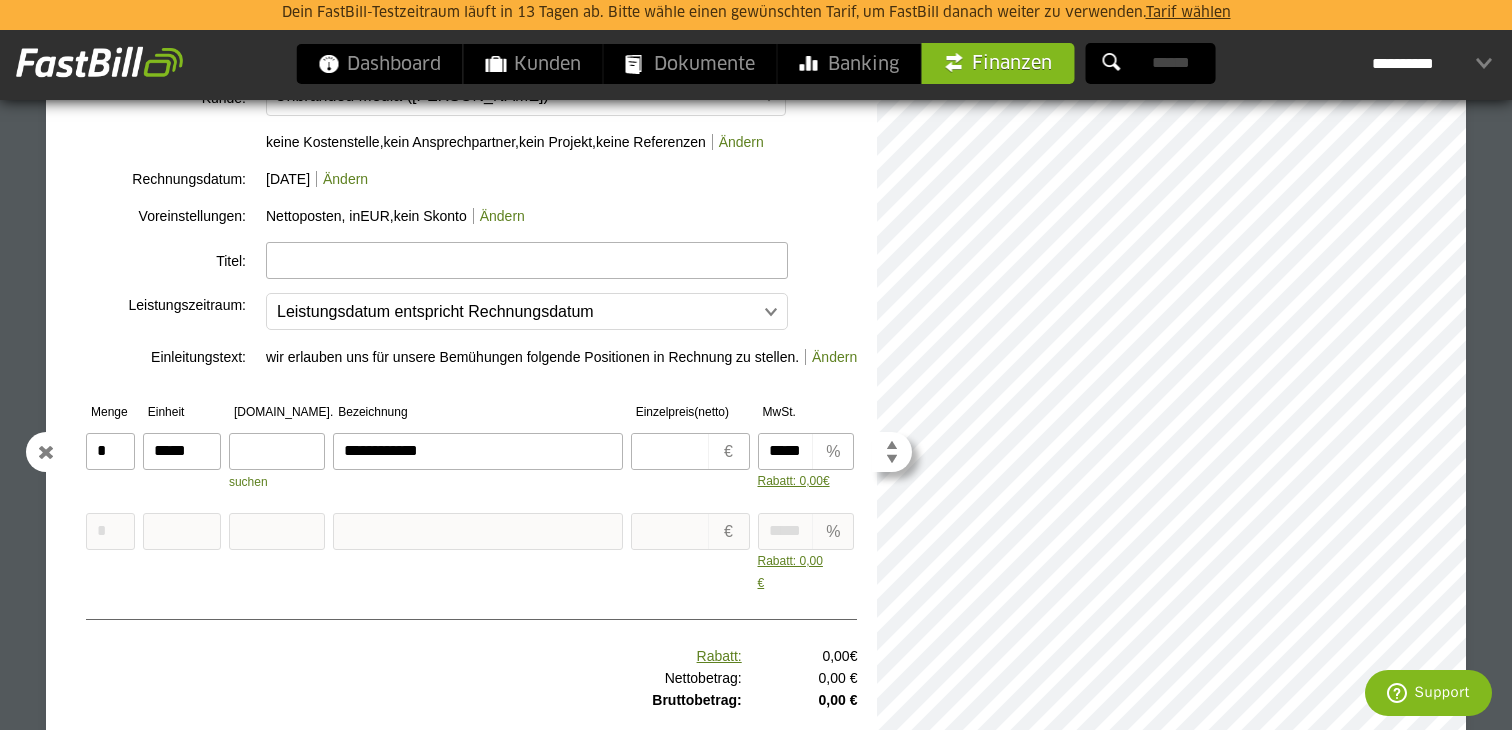 type on "**********" 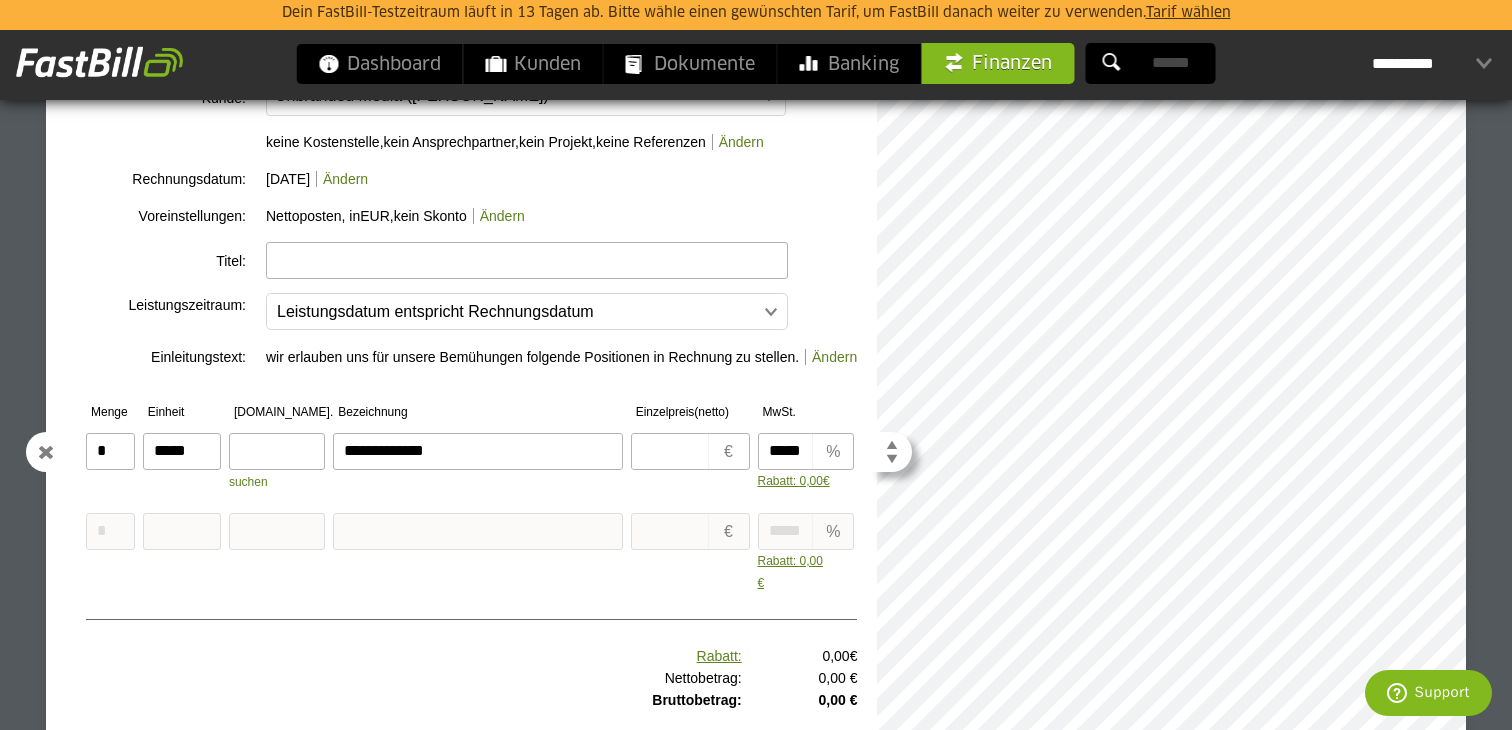 type on "**********" 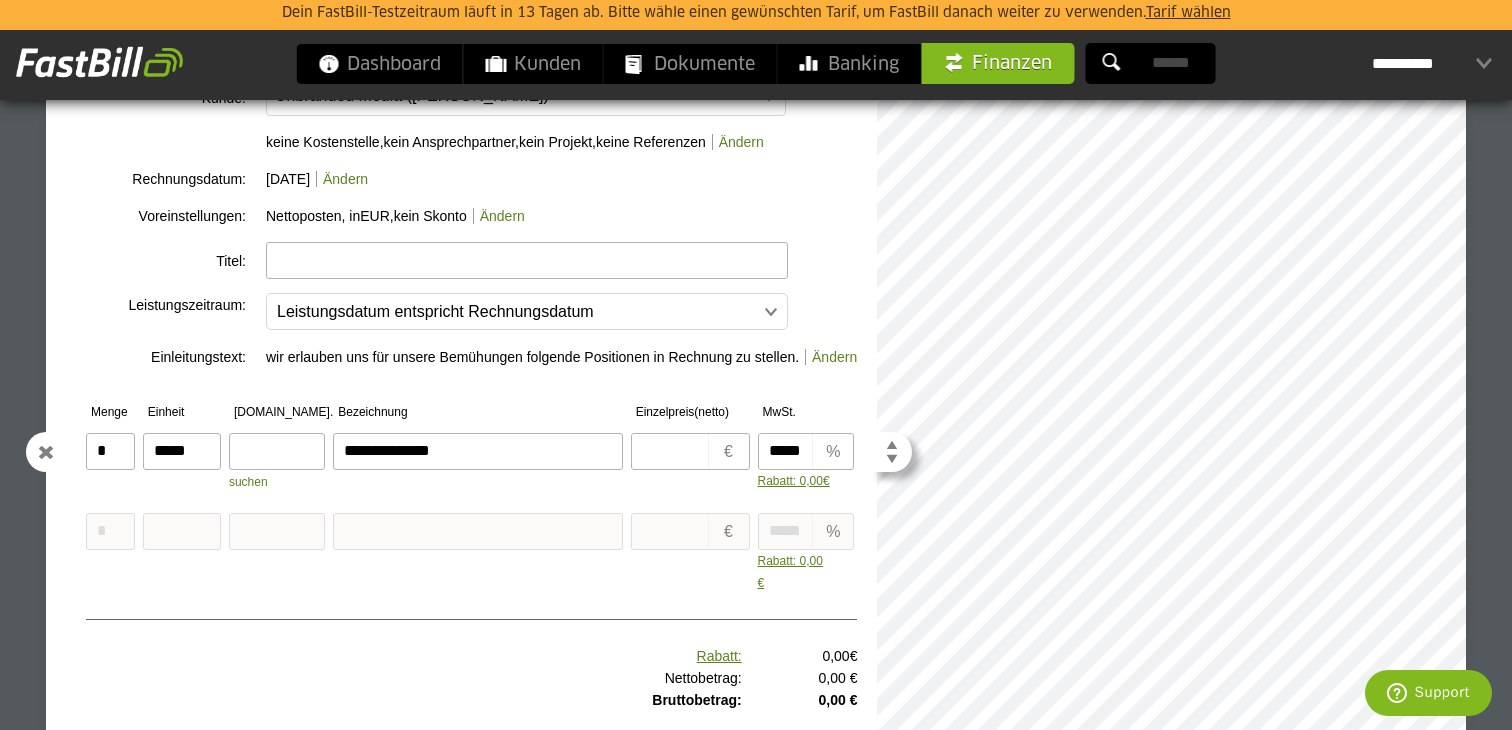 type on "**********" 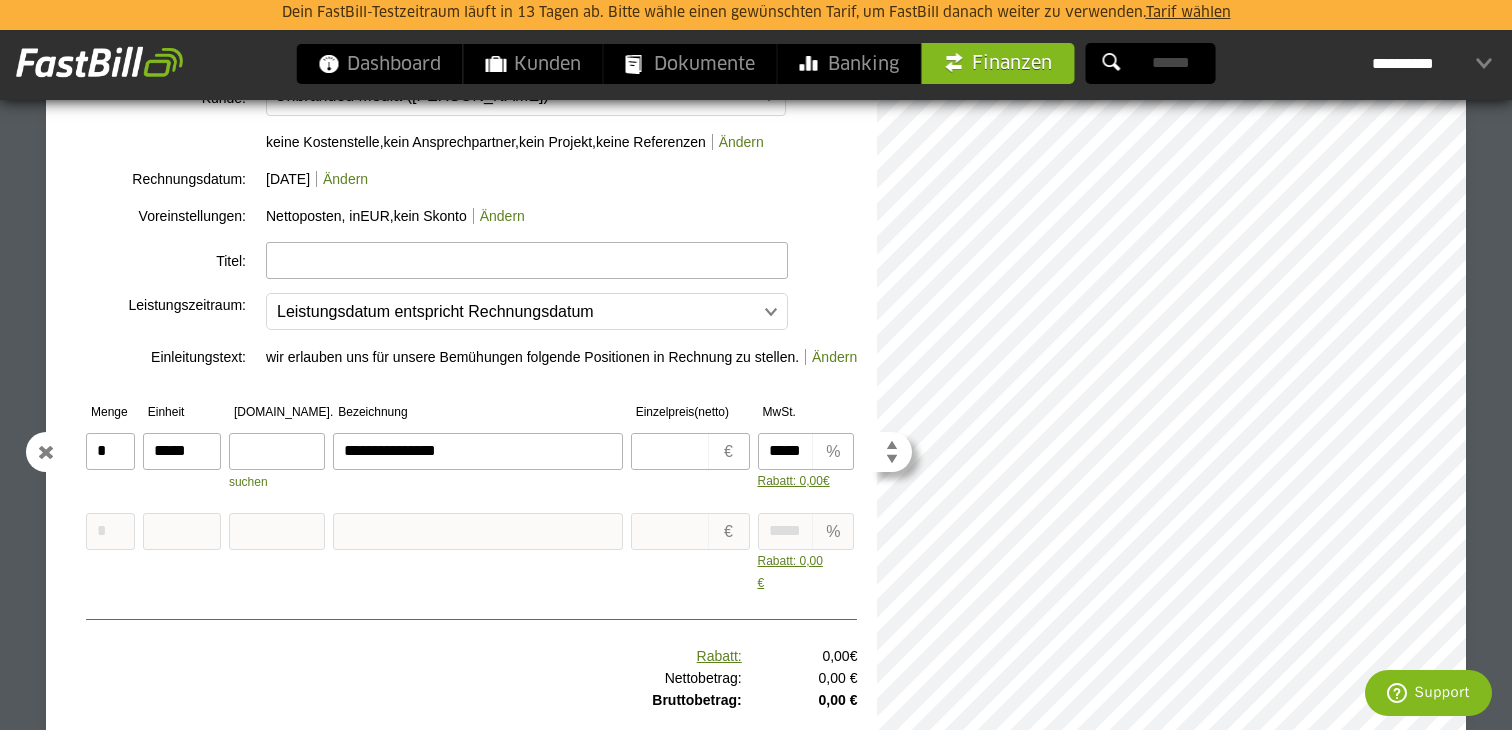 type on "**********" 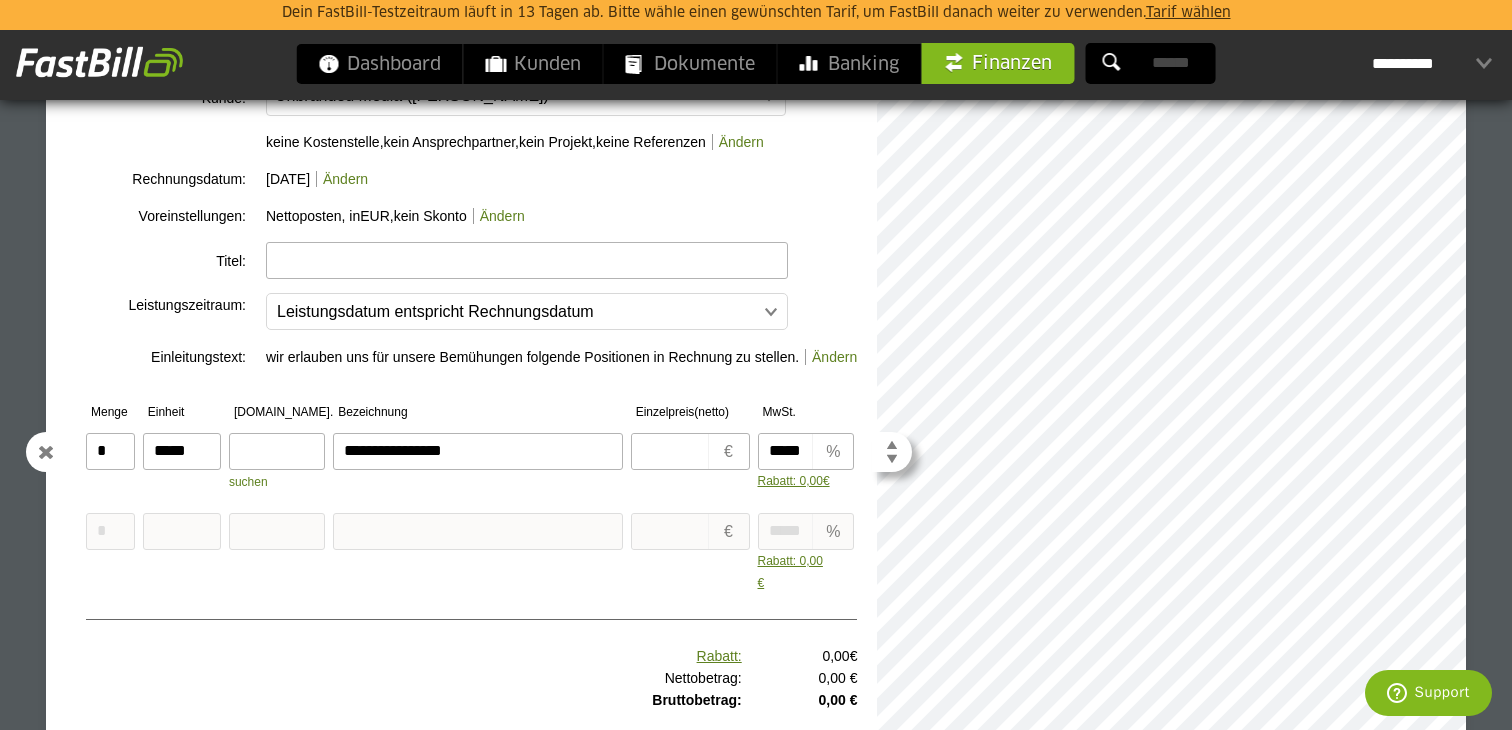type on "**********" 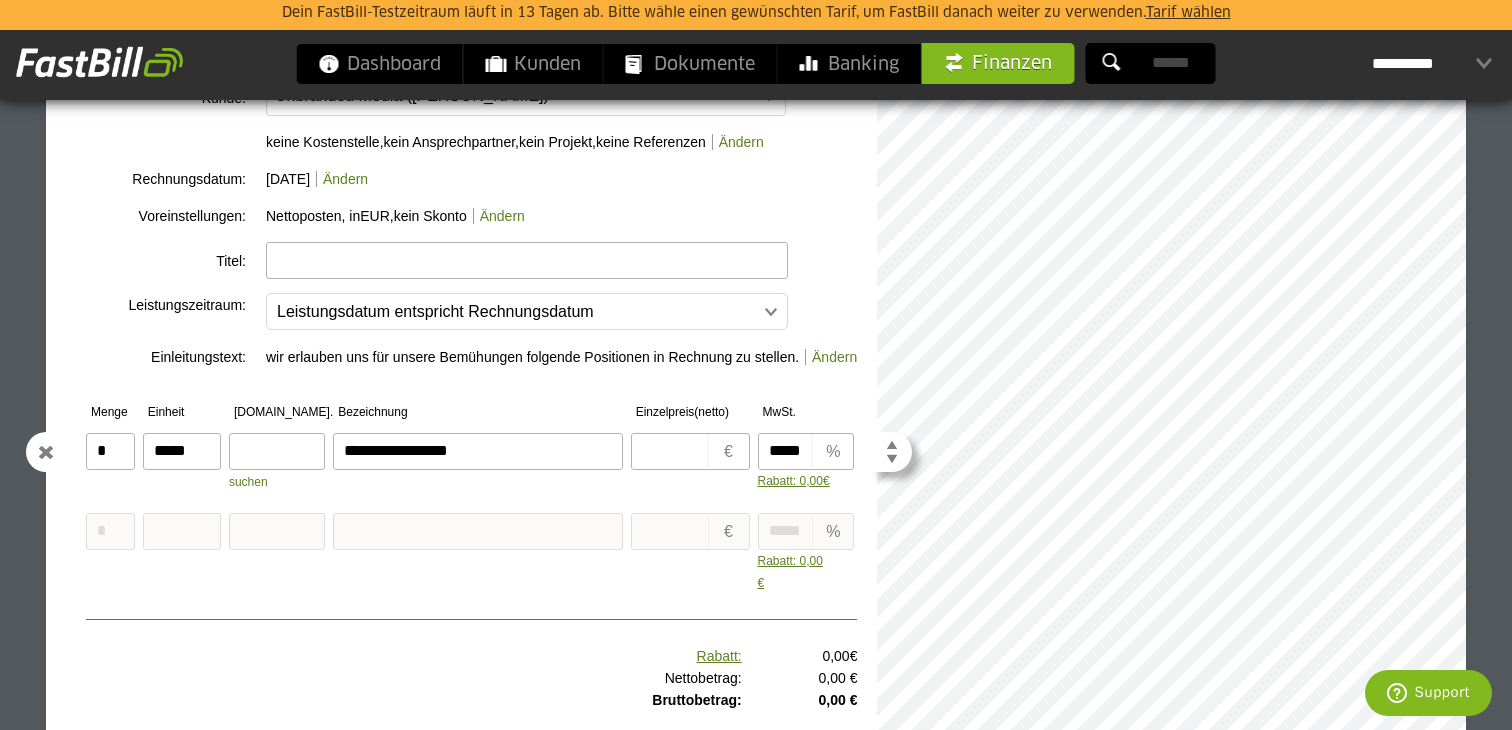 type on "**********" 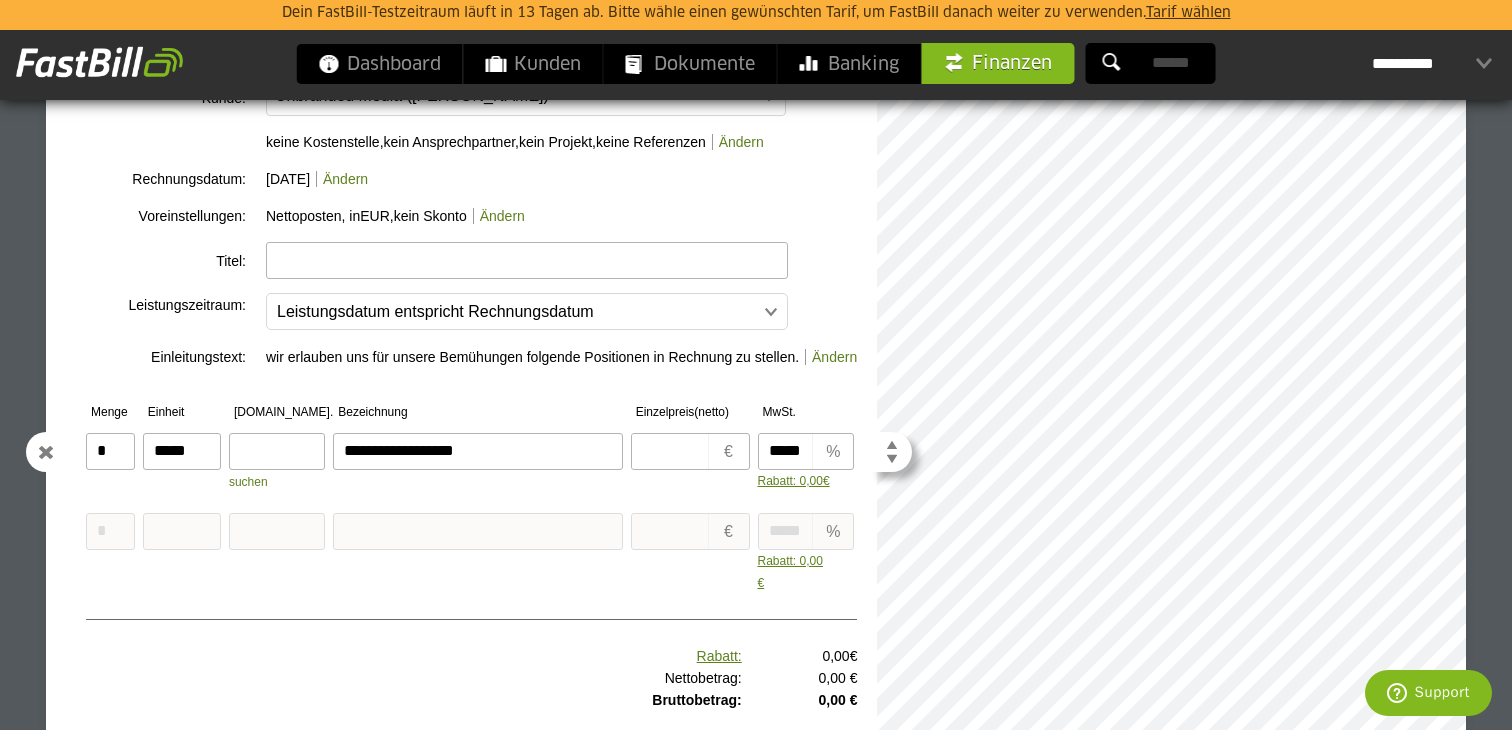type on "**********" 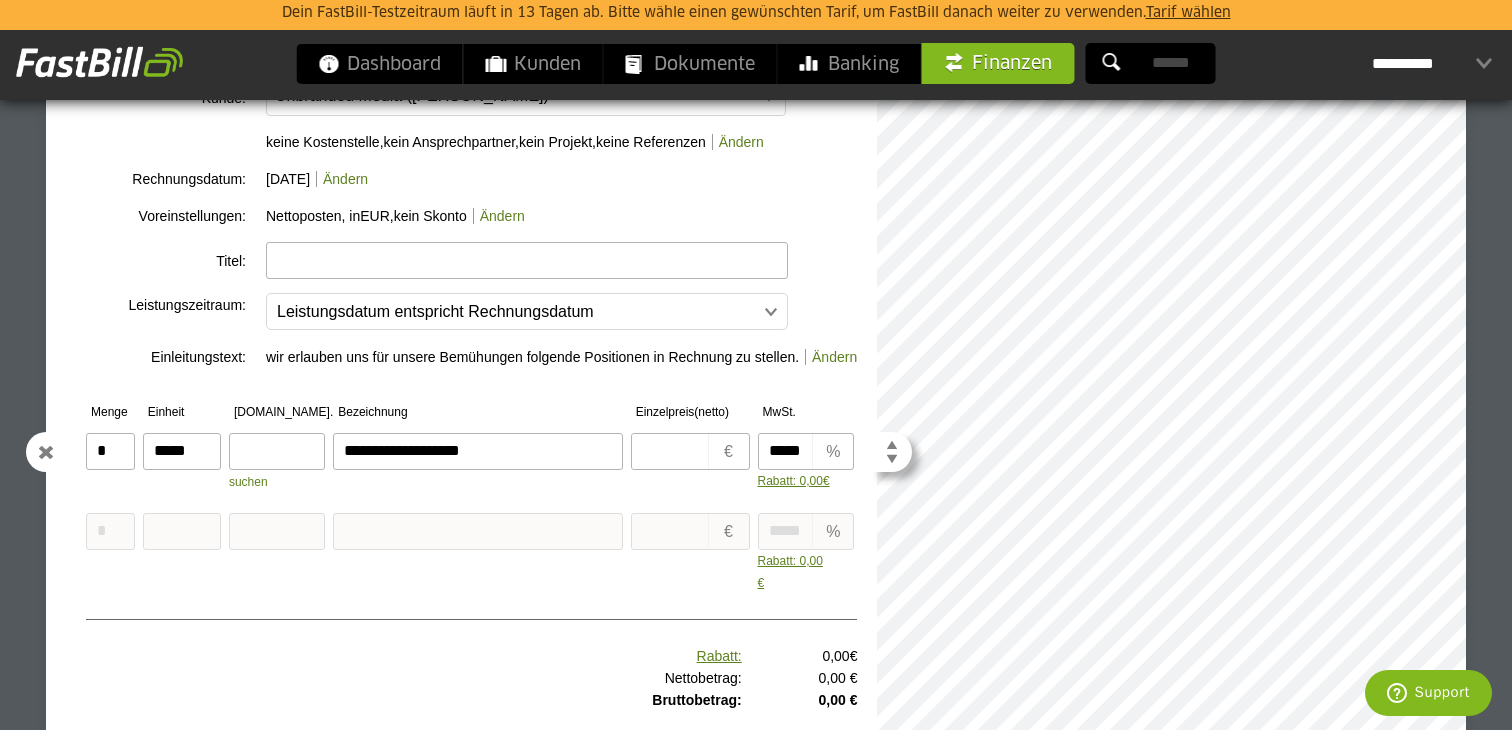 type on "**********" 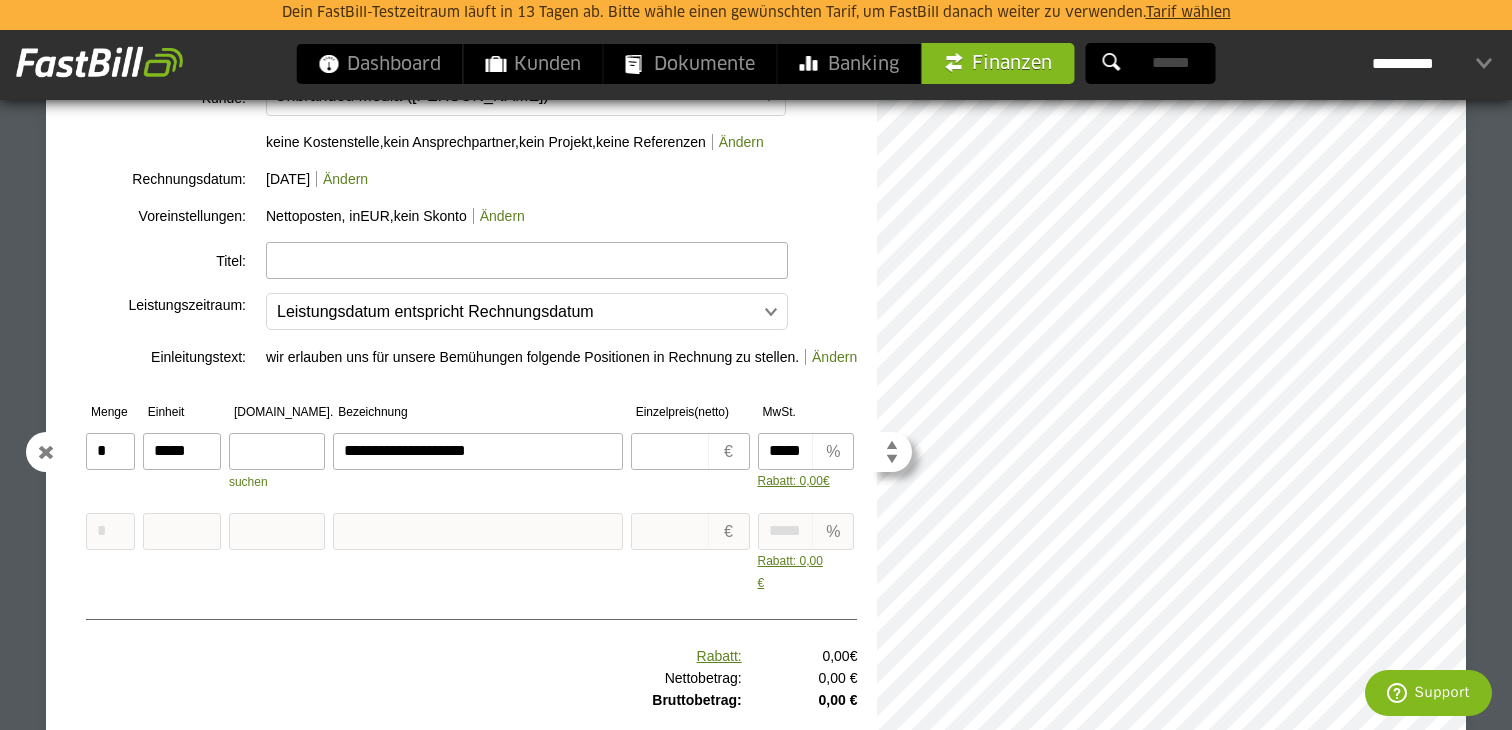 type on "**********" 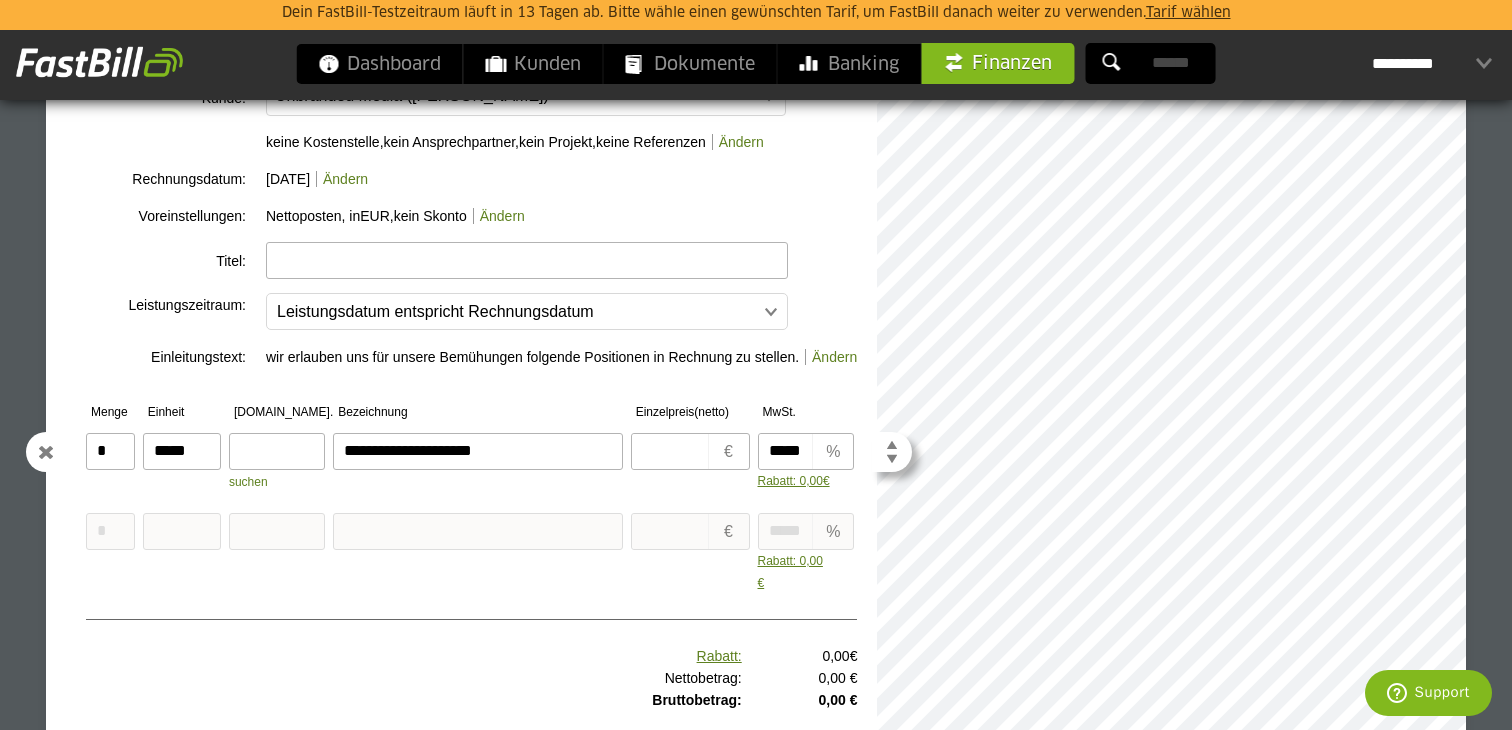 type on "**********" 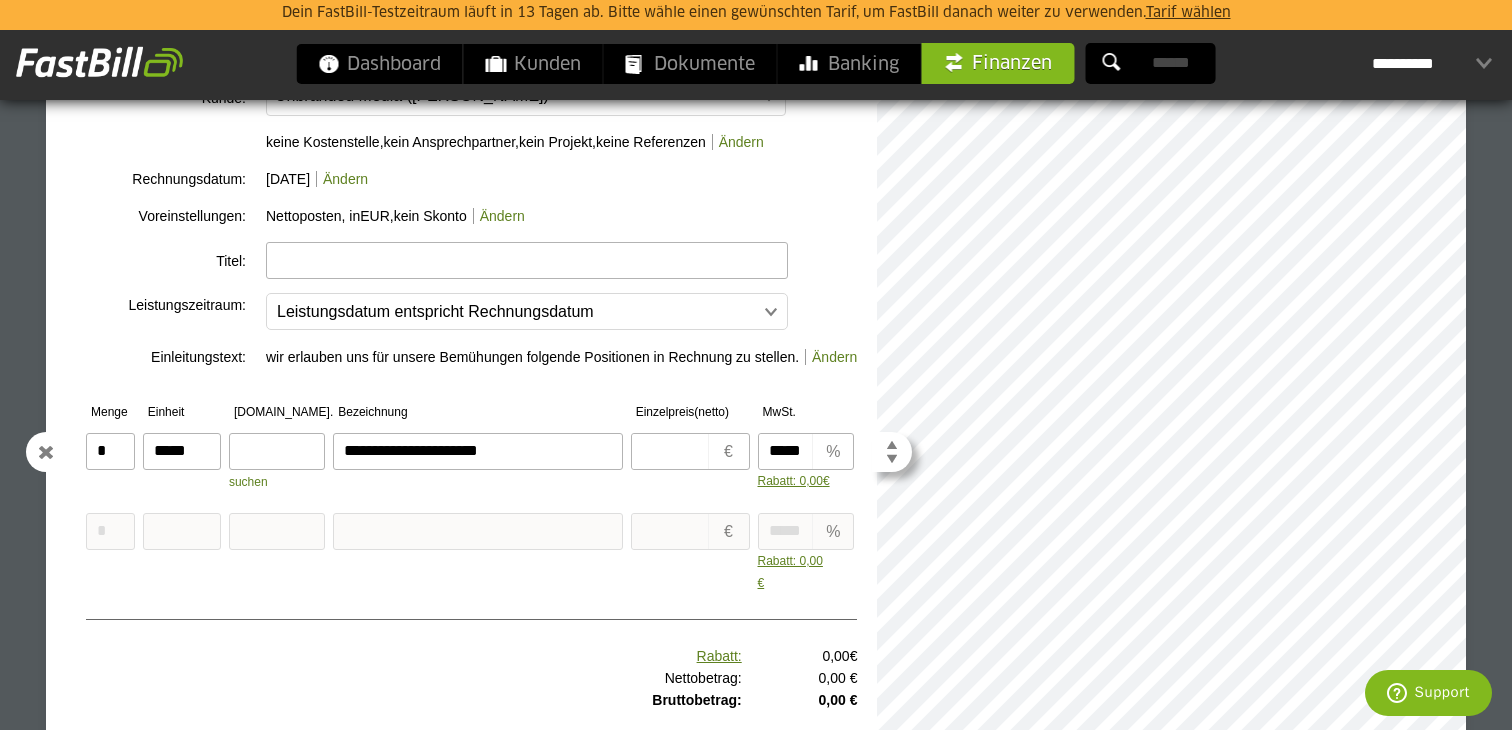 type on "**********" 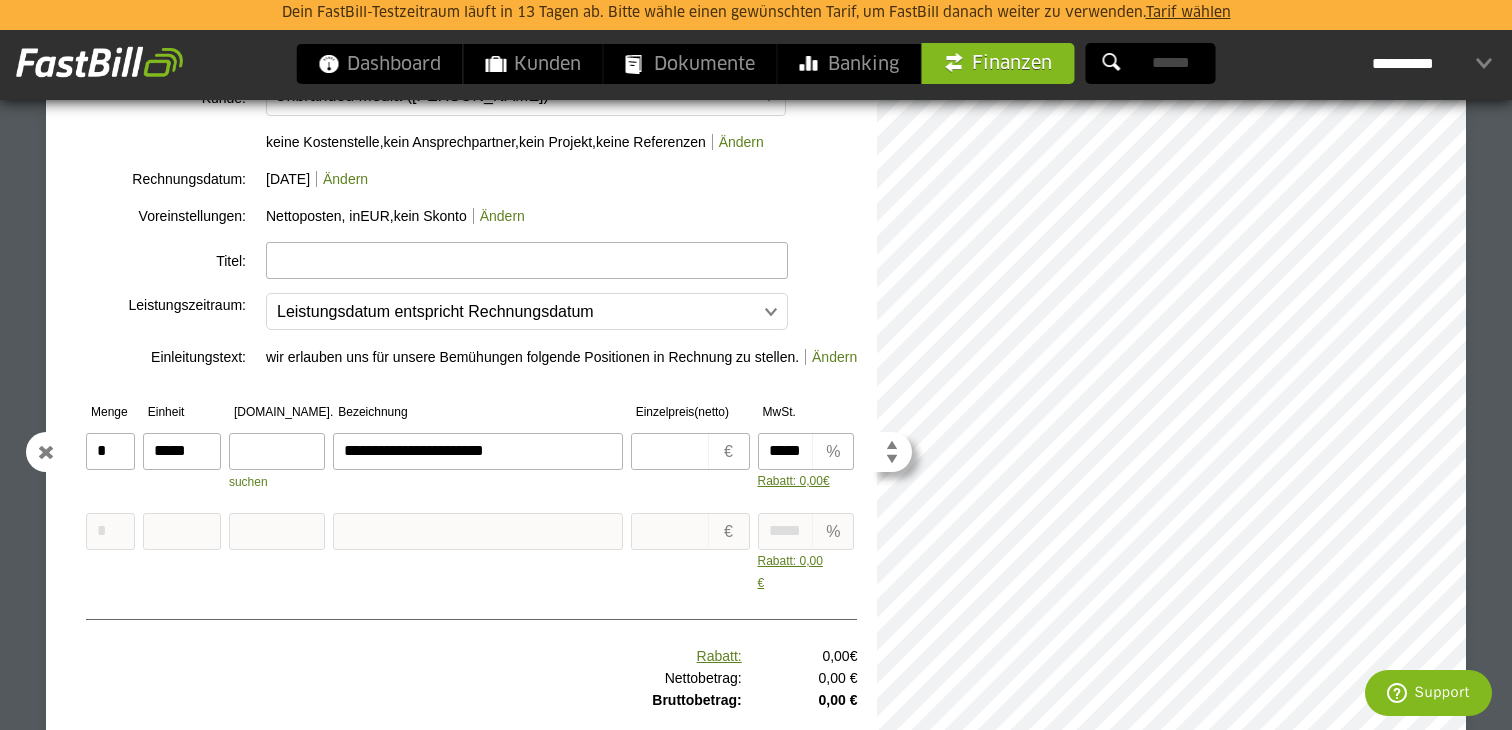 type on "**********" 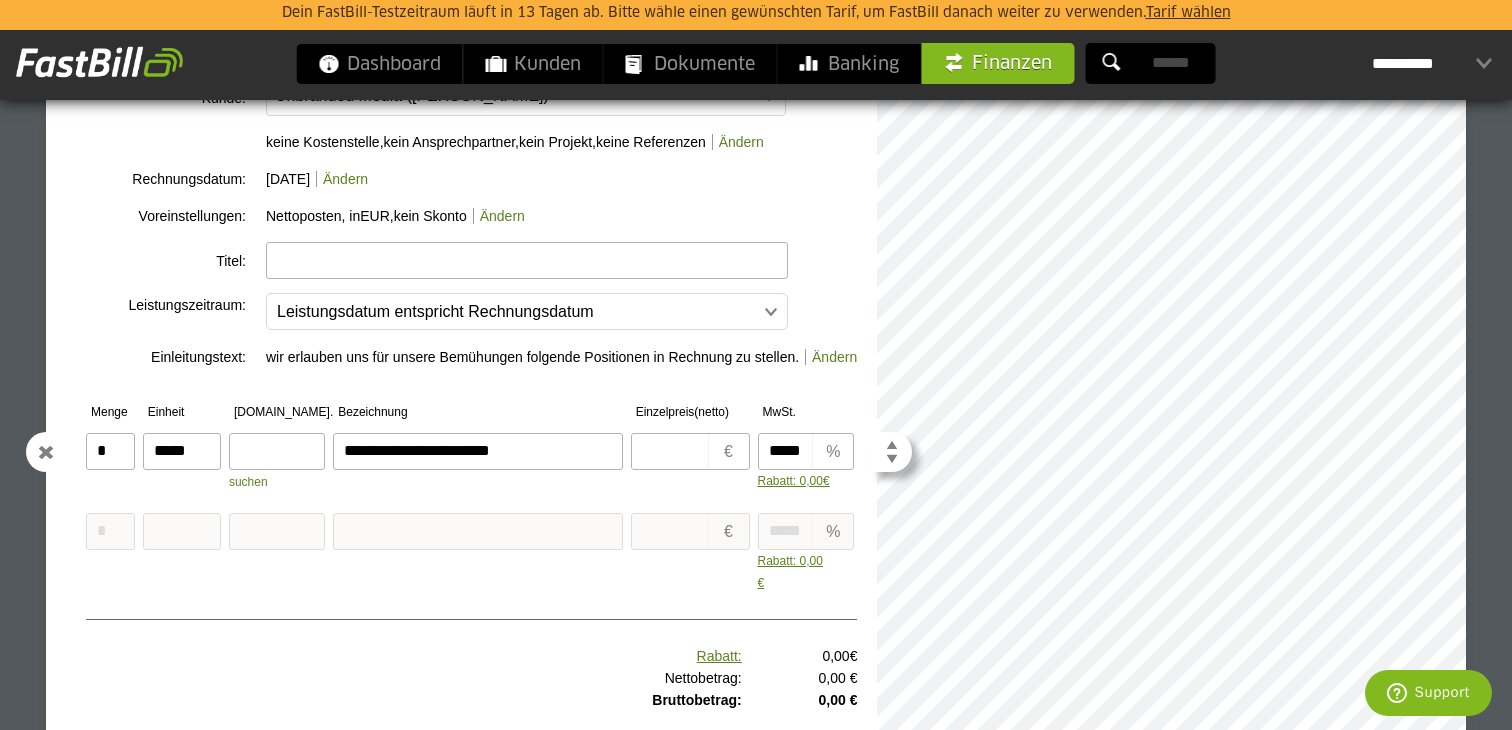type on "**********" 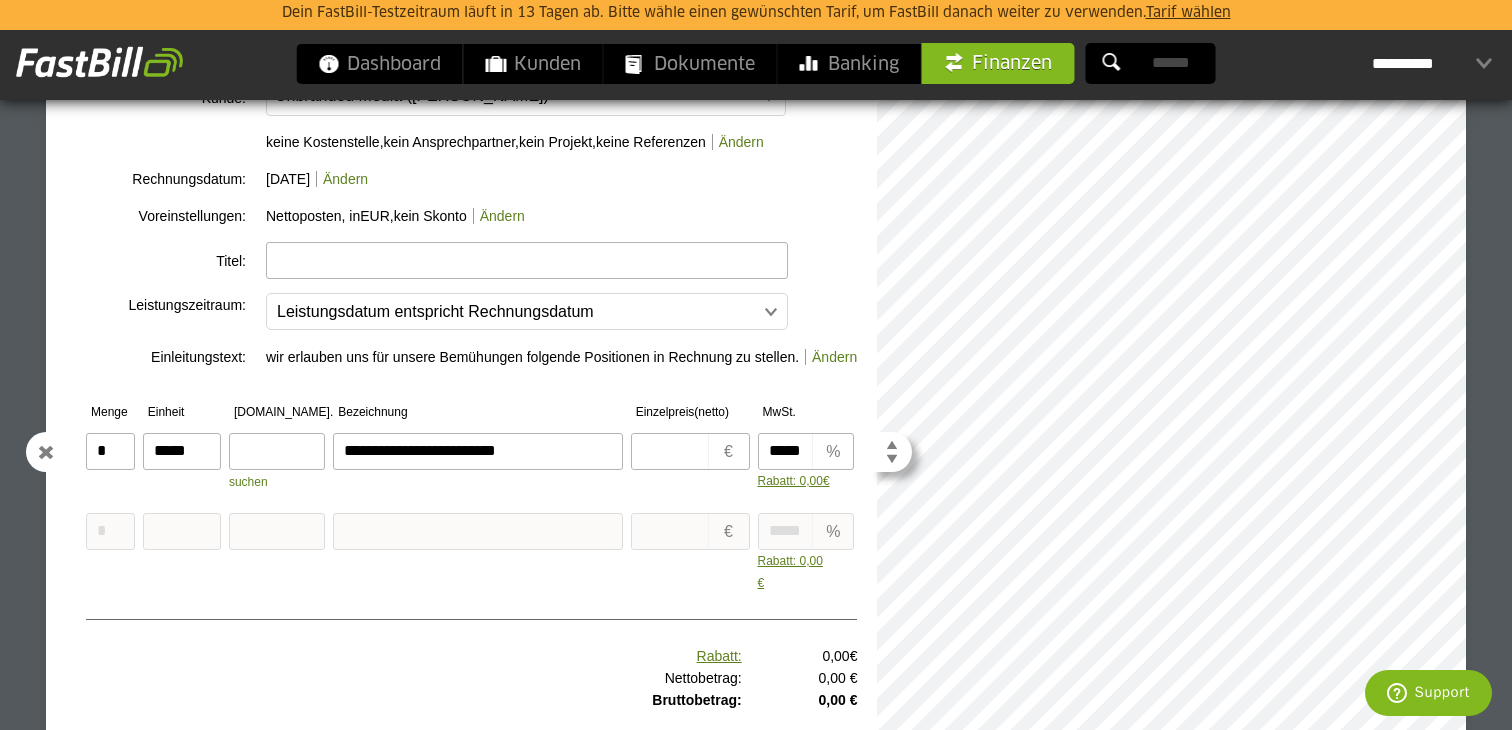 type on "**********" 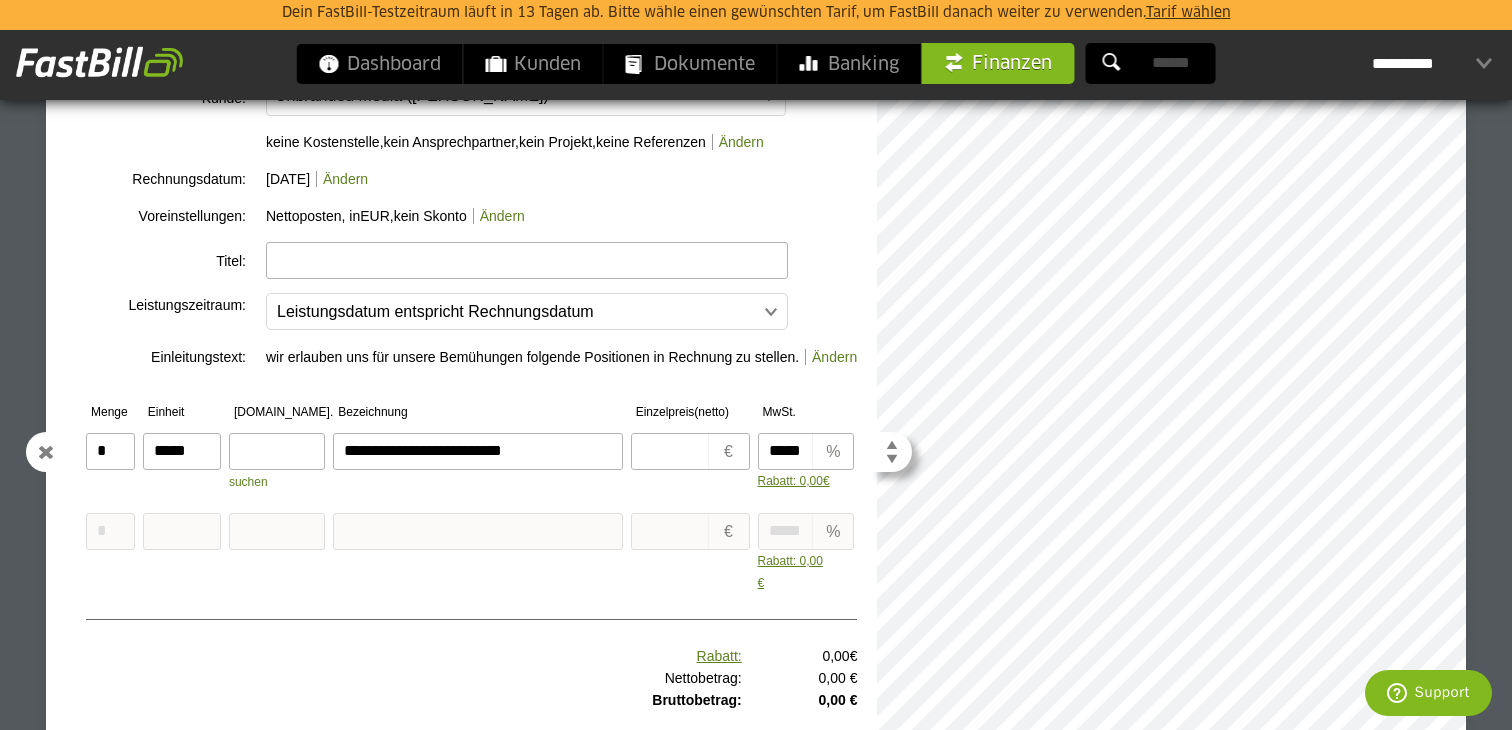 type on "**********" 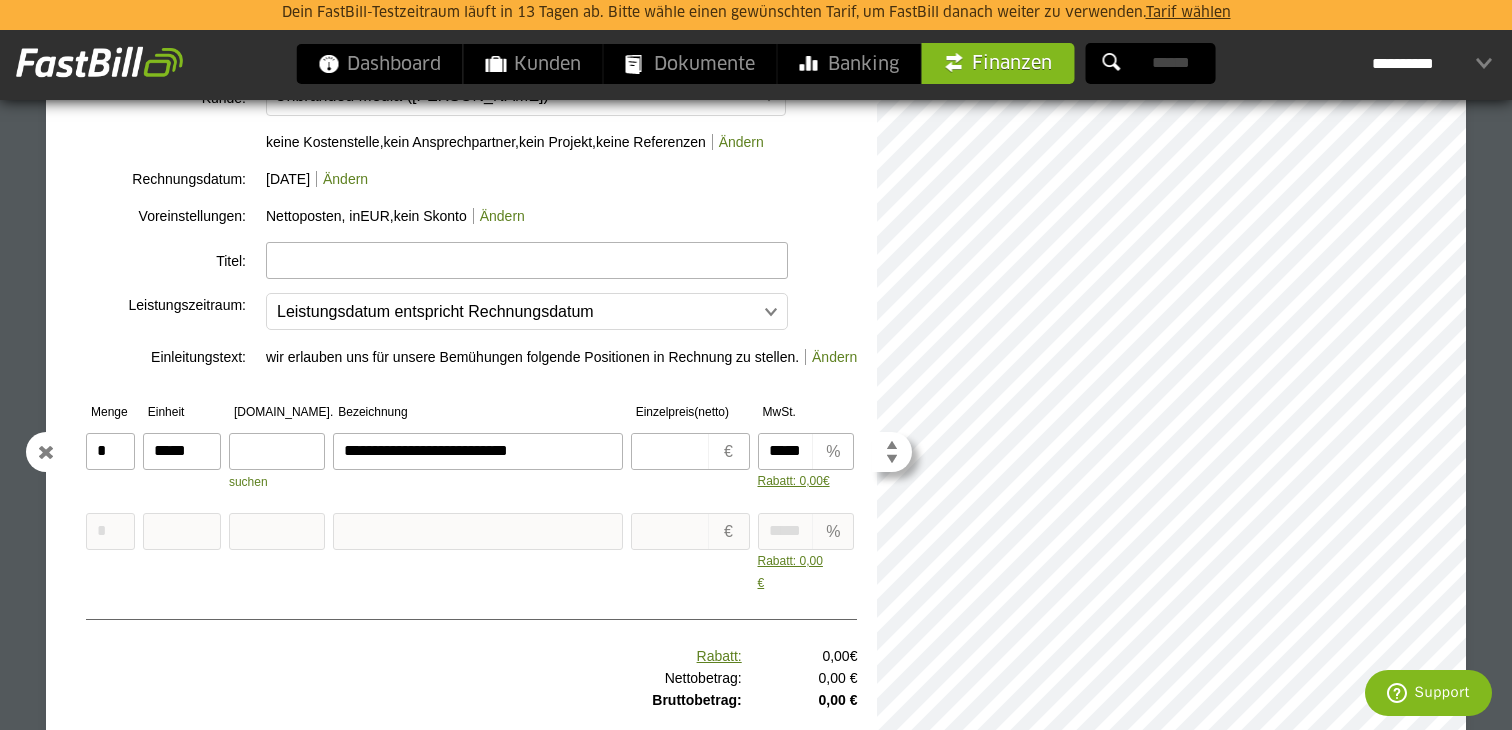 type on "**********" 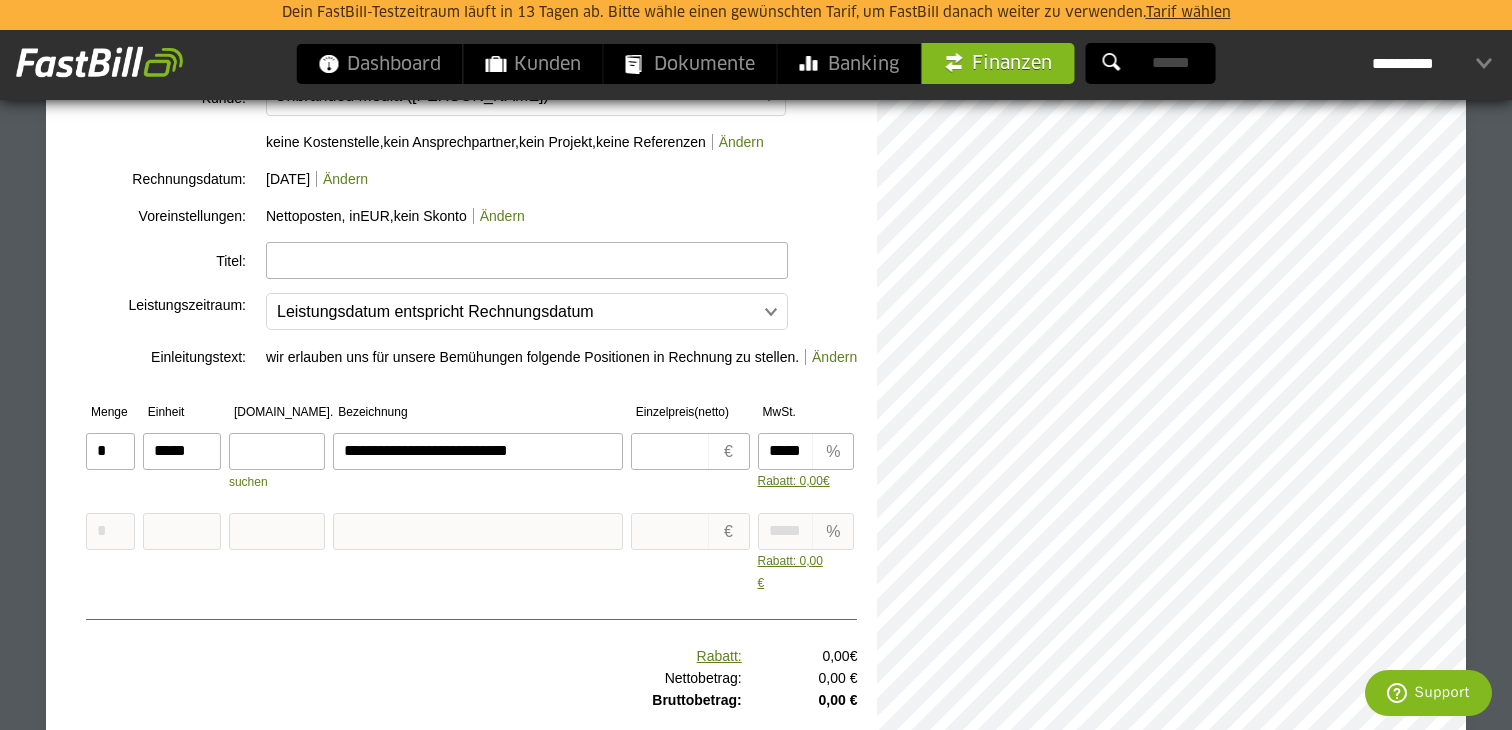 type on "**********" 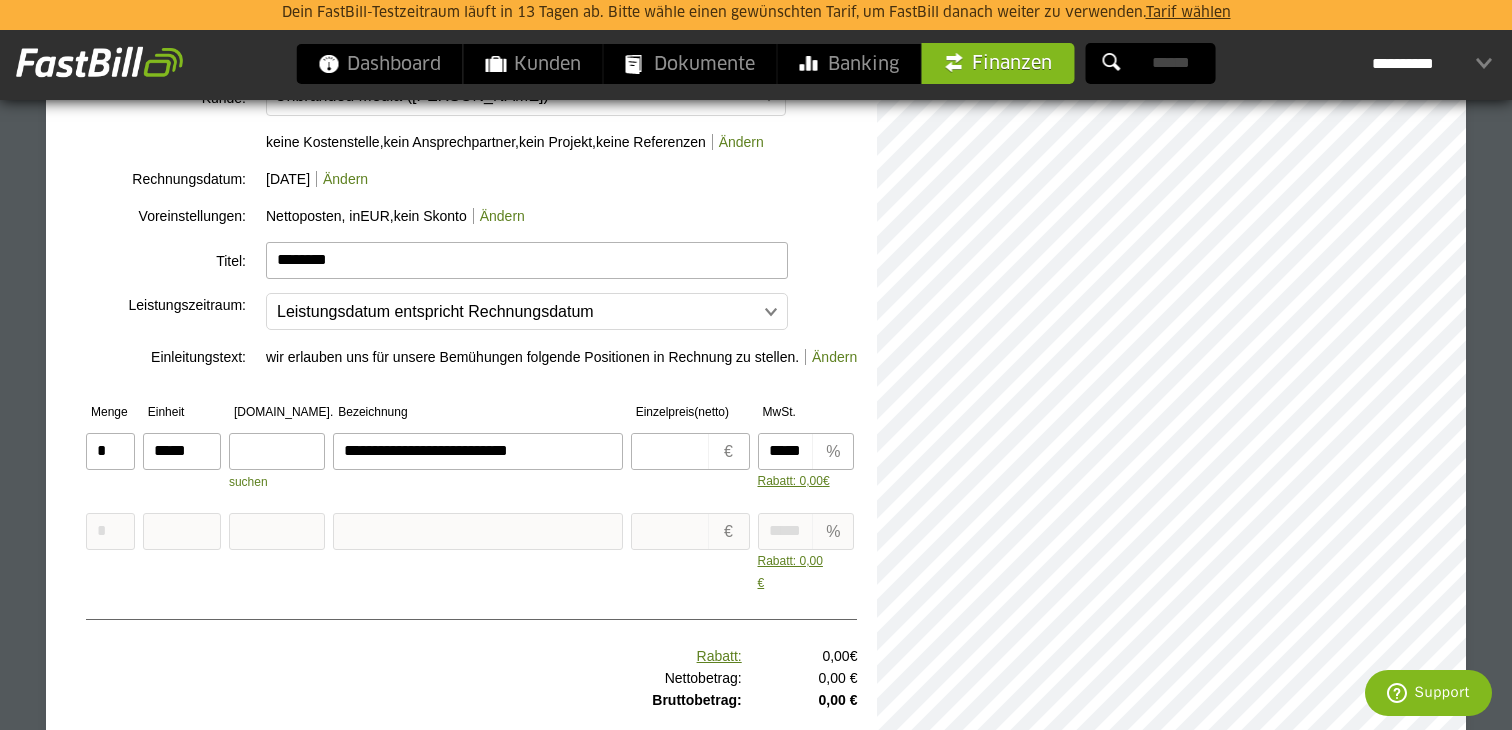 type on "********" 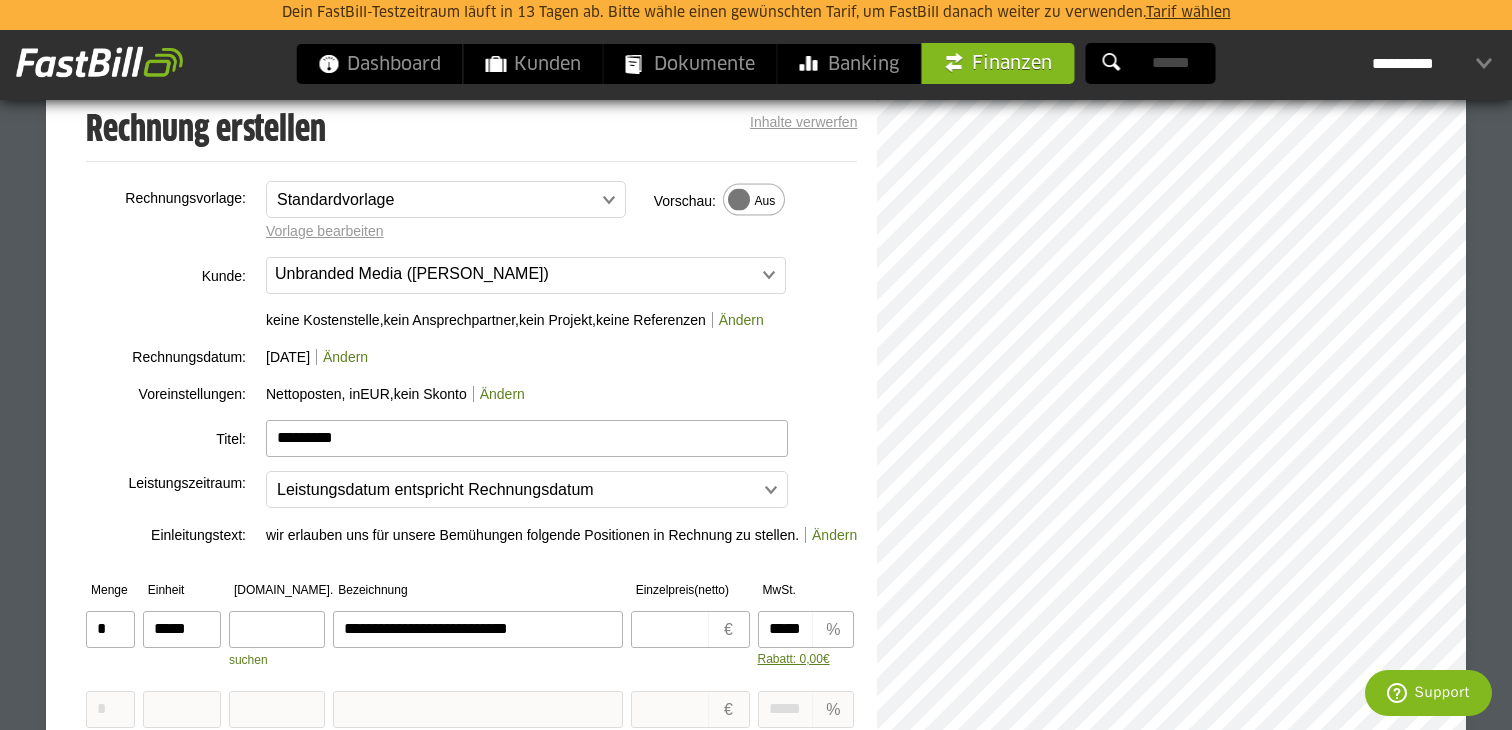 scroll, scrollTop: 184, scrollLeft: 0, axis: vertical 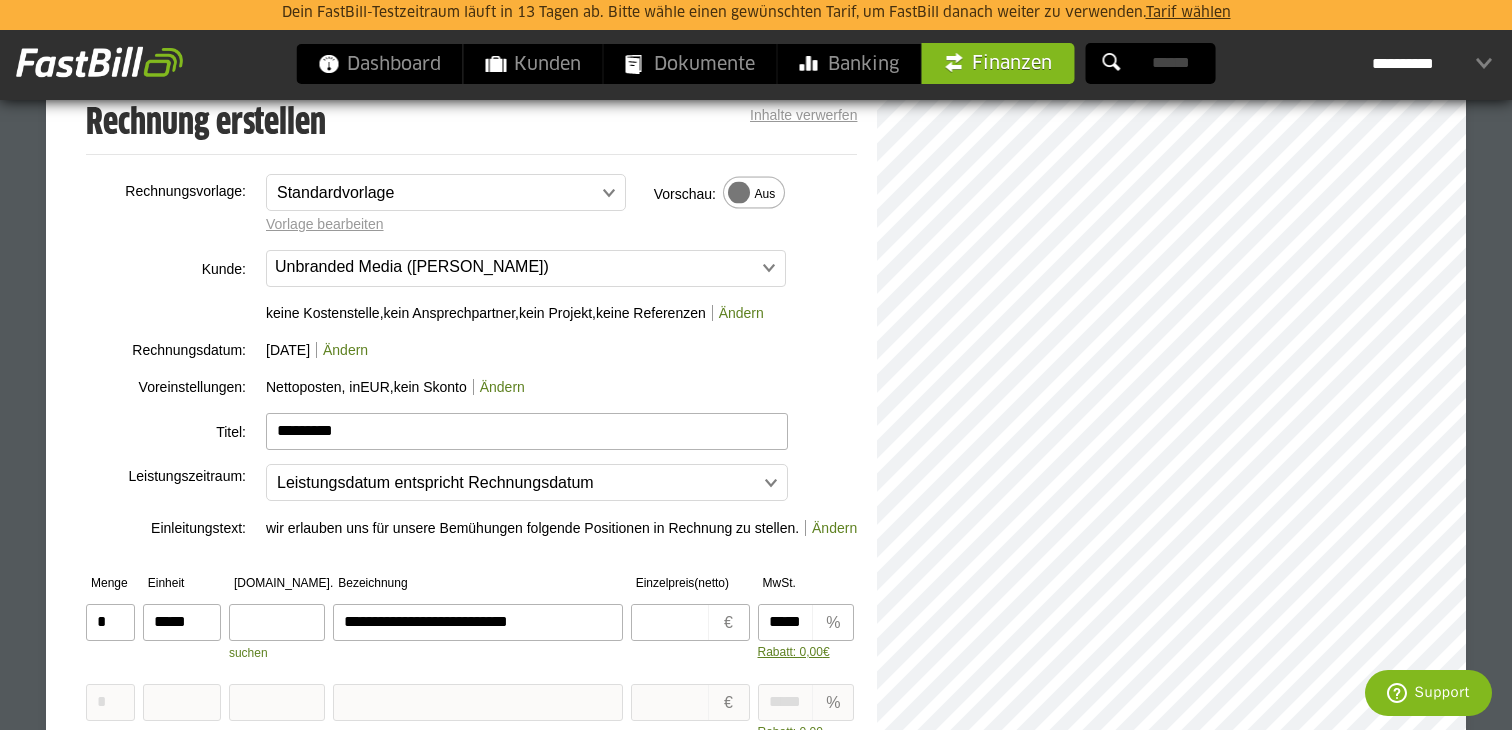 drag, startPoint x: 377, startPoint y: 433, endPoint x: 243, endPoint y: 427, distance: 134.13426 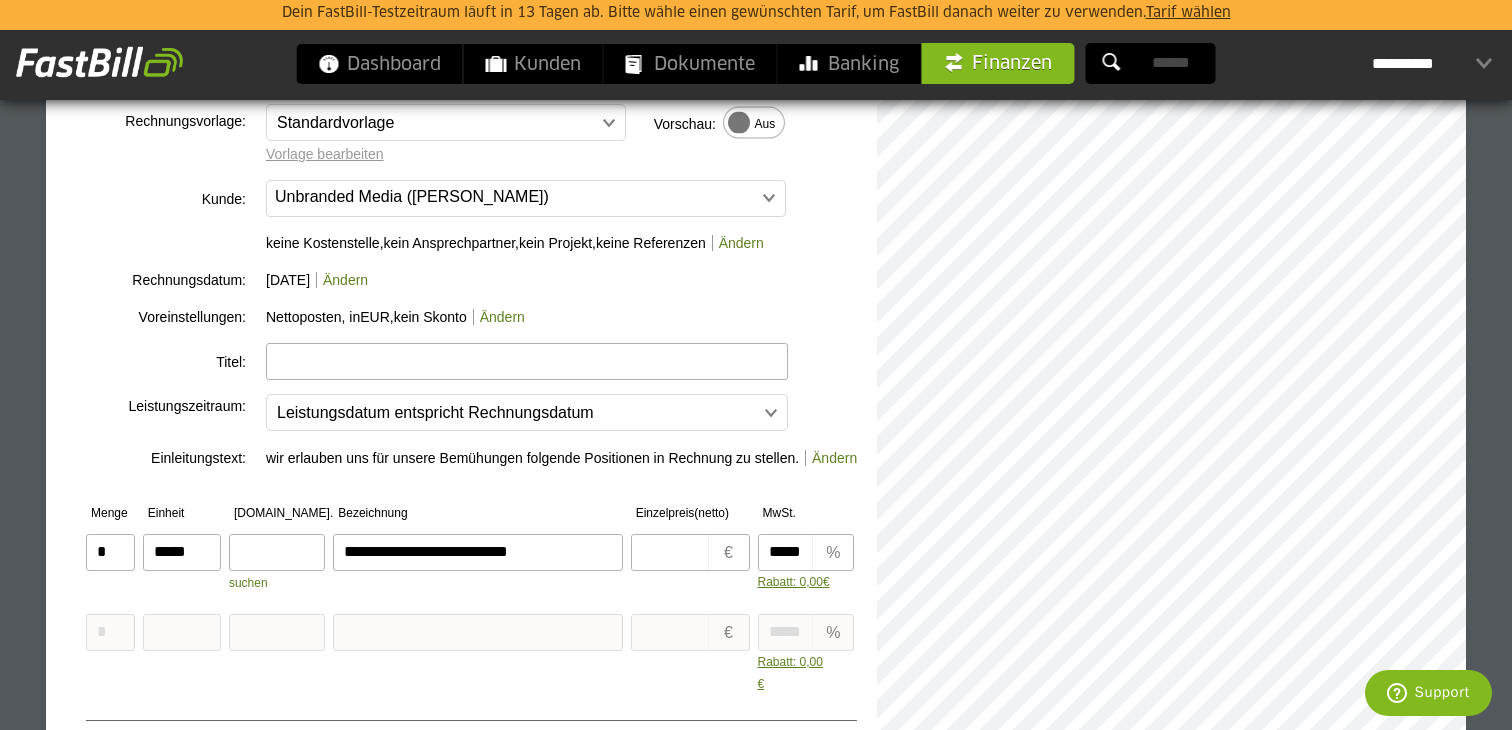 scroll, scrollTop: 258, scrollLeft: 0, axis: vertical 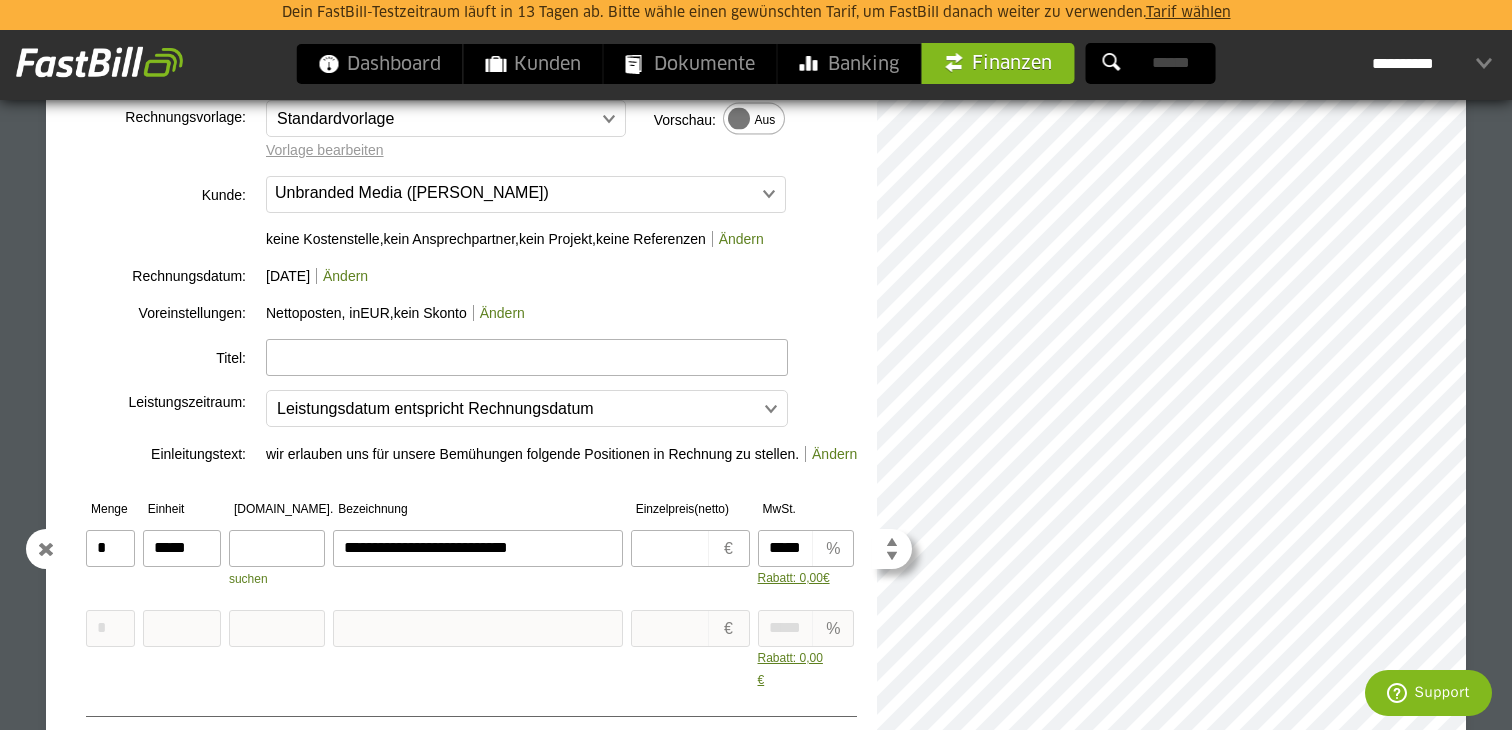 click on "**********" at bounding box center [477, 548] 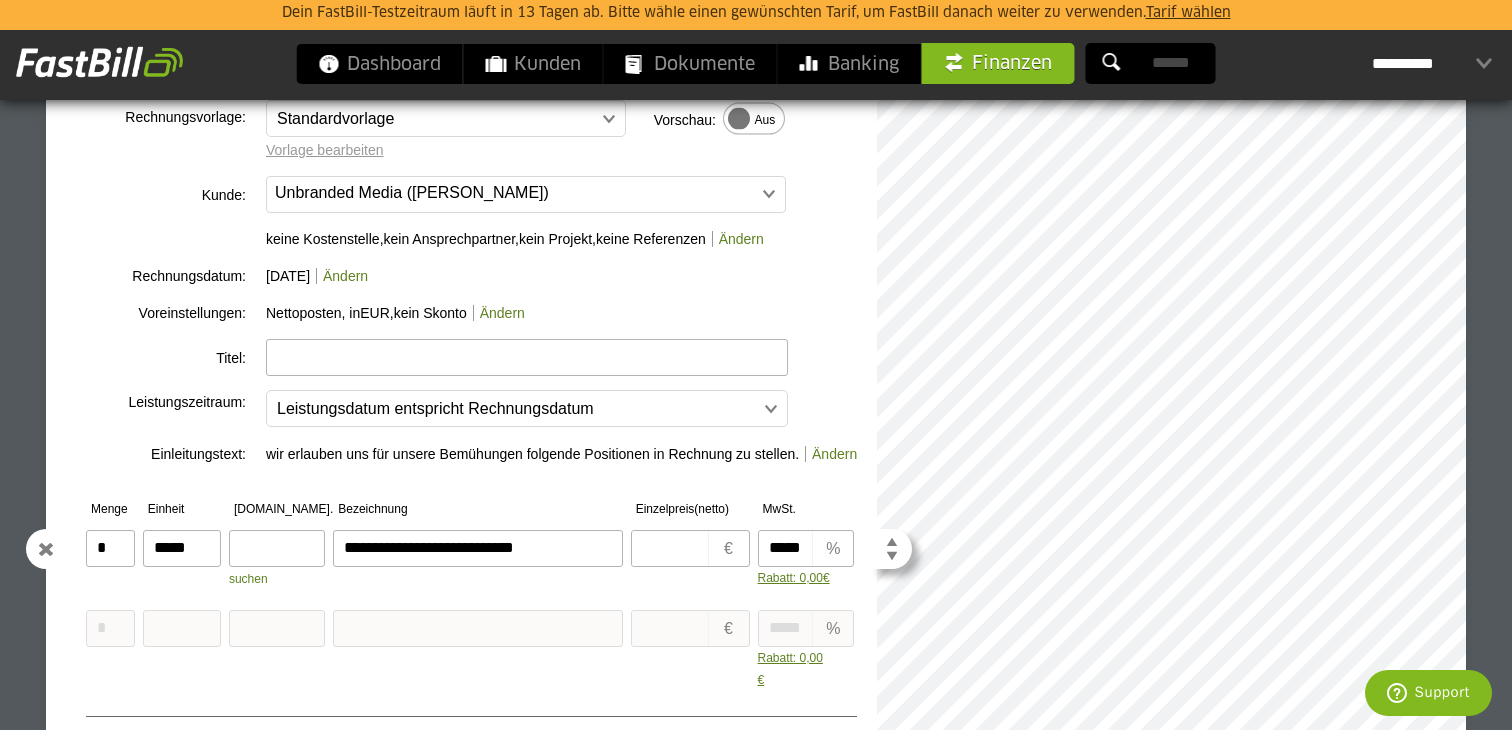 type on "**********" 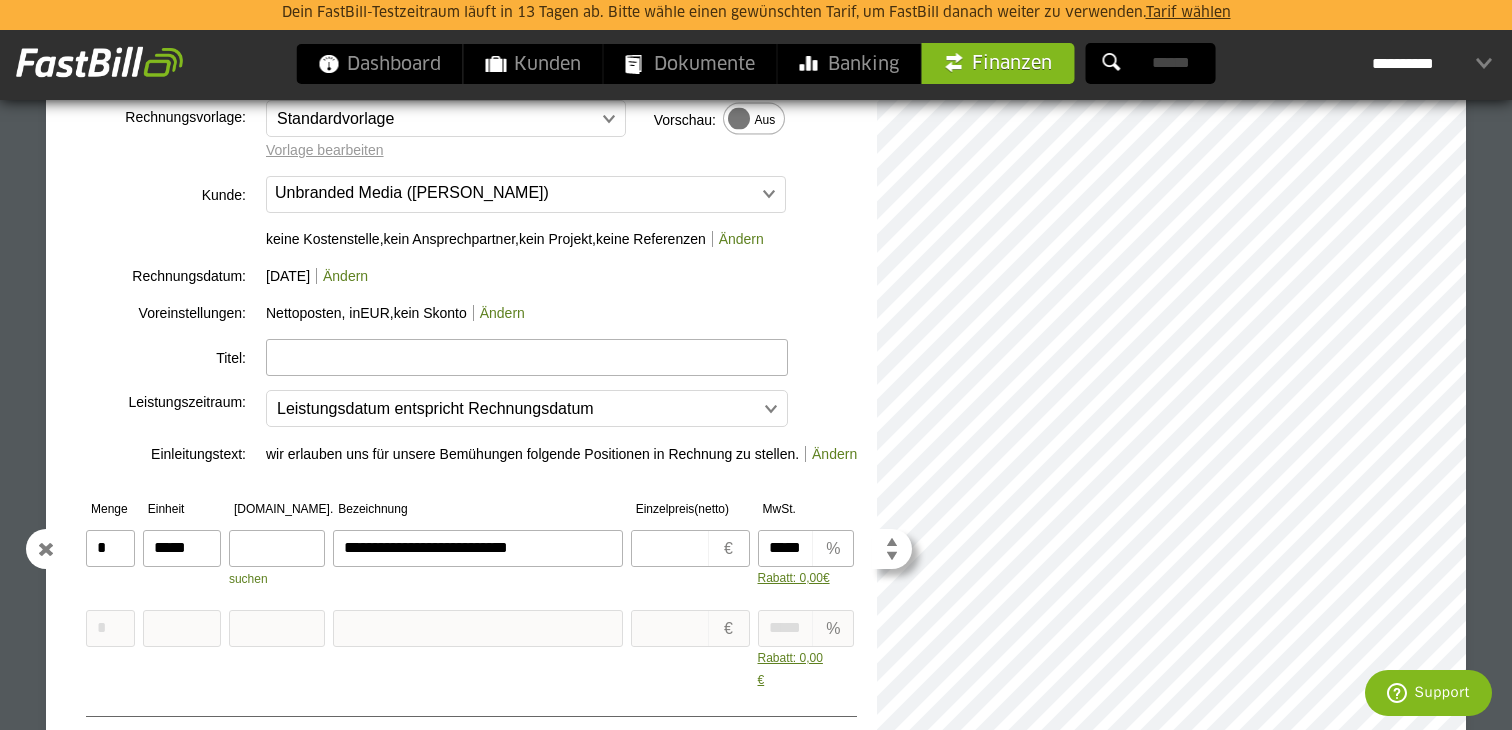 type on "**********" 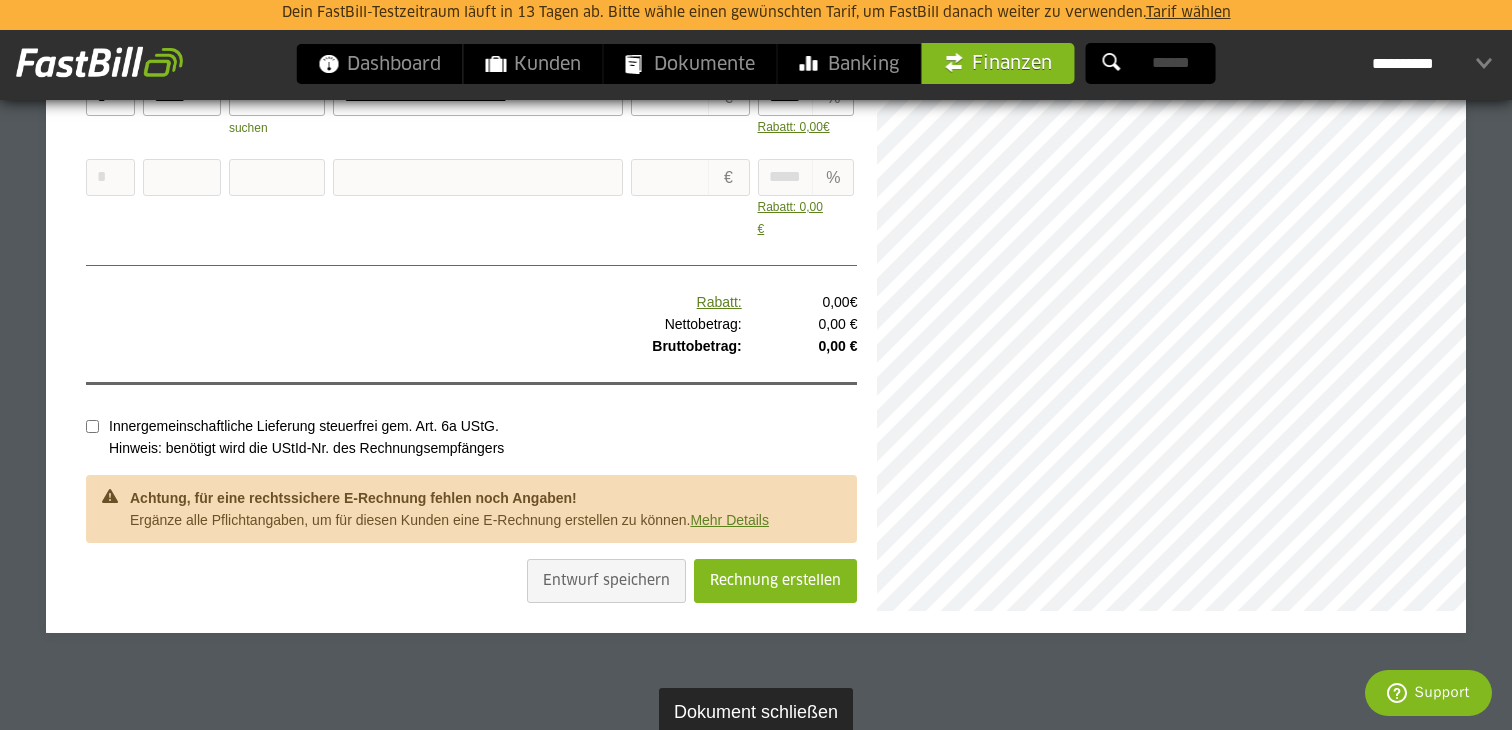 scroll, scrollTop: 701, scrollLeft: 0, axis: vertical 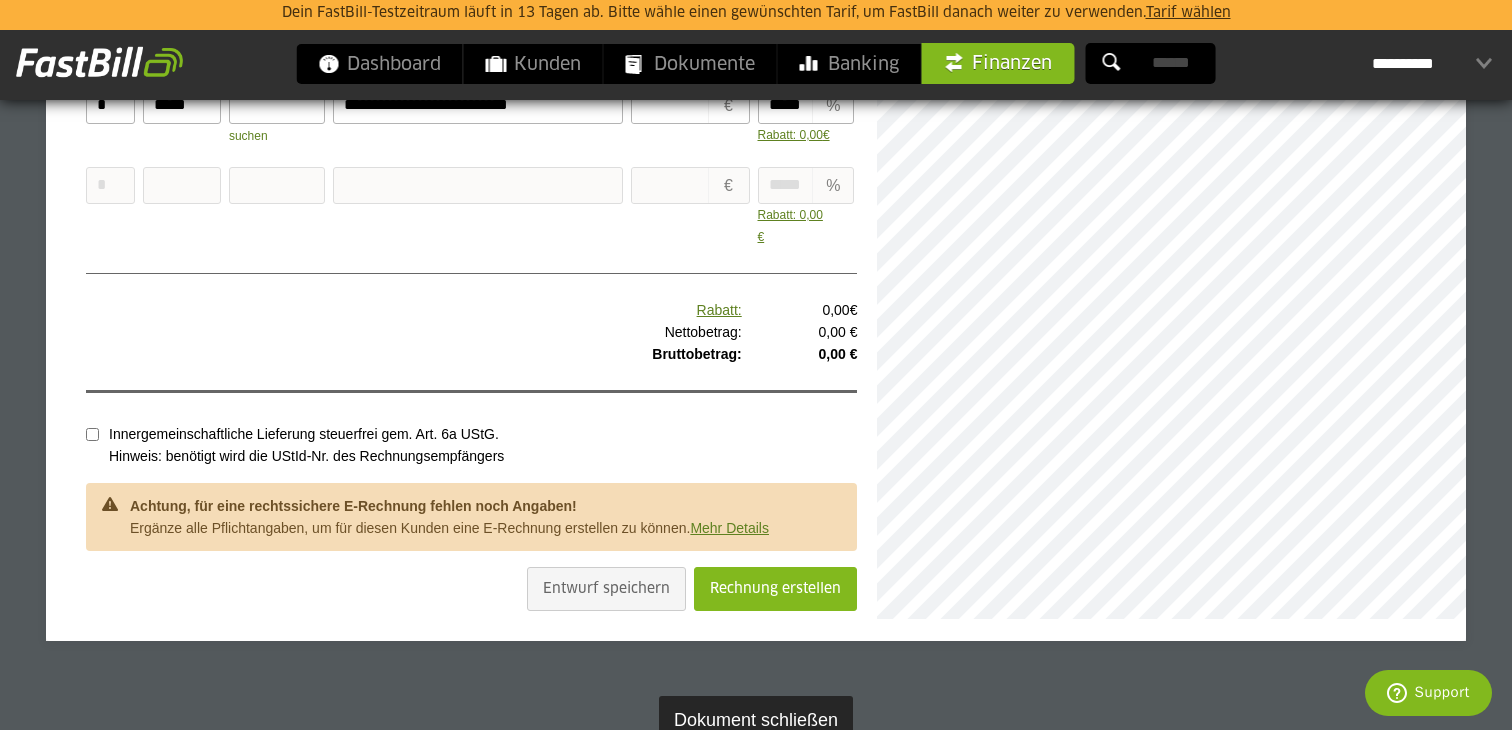 click on "Achtung, für eine rechtssichere E-Rechnung fehlen noch Angaben!
Ergänze alle Pflichtangaben, um für diesen Kunden eine E-Rechnung erstellen zu können.                                 Mehr Details" at bounding box center (449, 517) 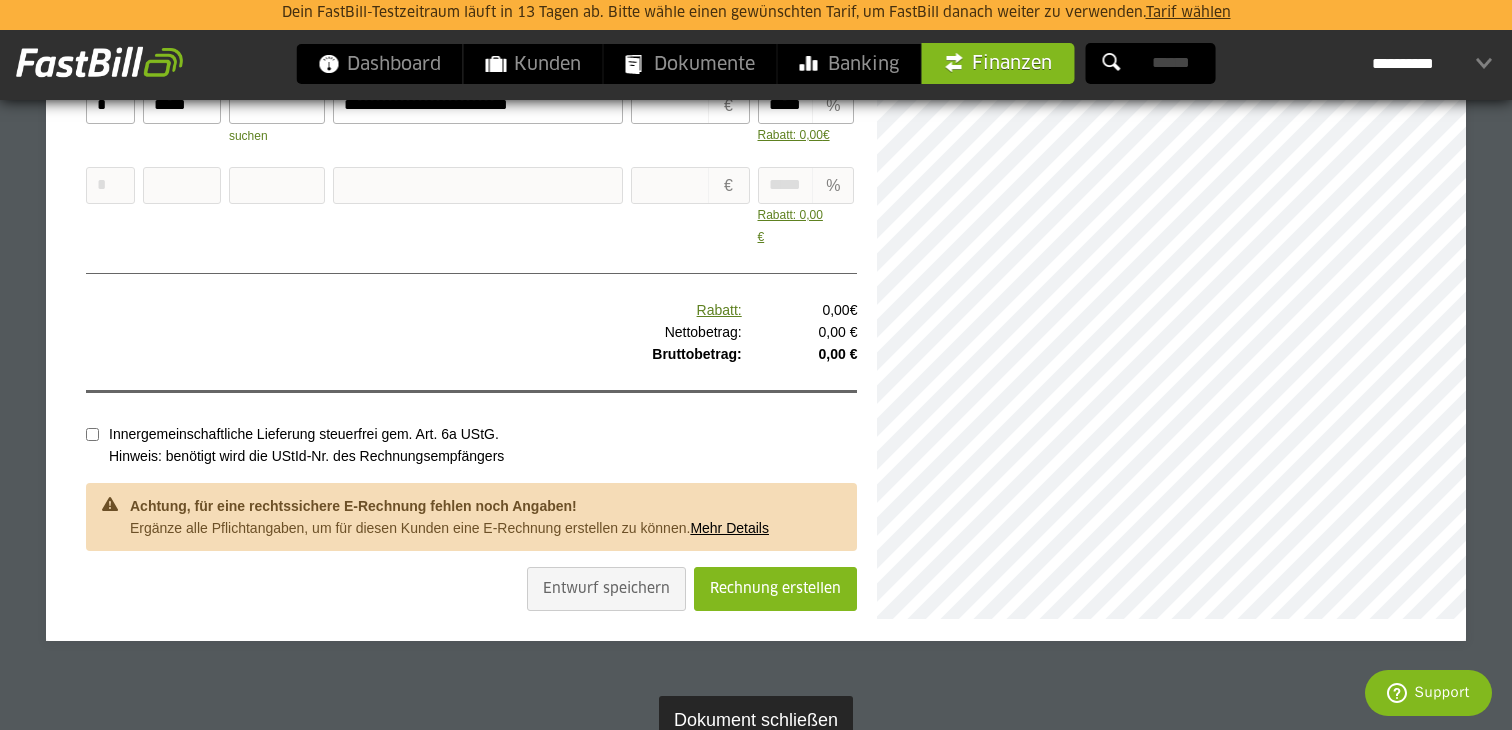 click on "Mehr Details" at bounding box center [729, 528] 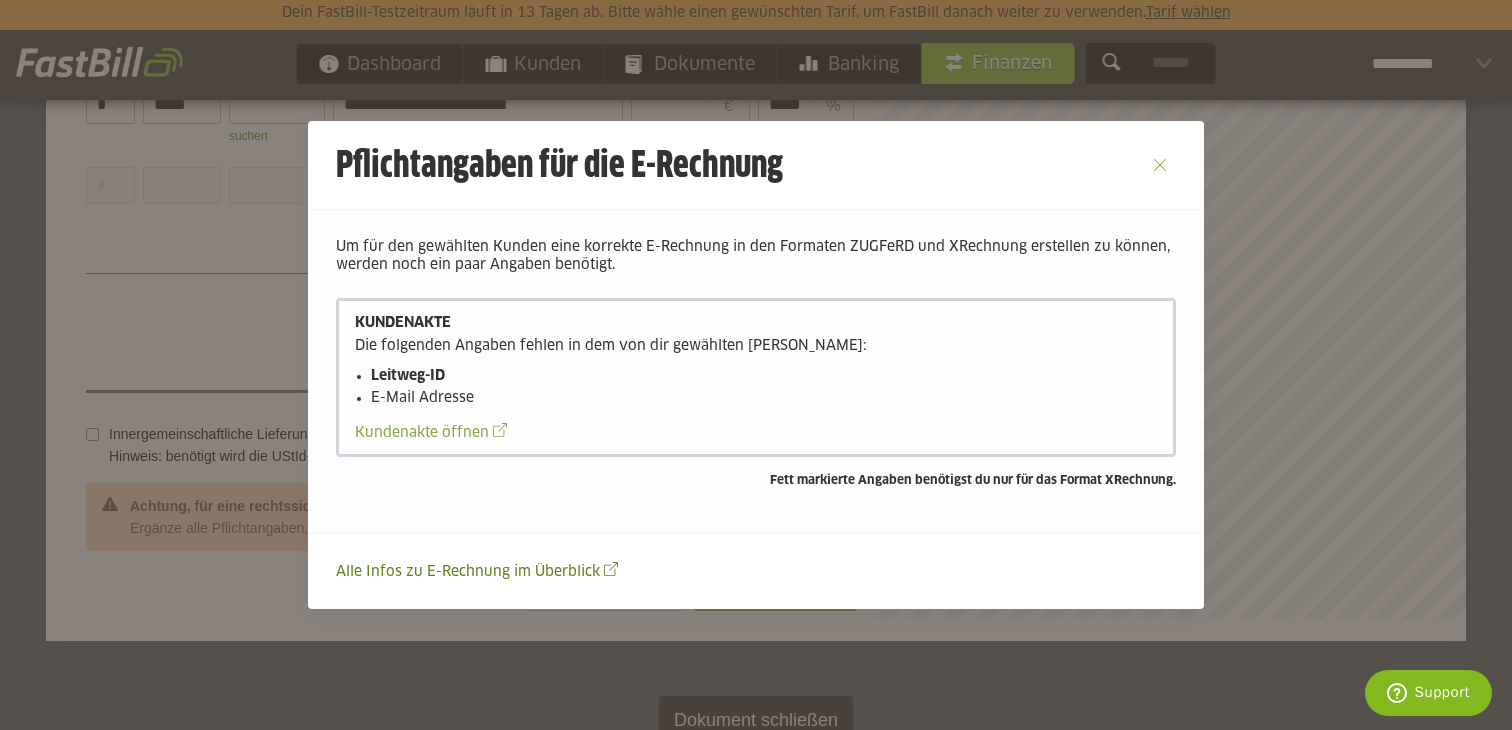 click at bounding box center [1160, 165] 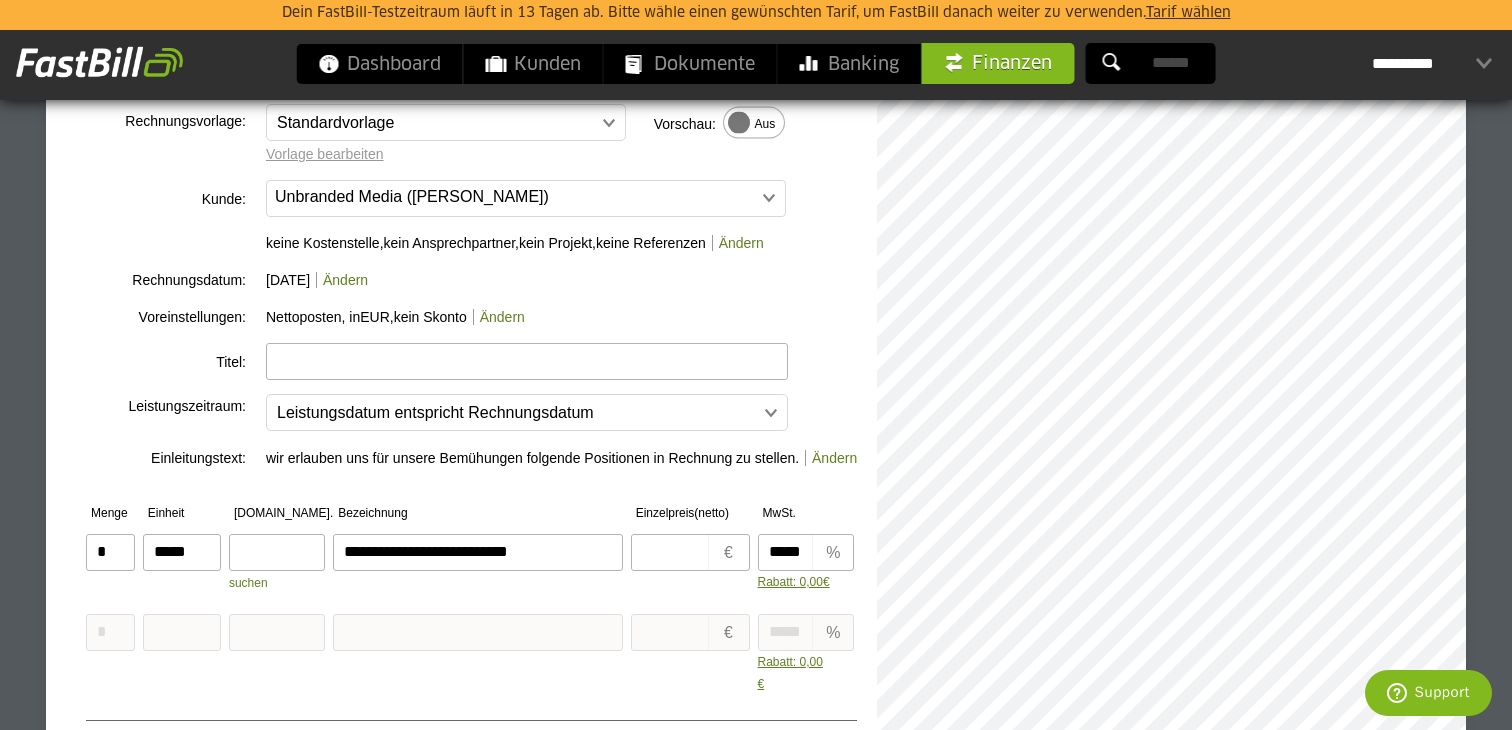 scroll, scrollTop: 243, scrollLeft: 0, axis: vertical 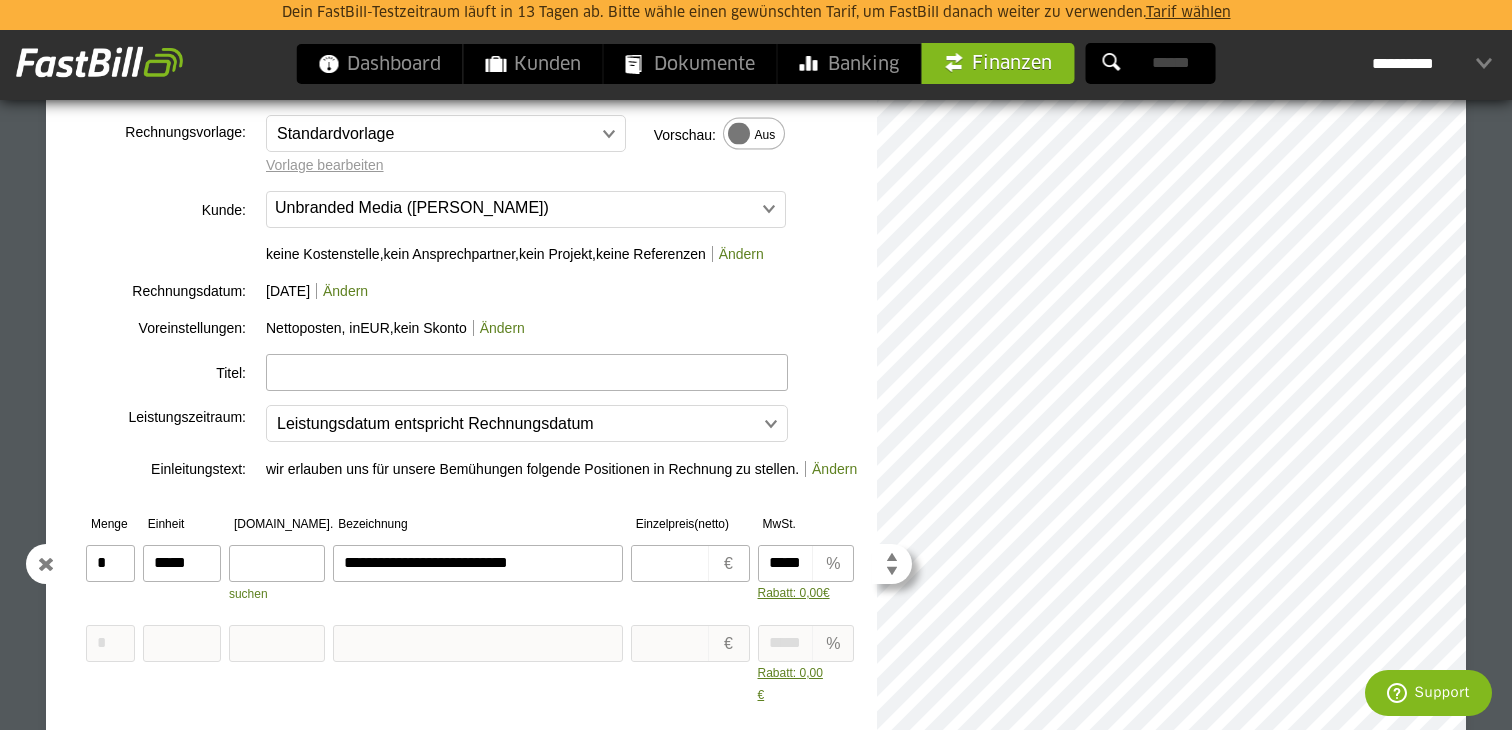 click at bounding box center [671, 563] 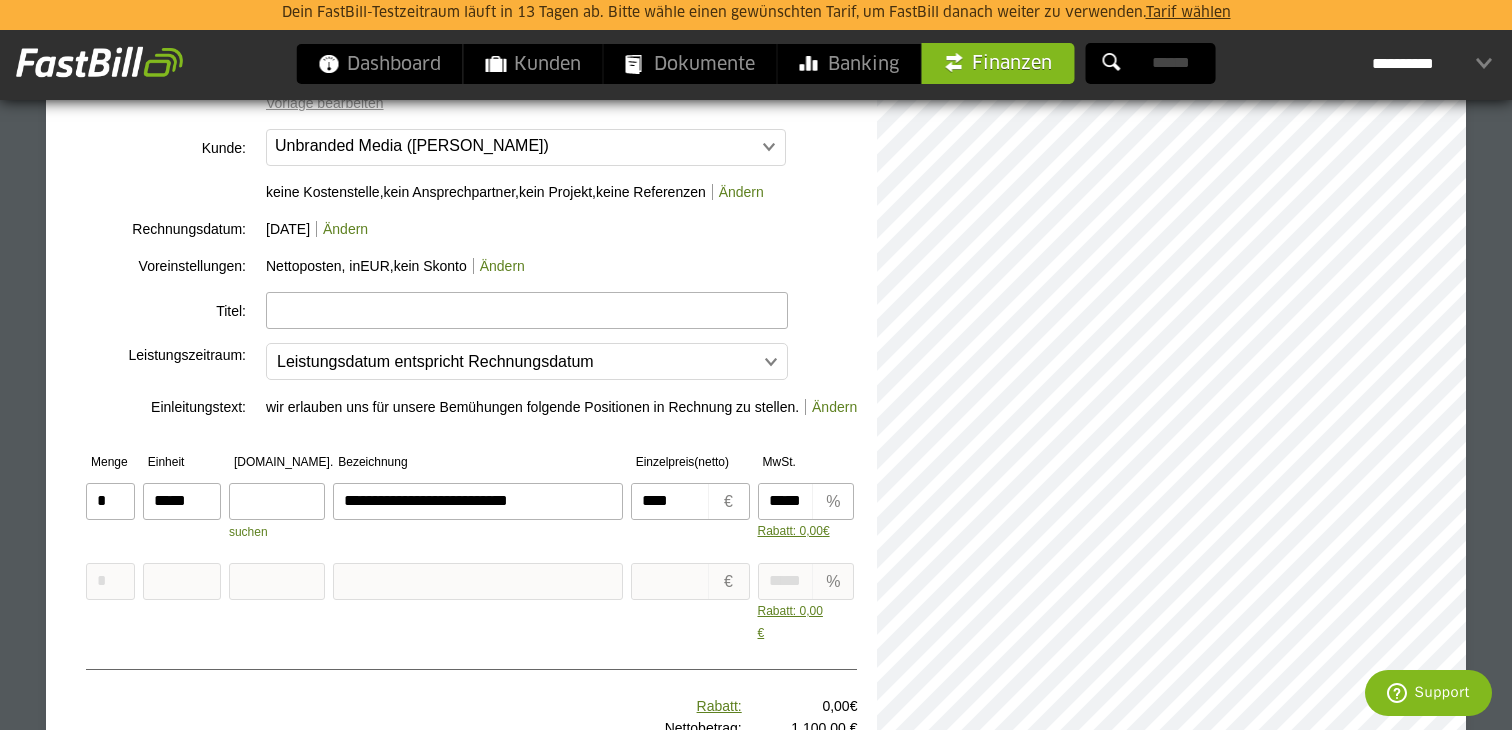 scroll, scrollTop: 327, scrollLeft: 0, axis: vertical 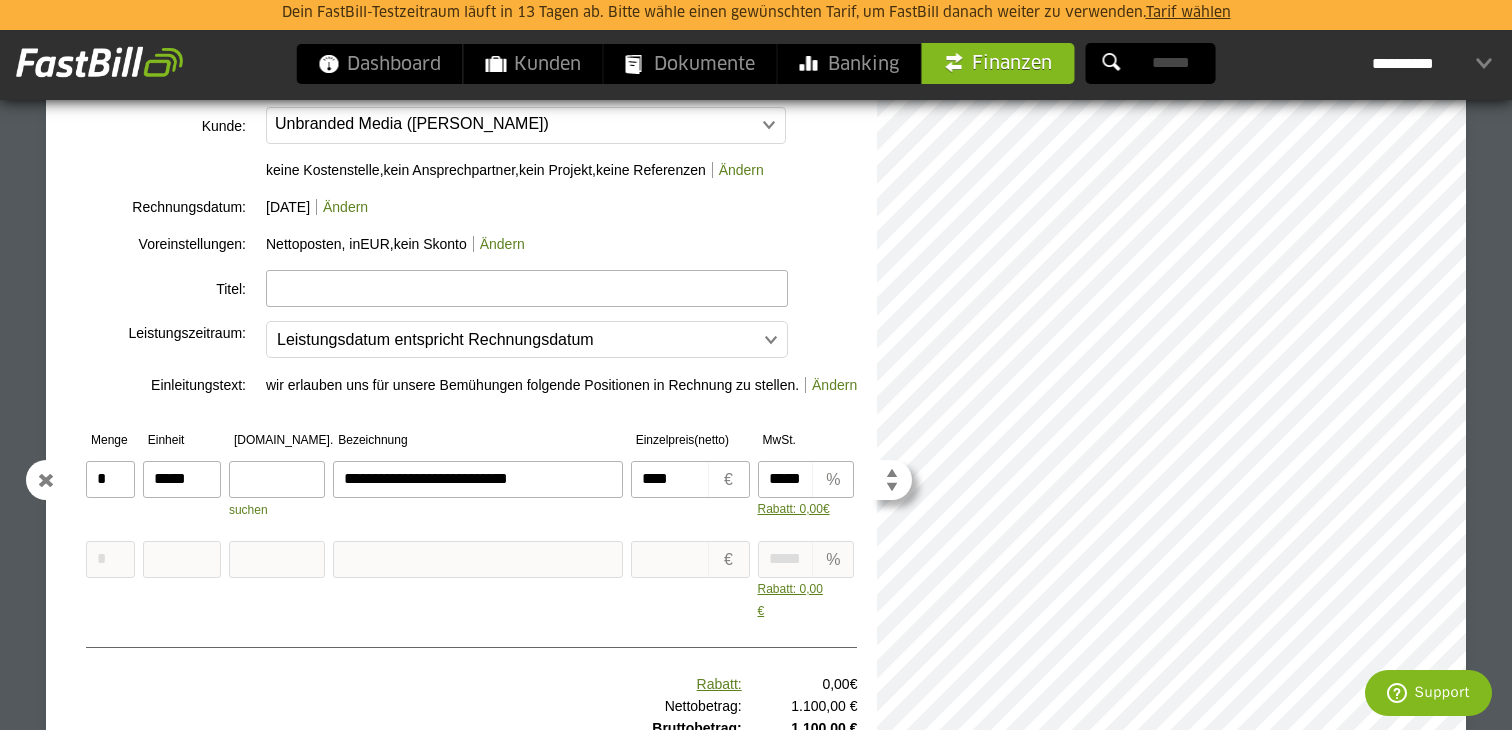 type on "****" 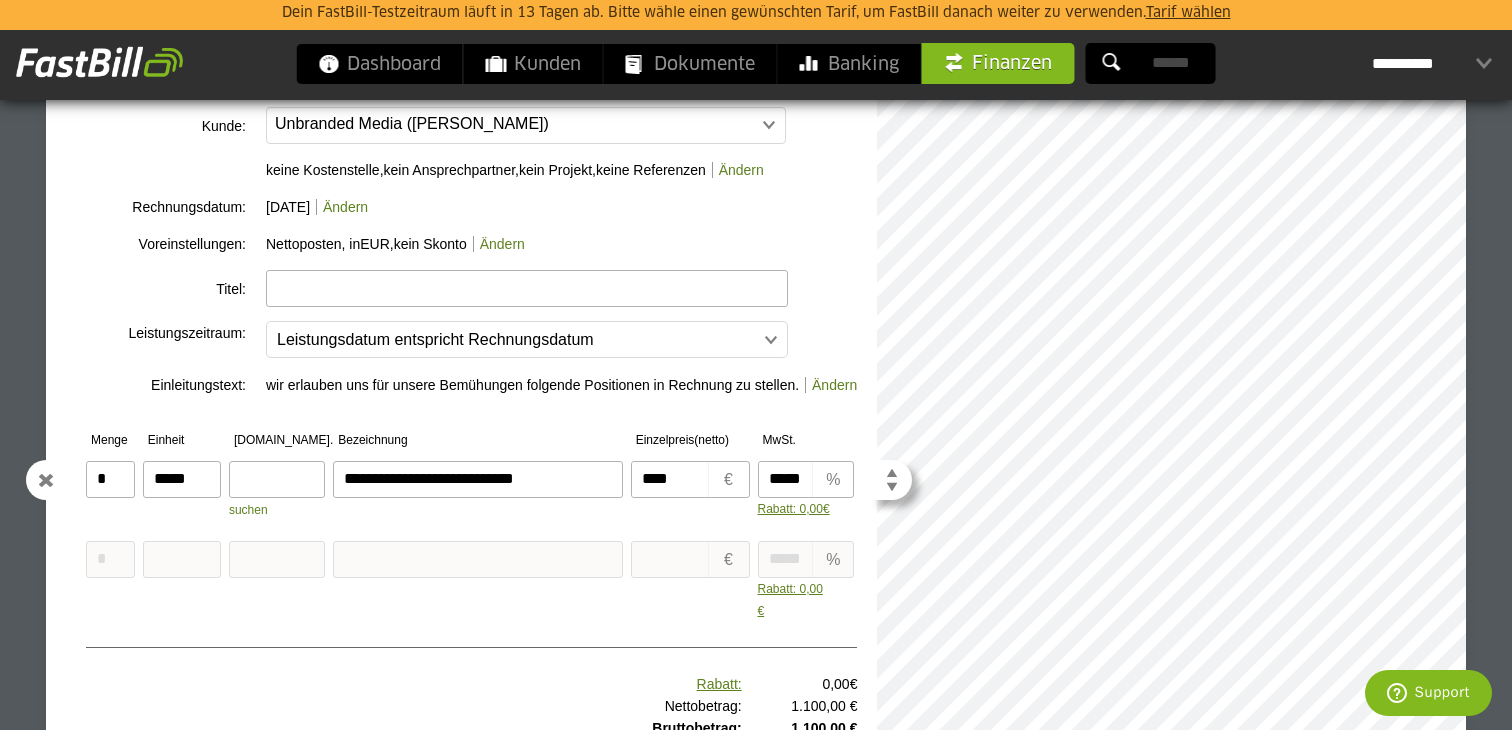 type on "**********" 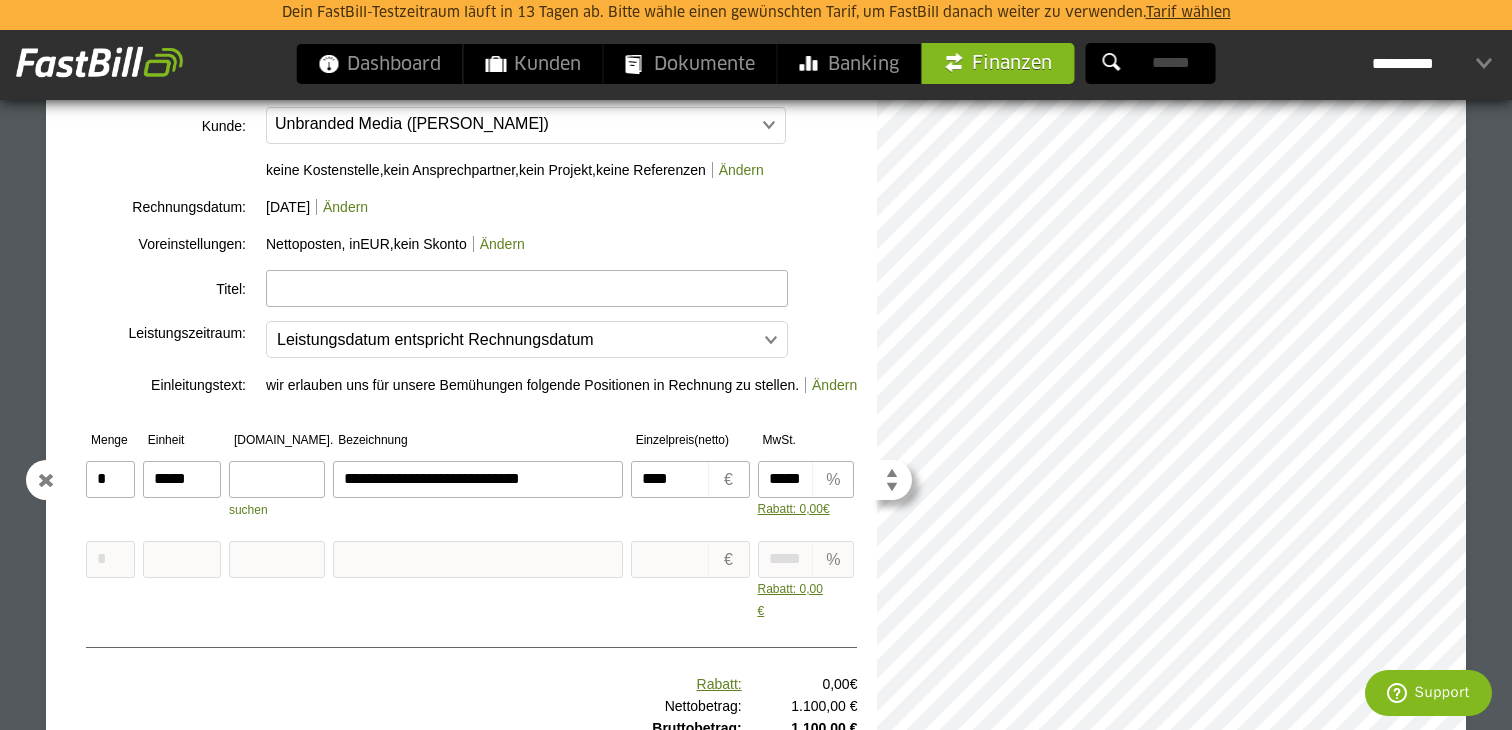 type on "**********" 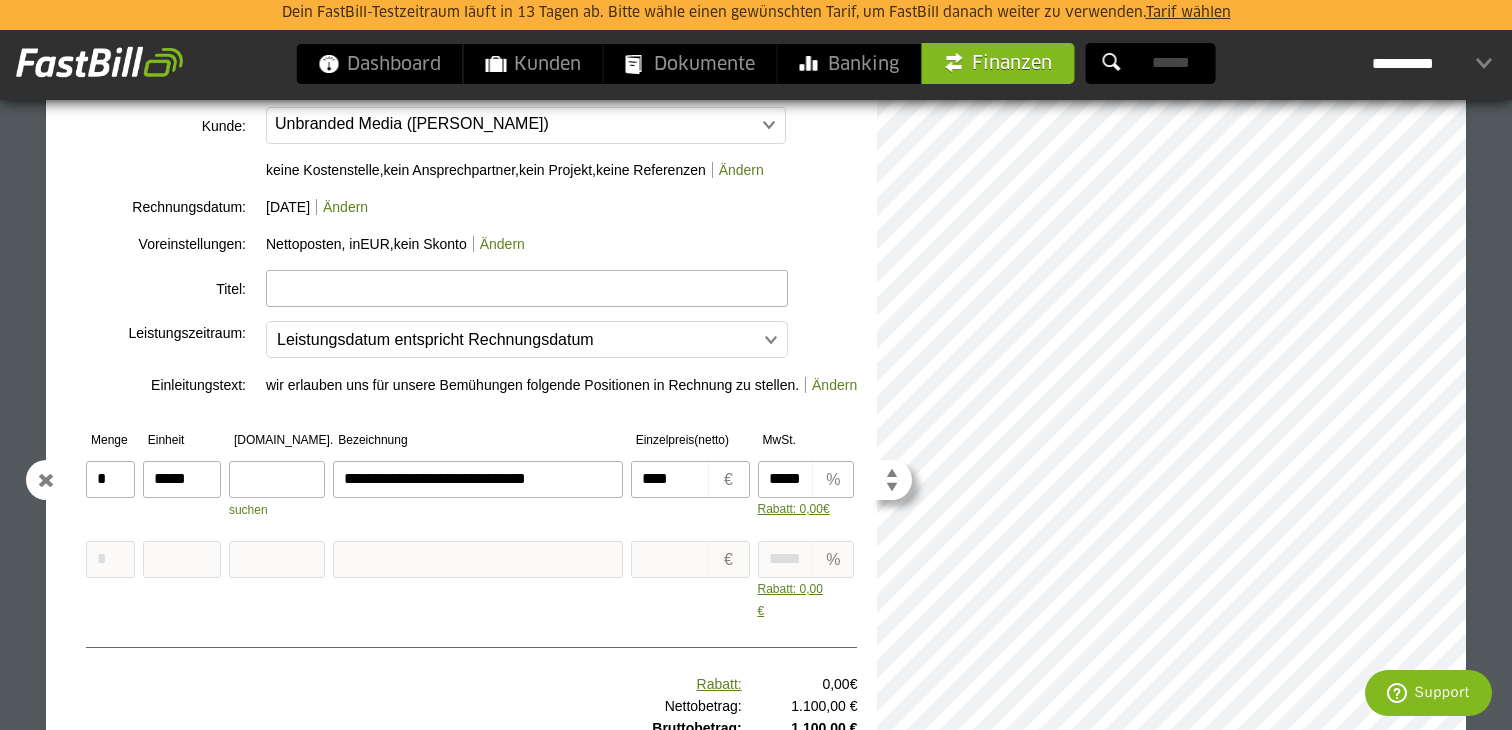type on "**********" 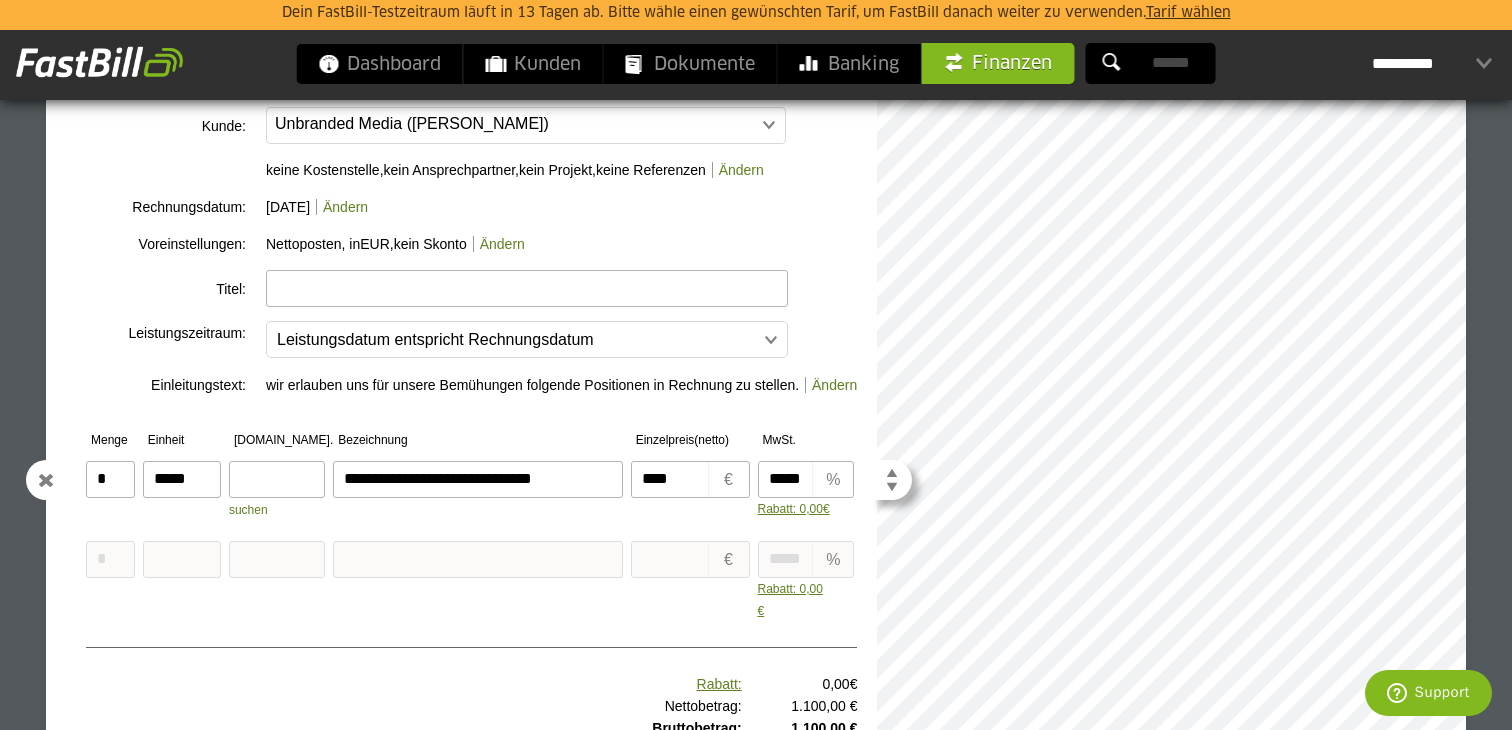 type on "**********" 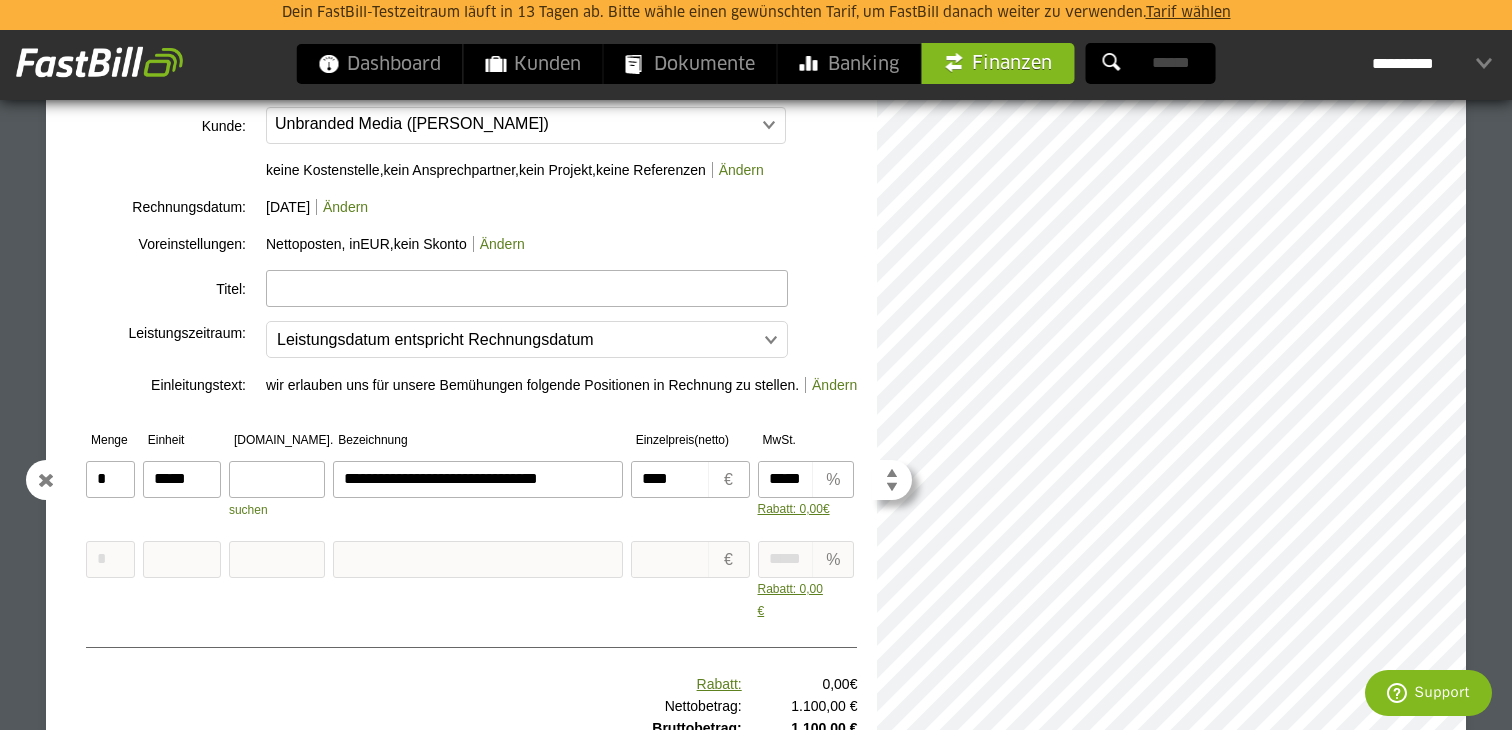 type on "**********" 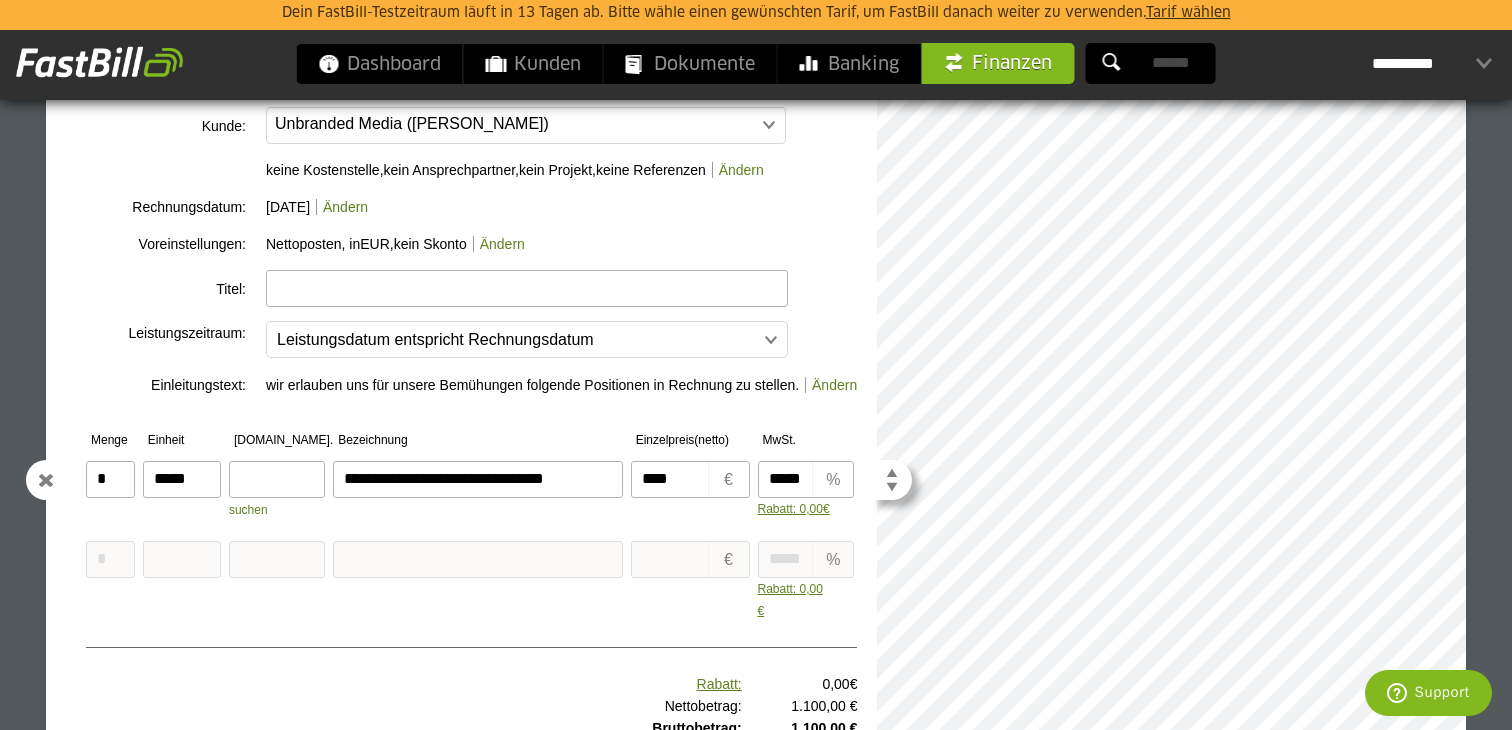 type on "**********" 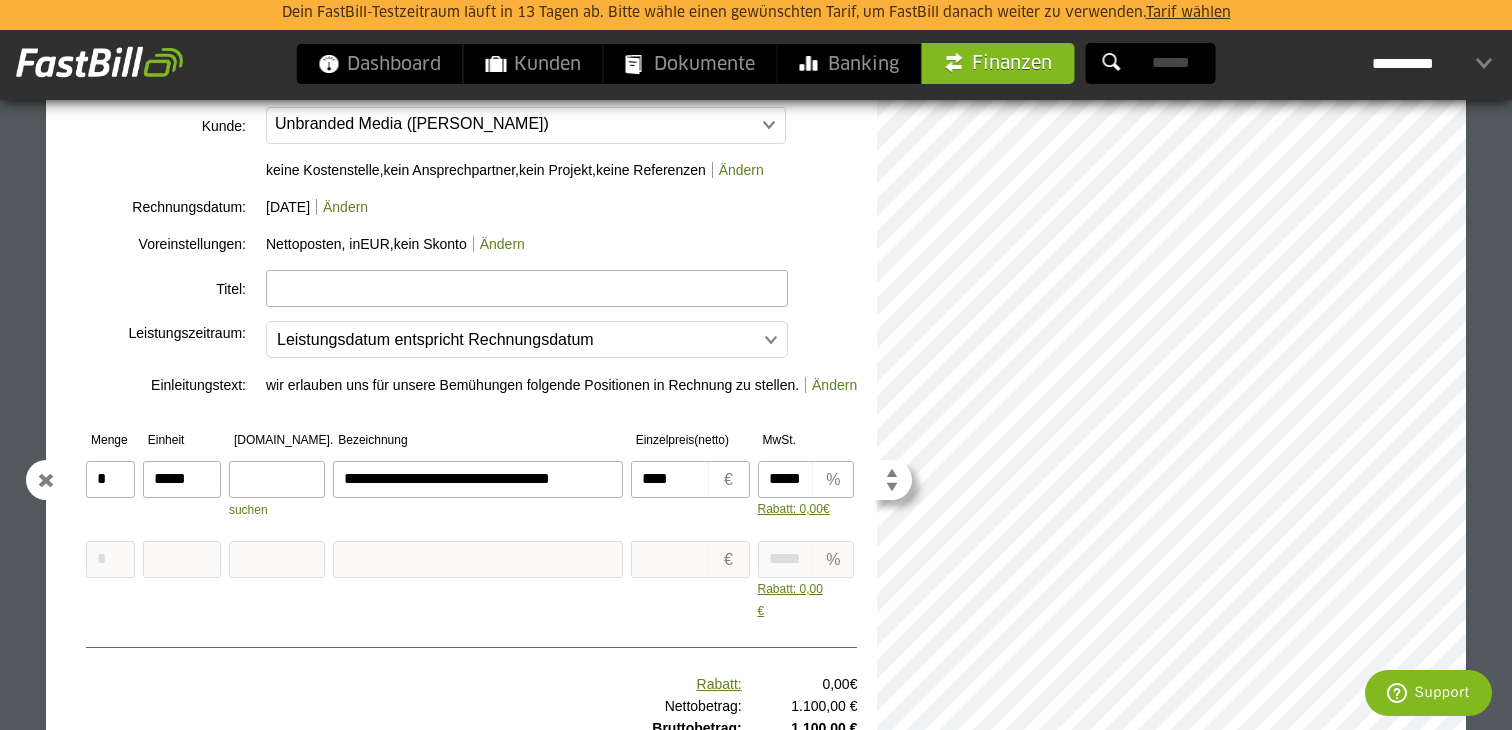 type on "**********" 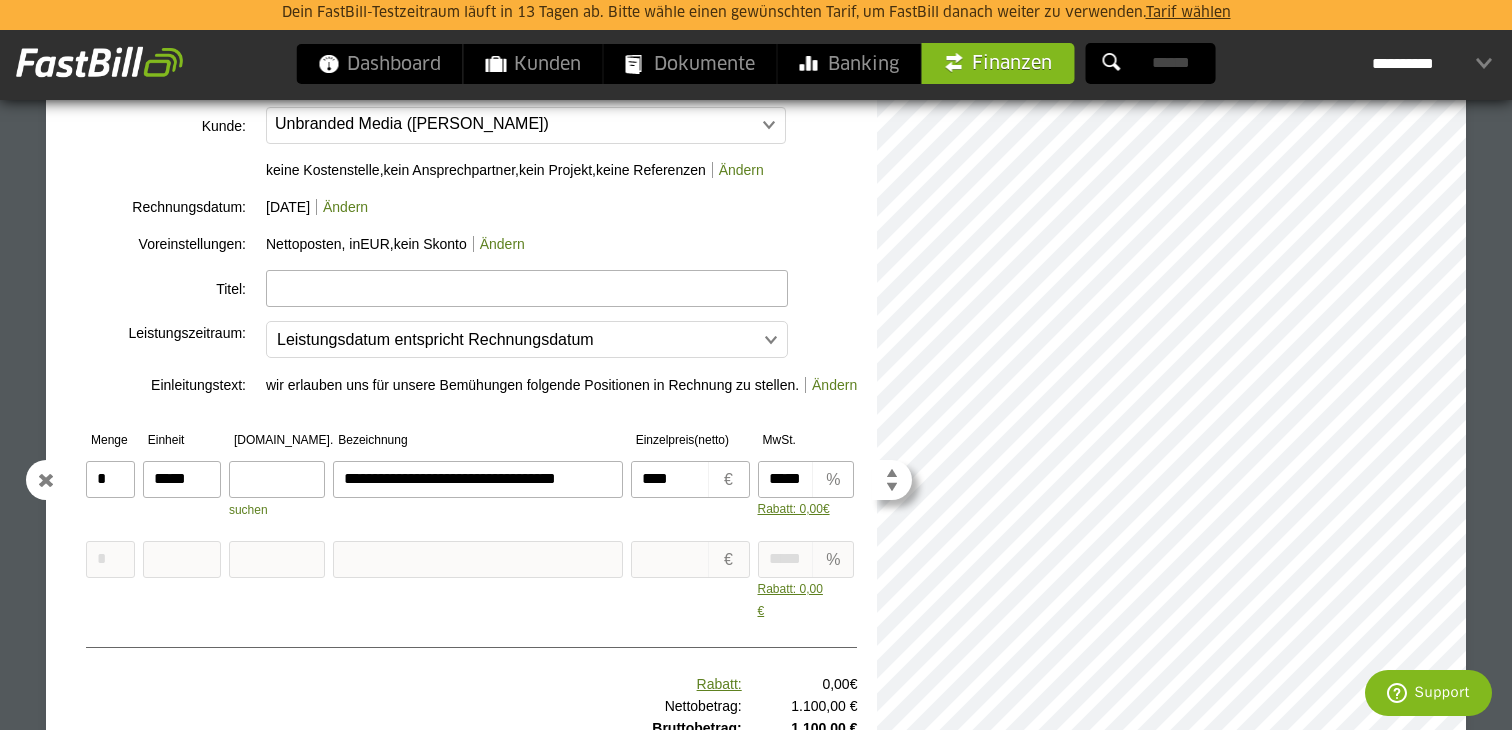 type on "**********" 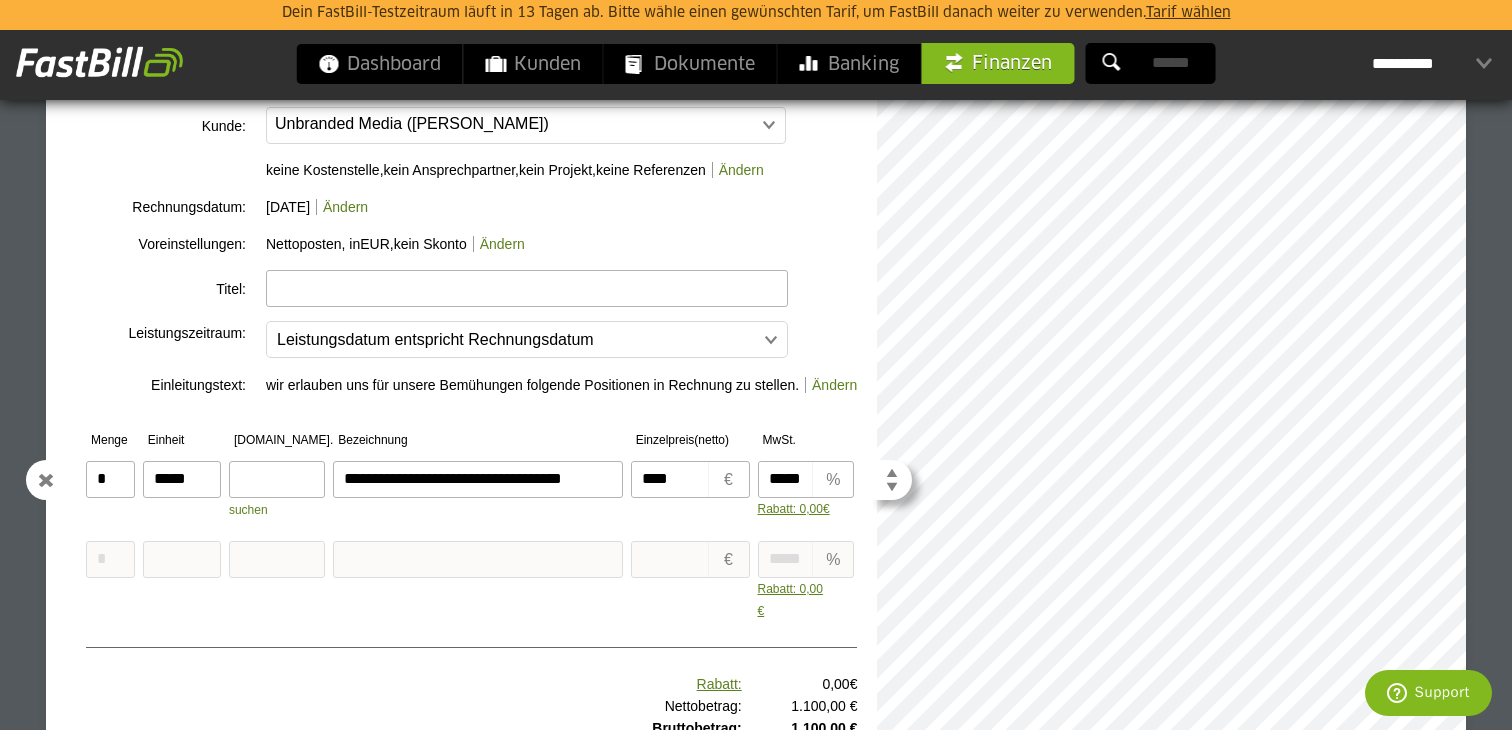 type on "**********" 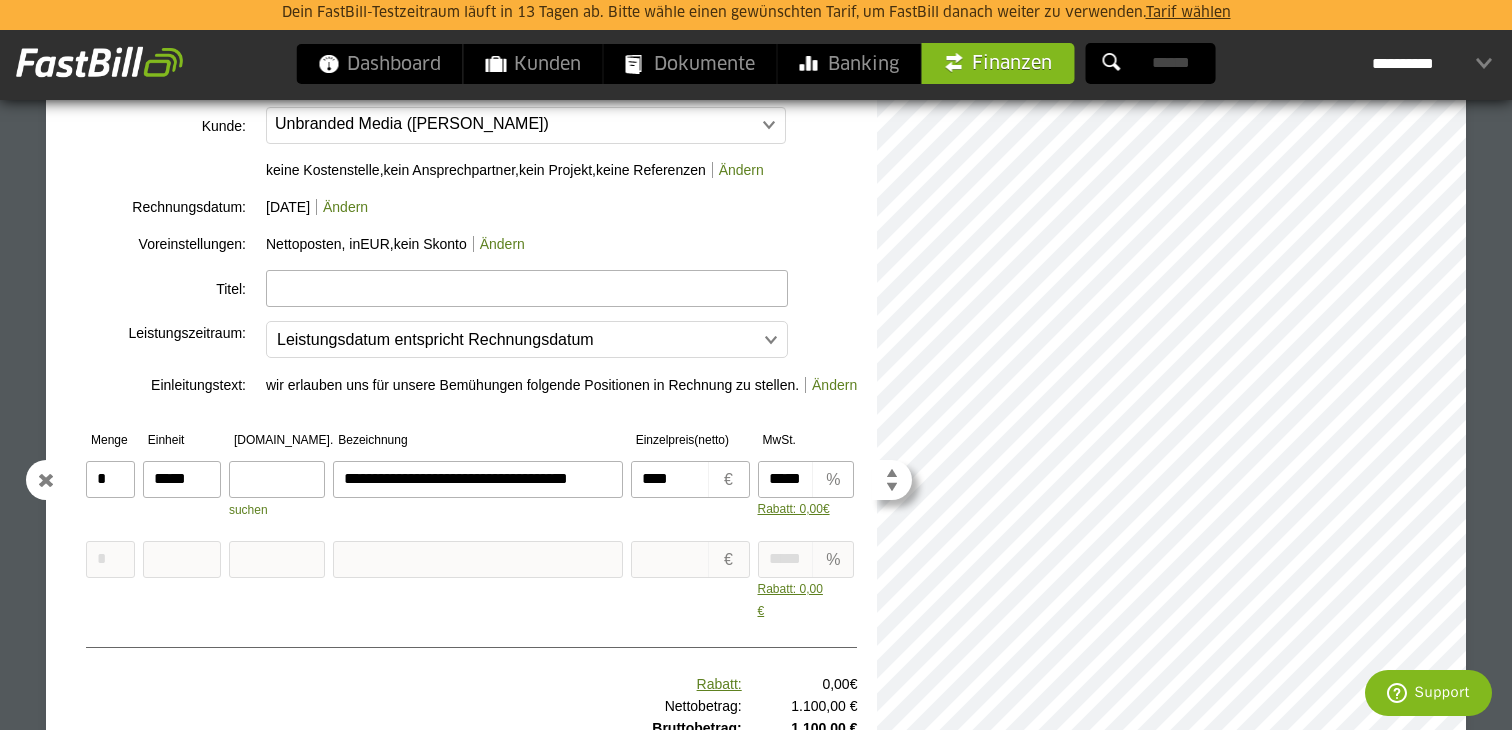 type on "**********" 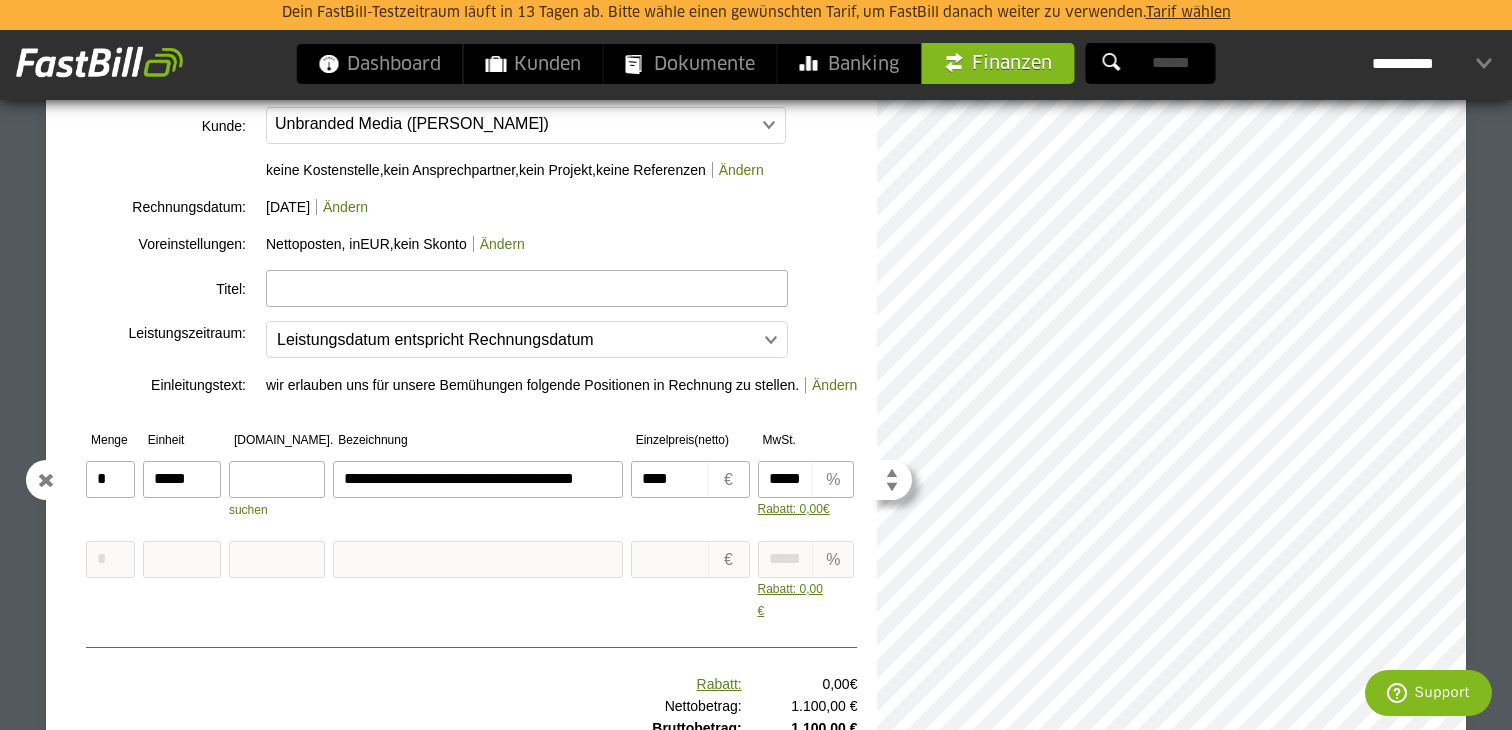 scroll, scrollTop: 13, scrollLeft: 0, axis: vertical 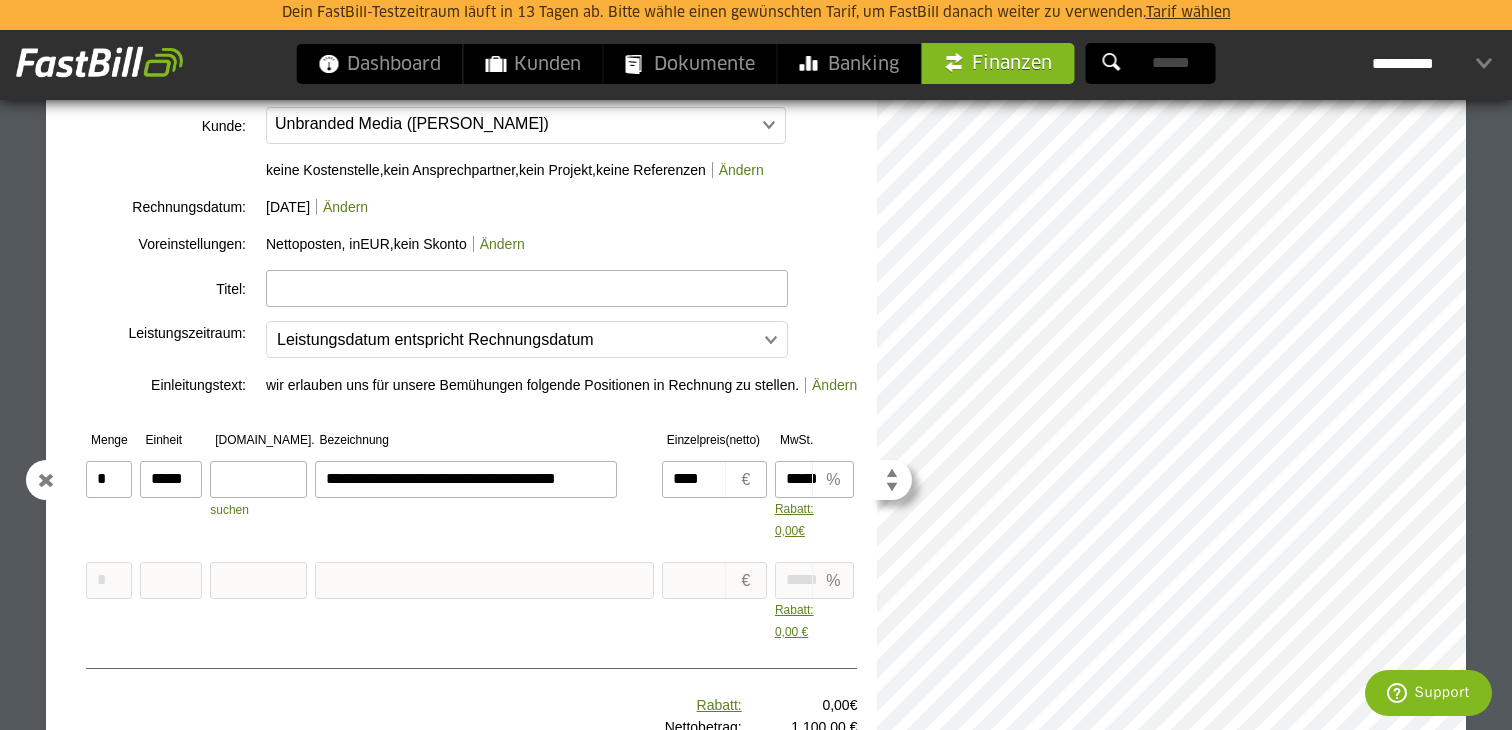 type on "**********" 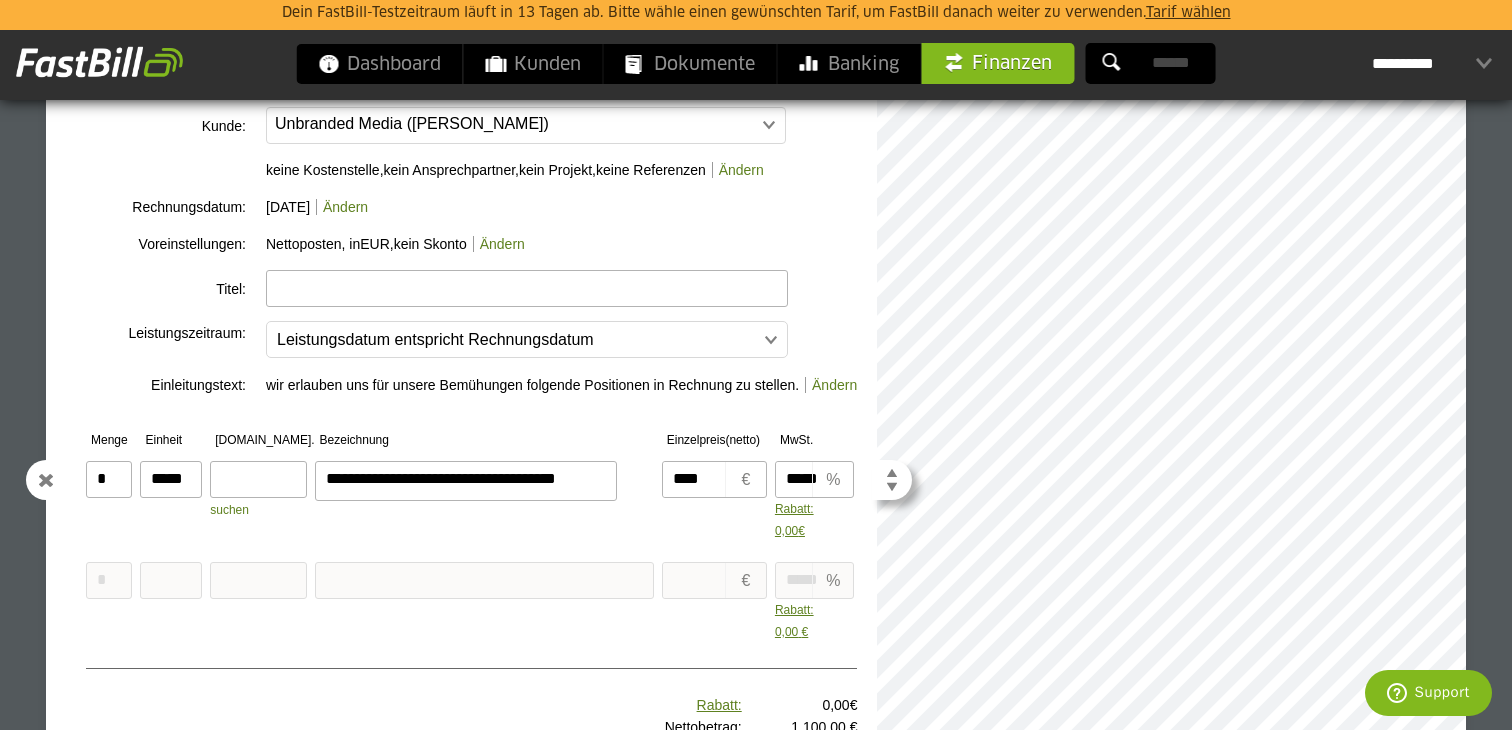 scroll, scrollTop: 44, scrollLeft: 0, axis: vertical 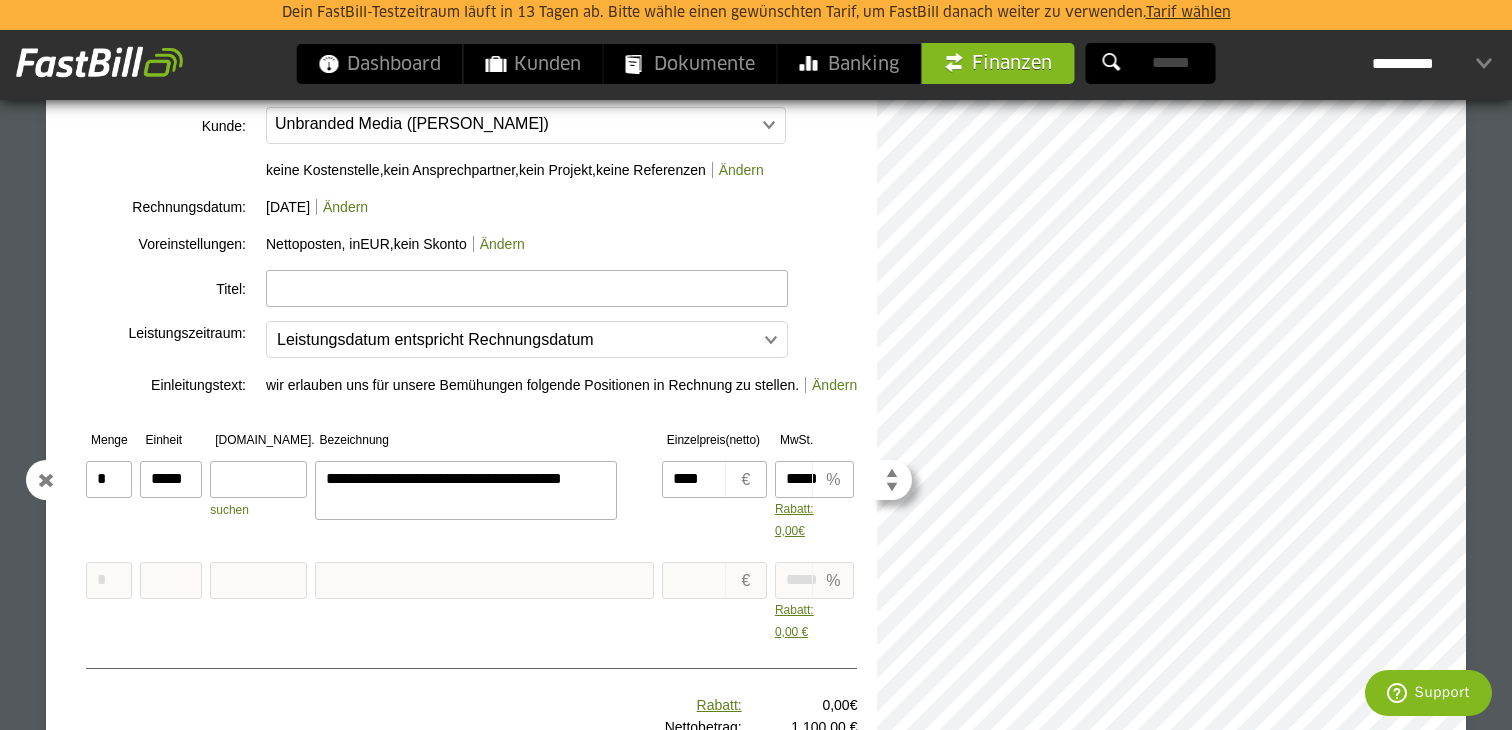 type on "**********" 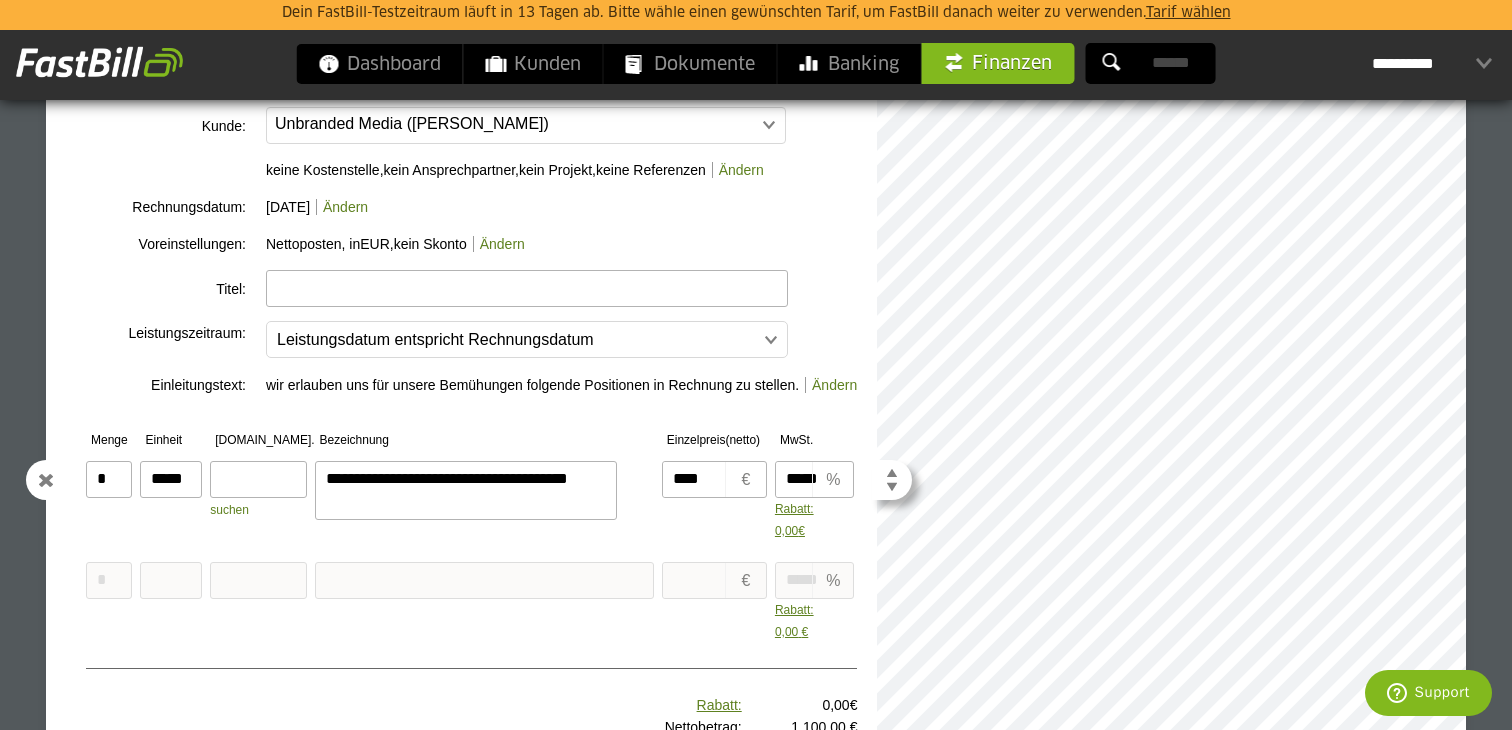 type on "**********" 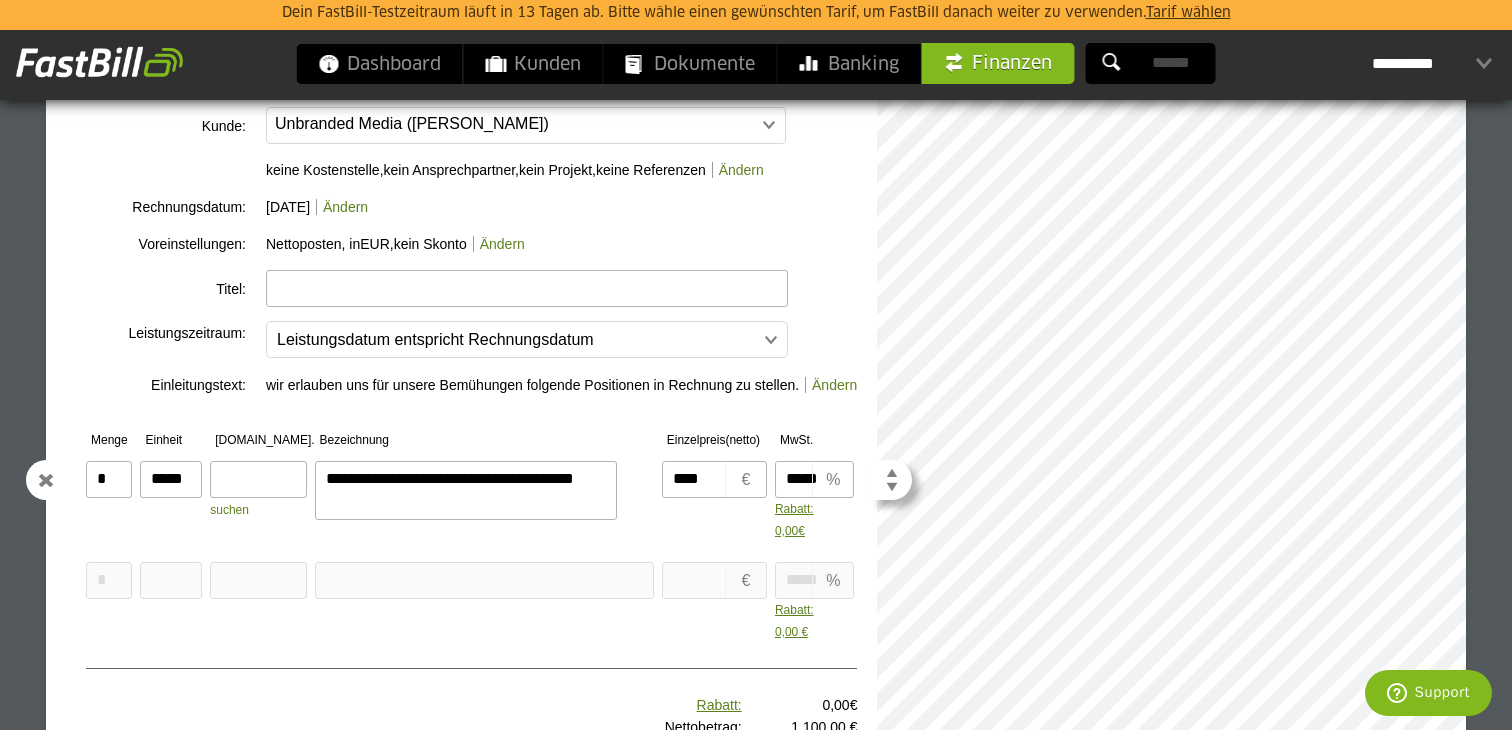 type on "**********" 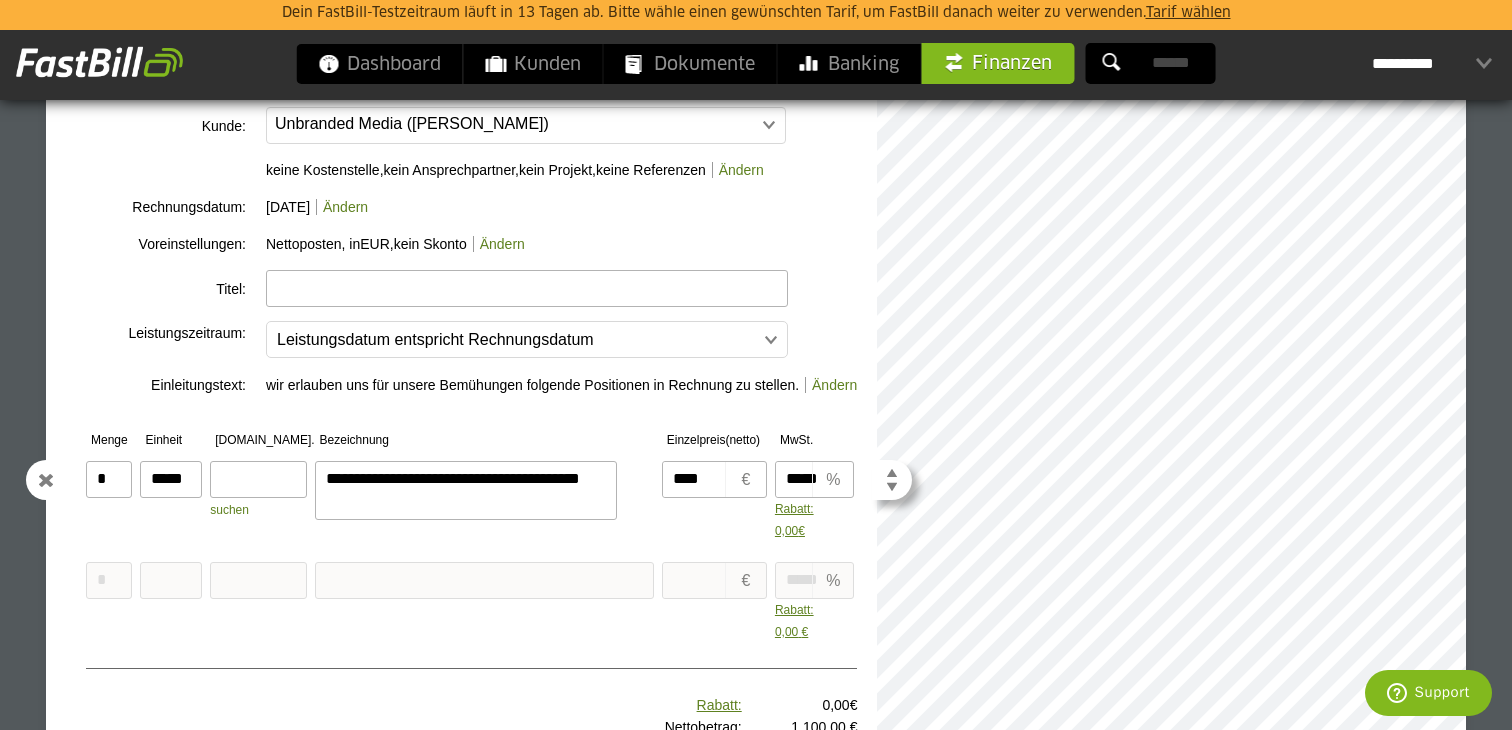 type on "**********" 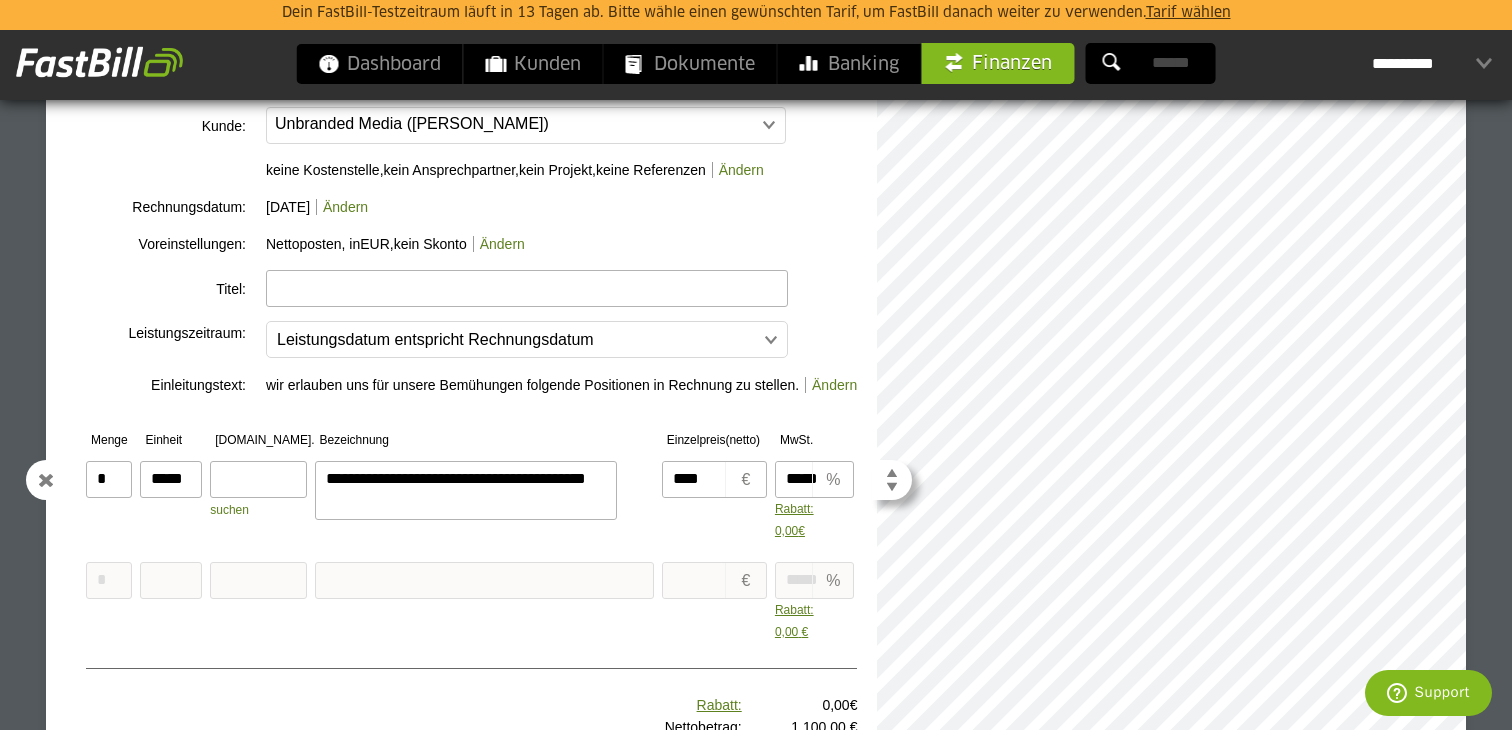 type on "**********" 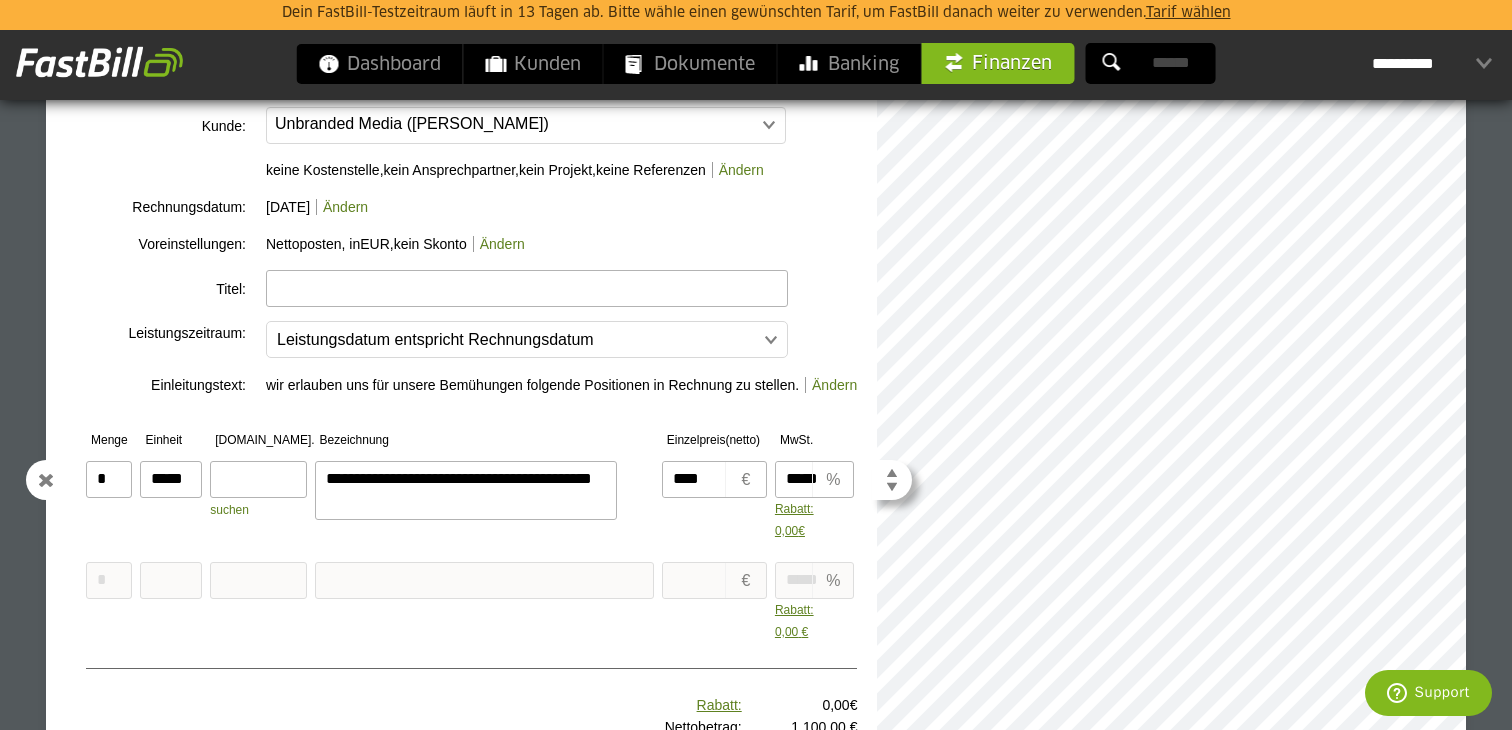 type on "**********" 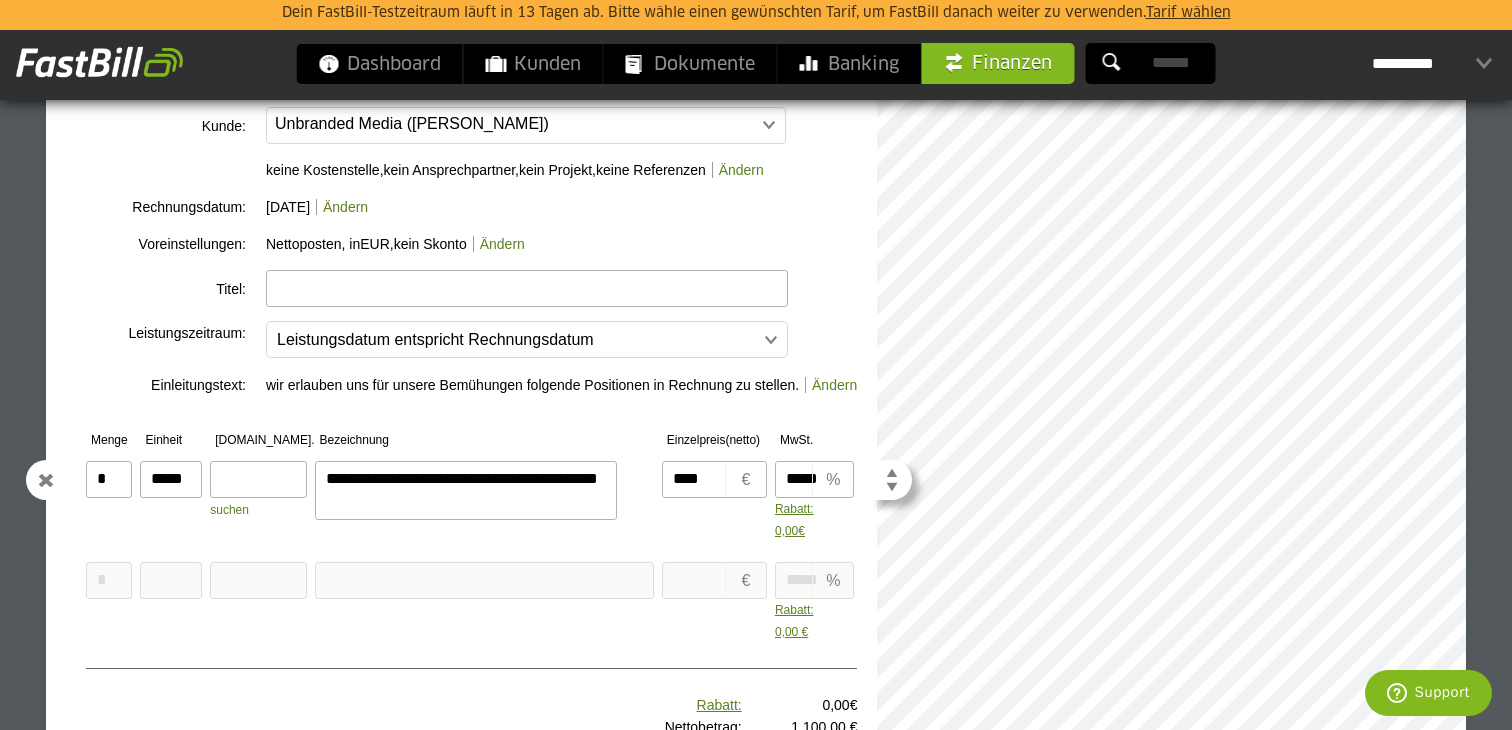 type on "**********" 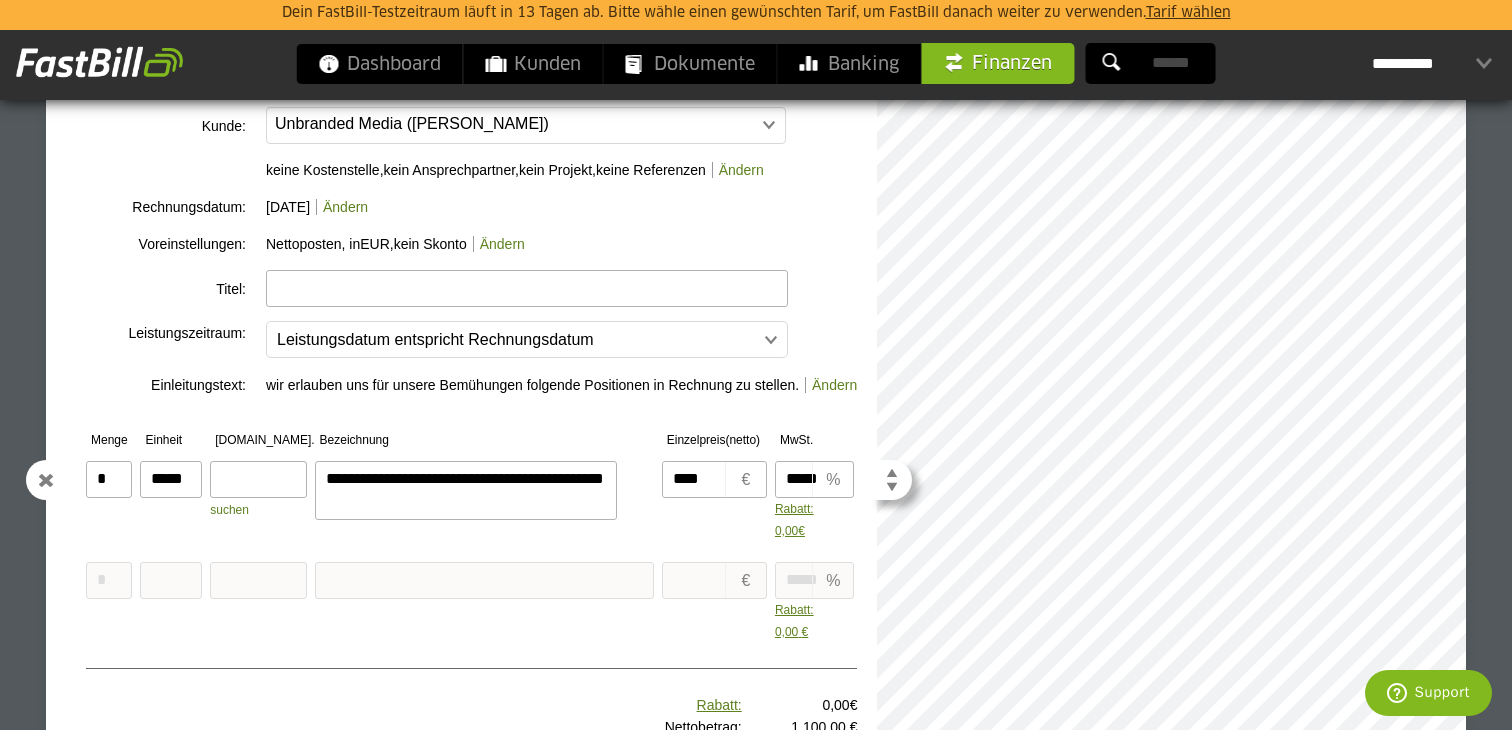 type on "**********" 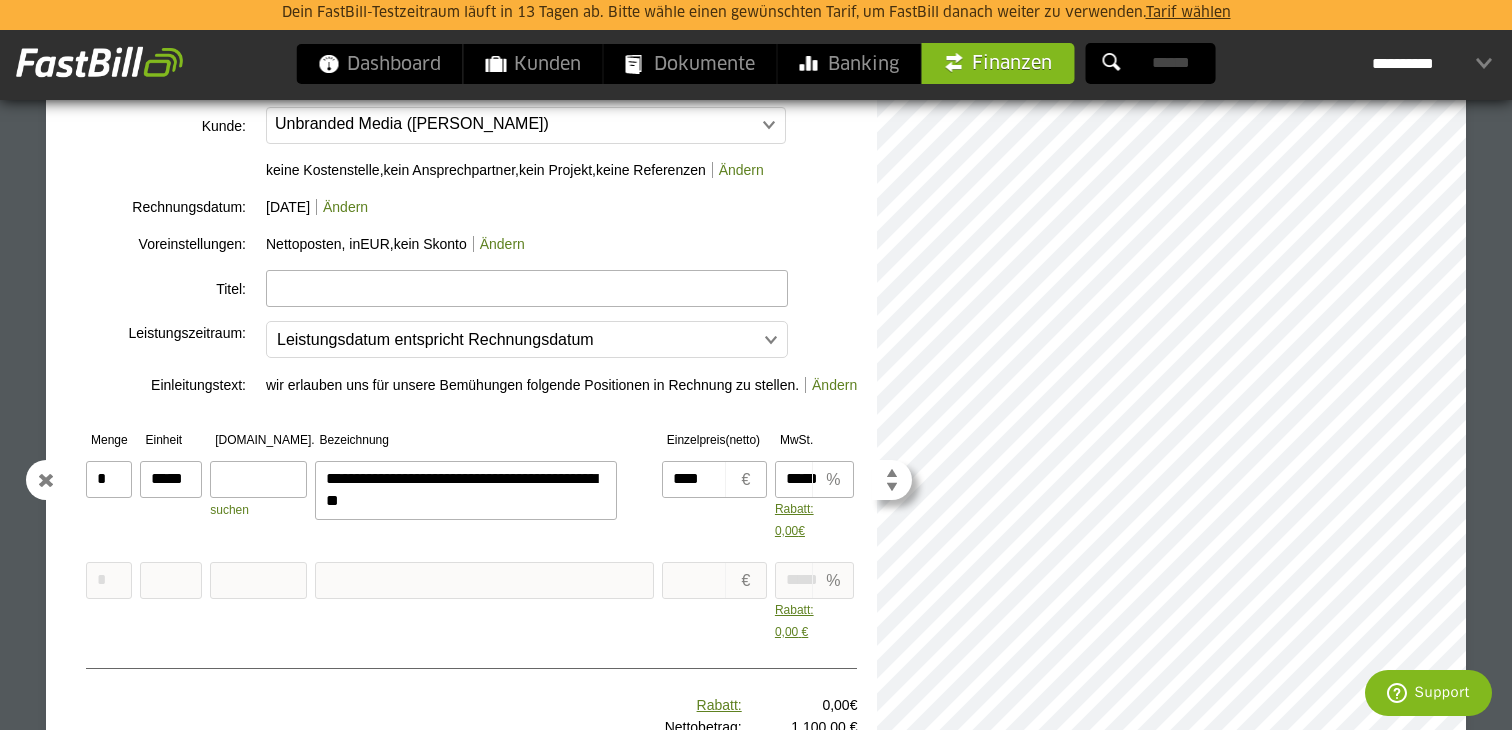 type on "**********" 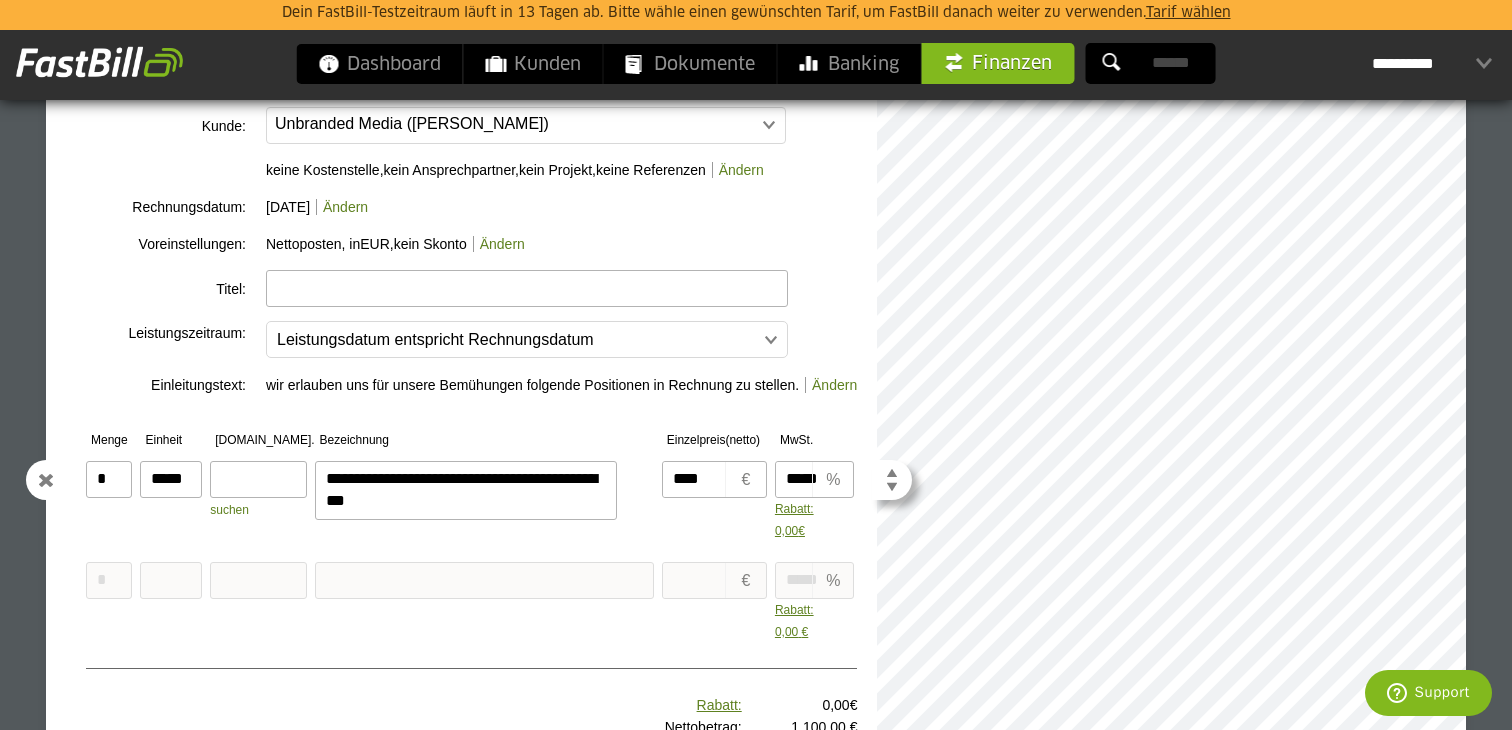 type on "**********" 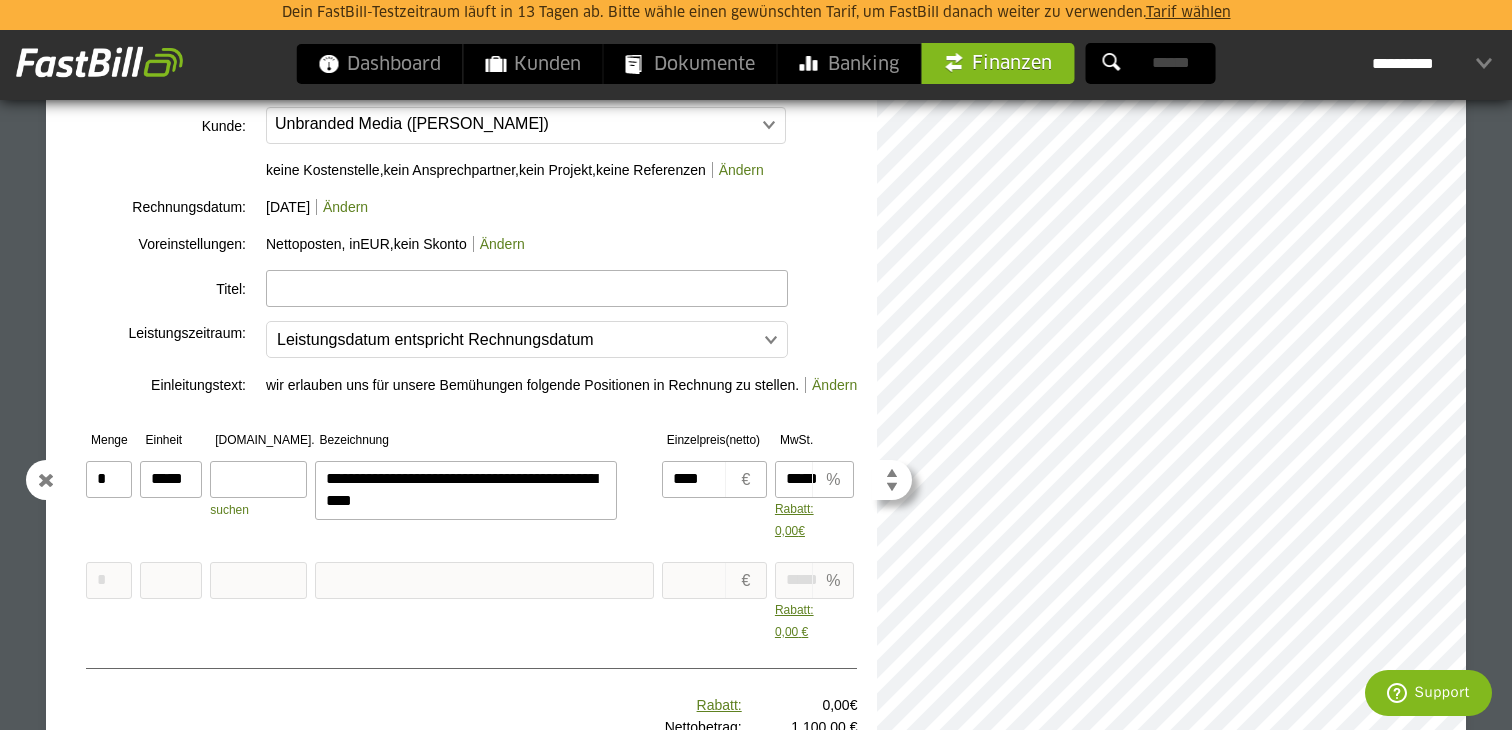 type on "**********" 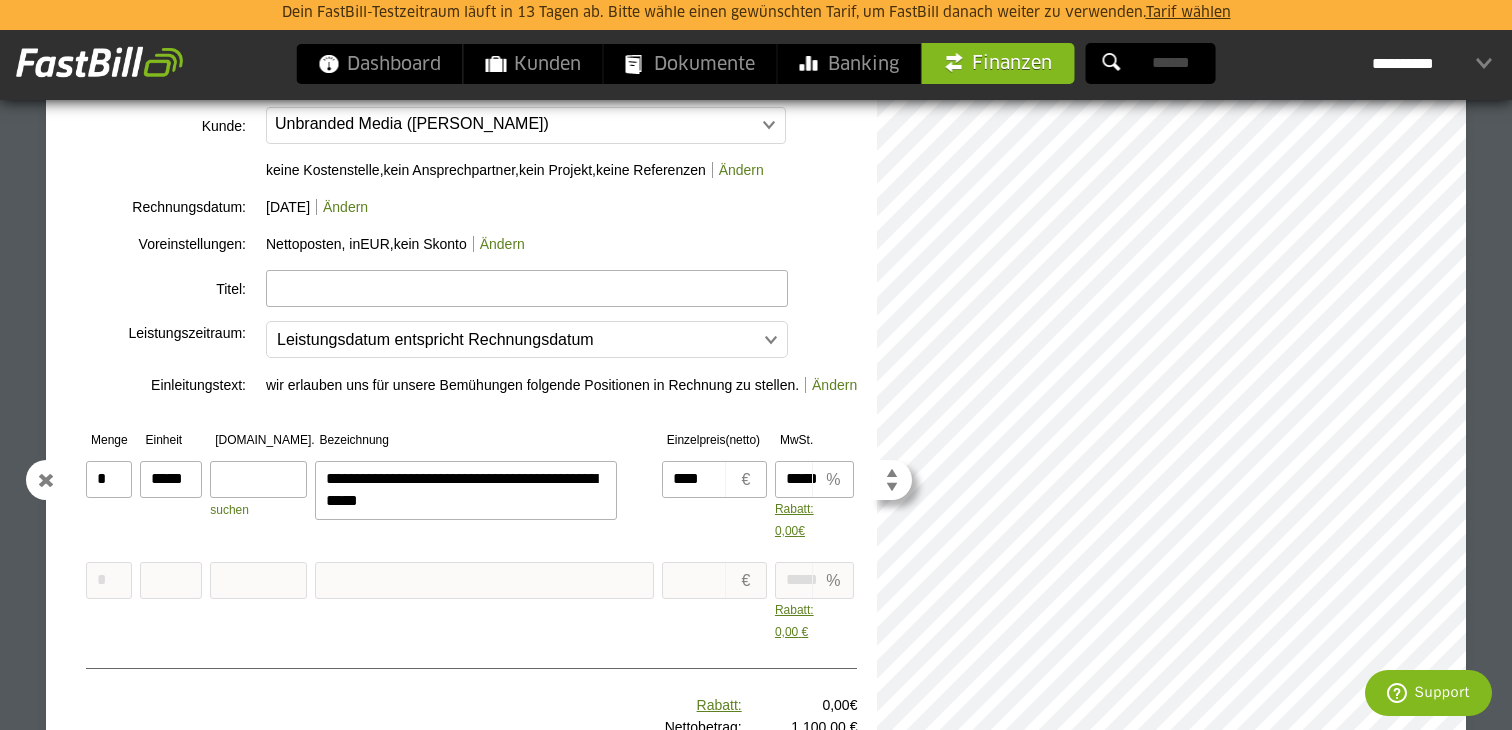 type on "**********" 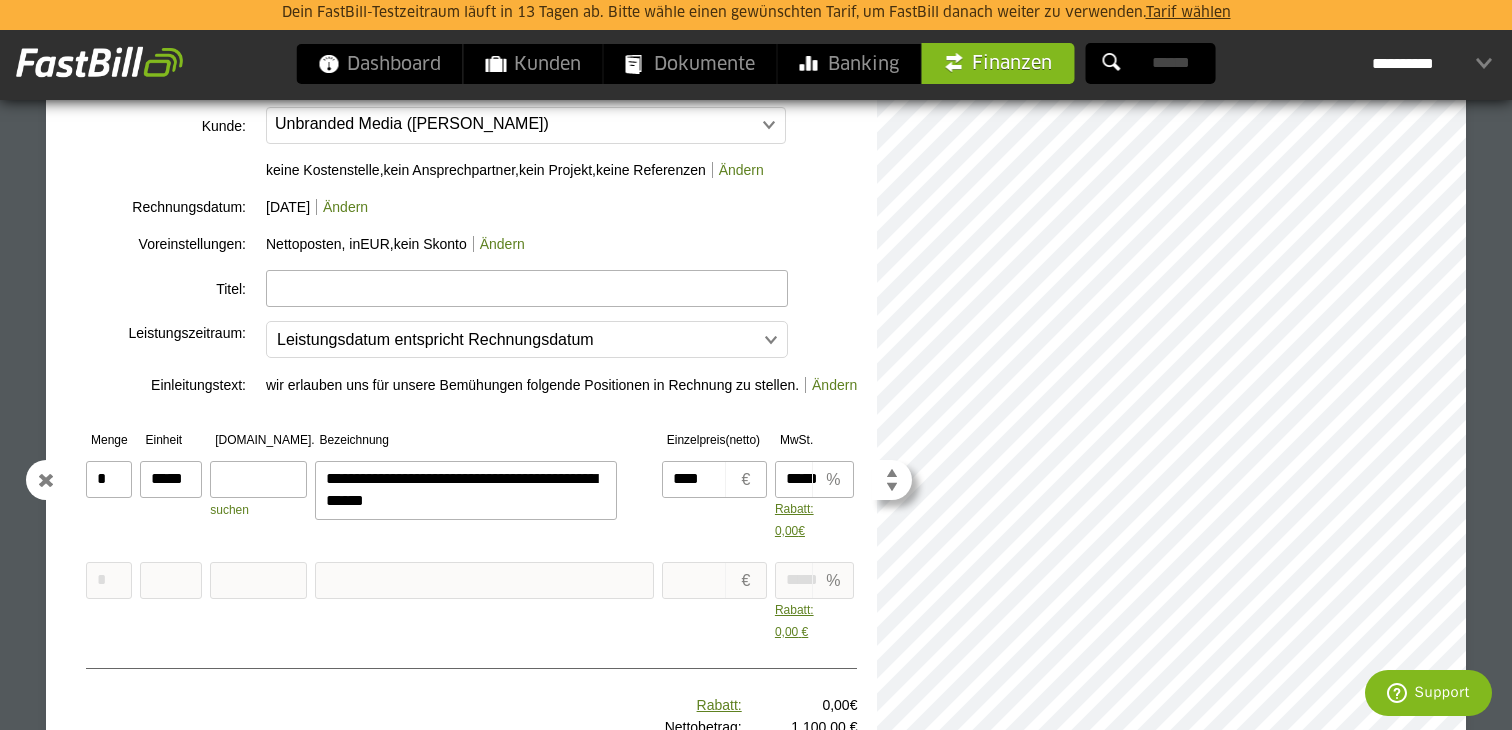 type on "**********" 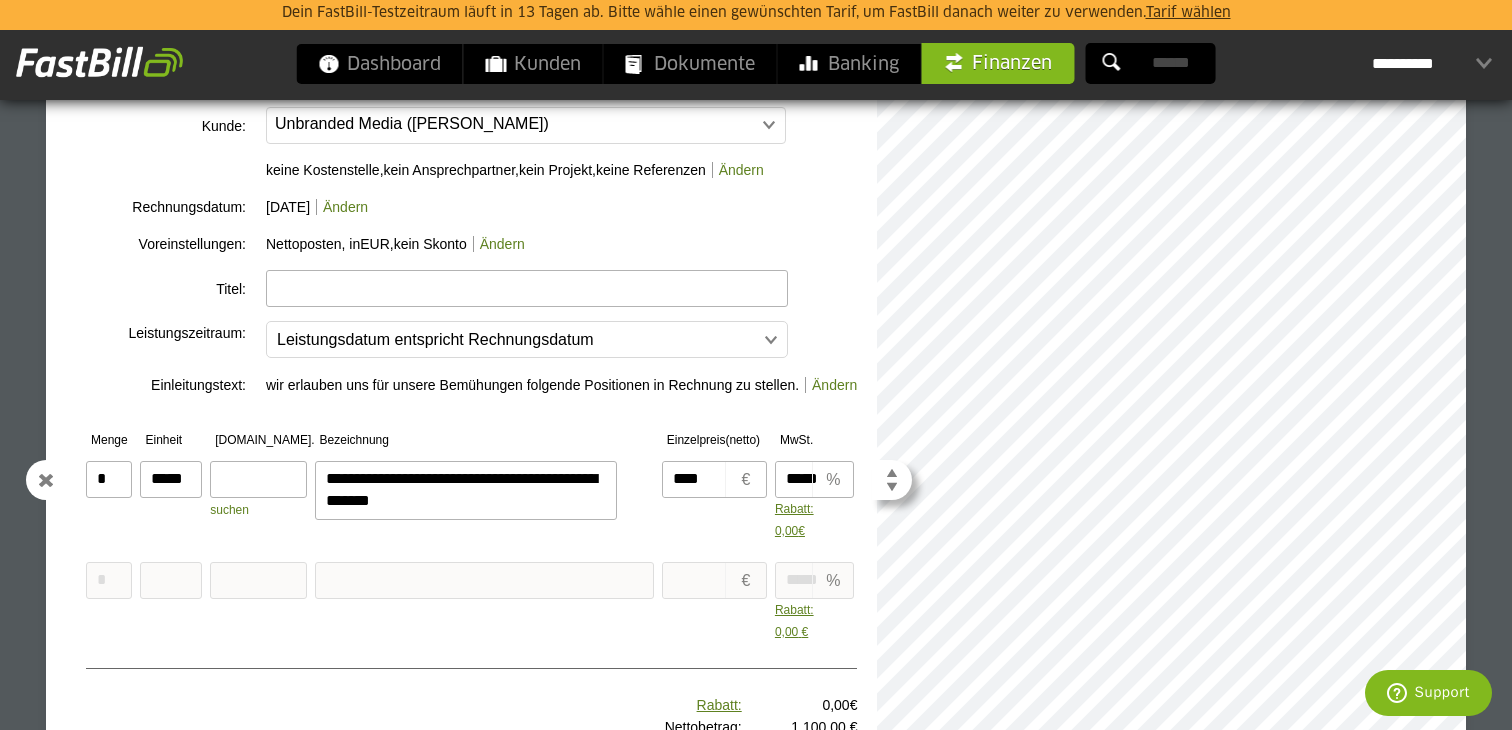 type on "**********" 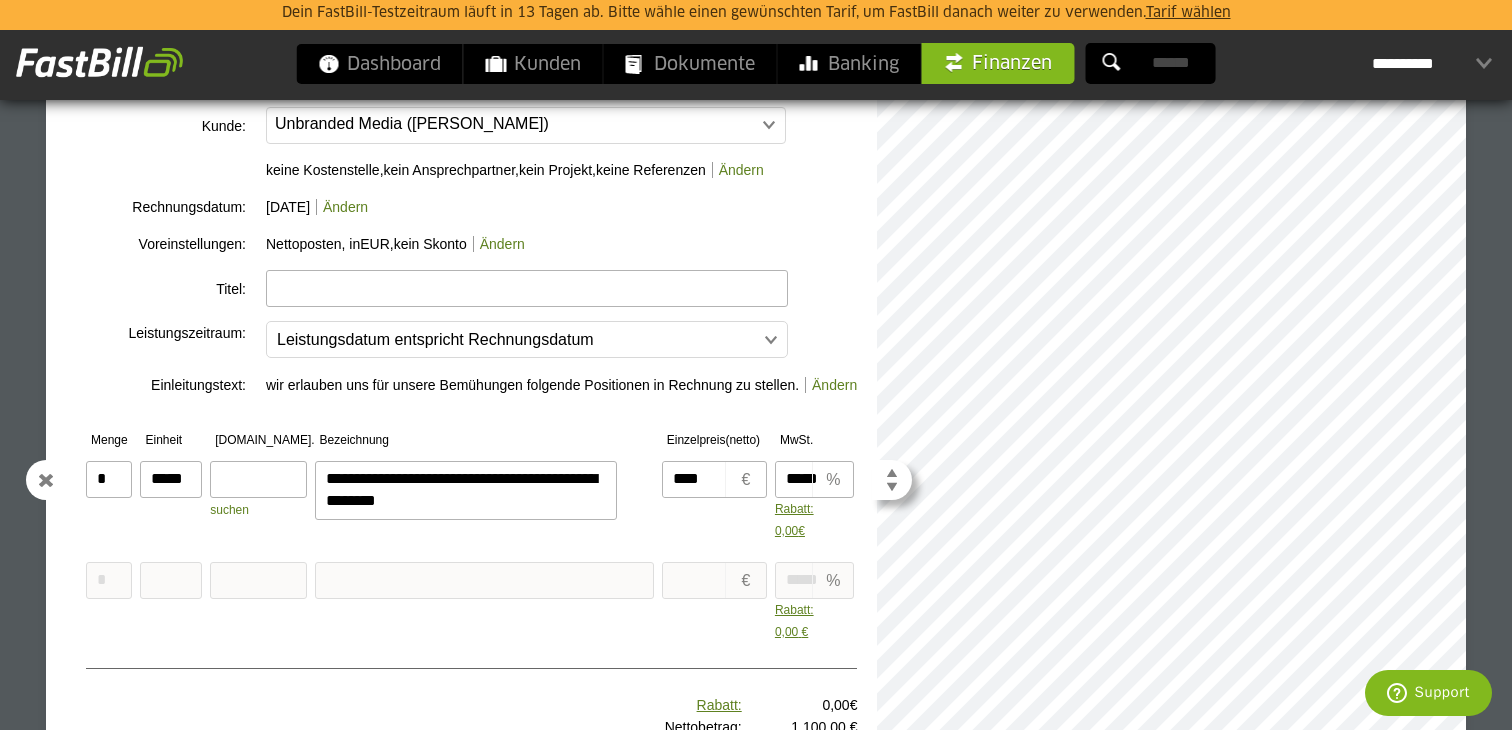 type on "**********" 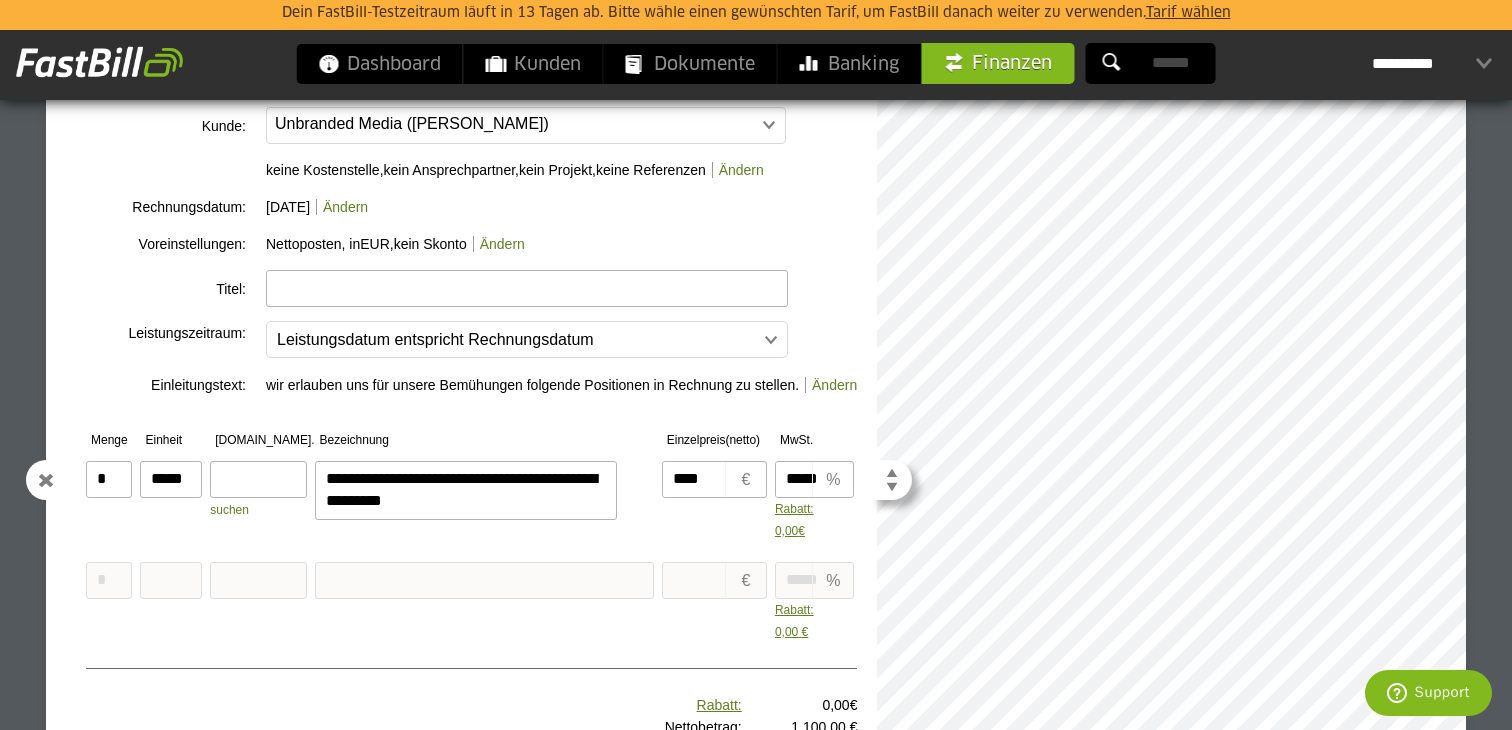 type on "**********" 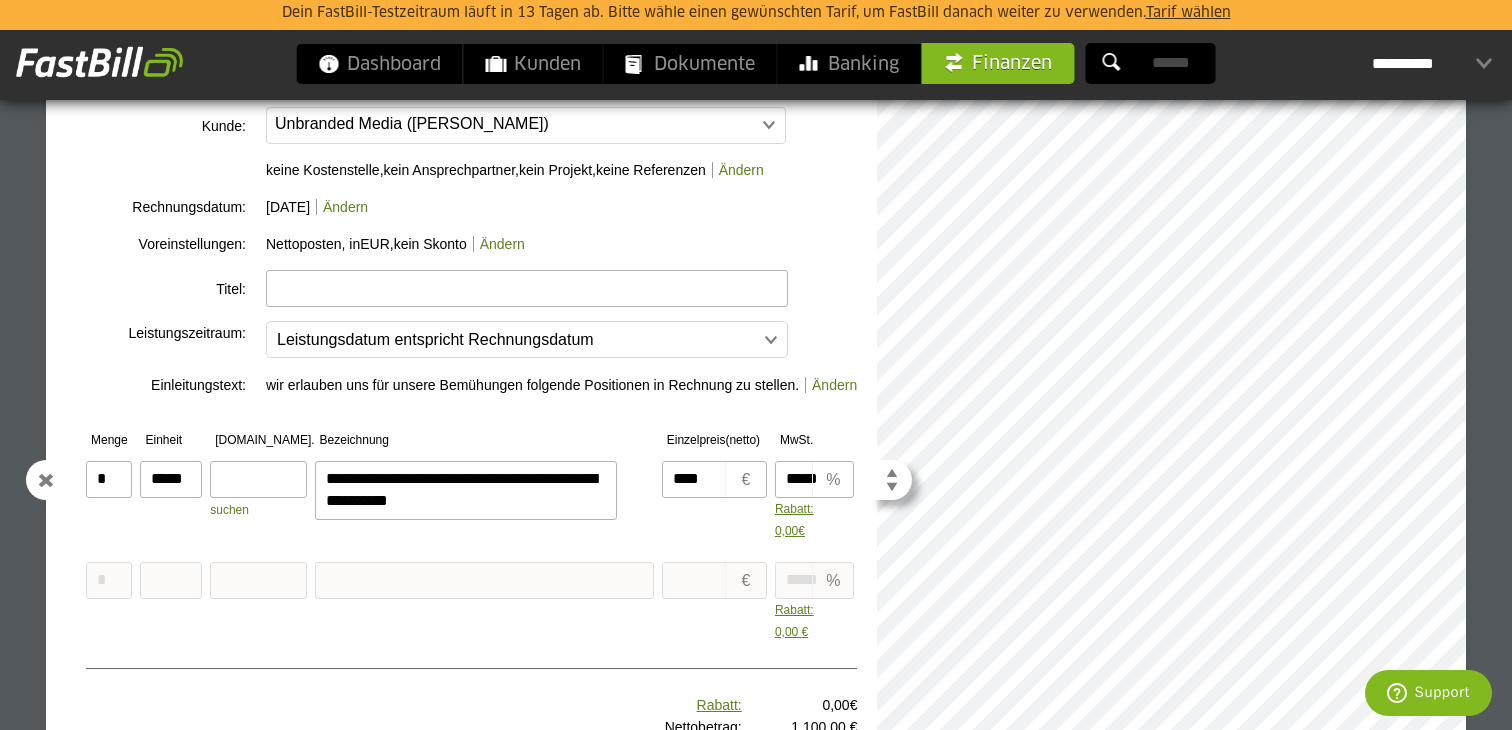 type on "**********" 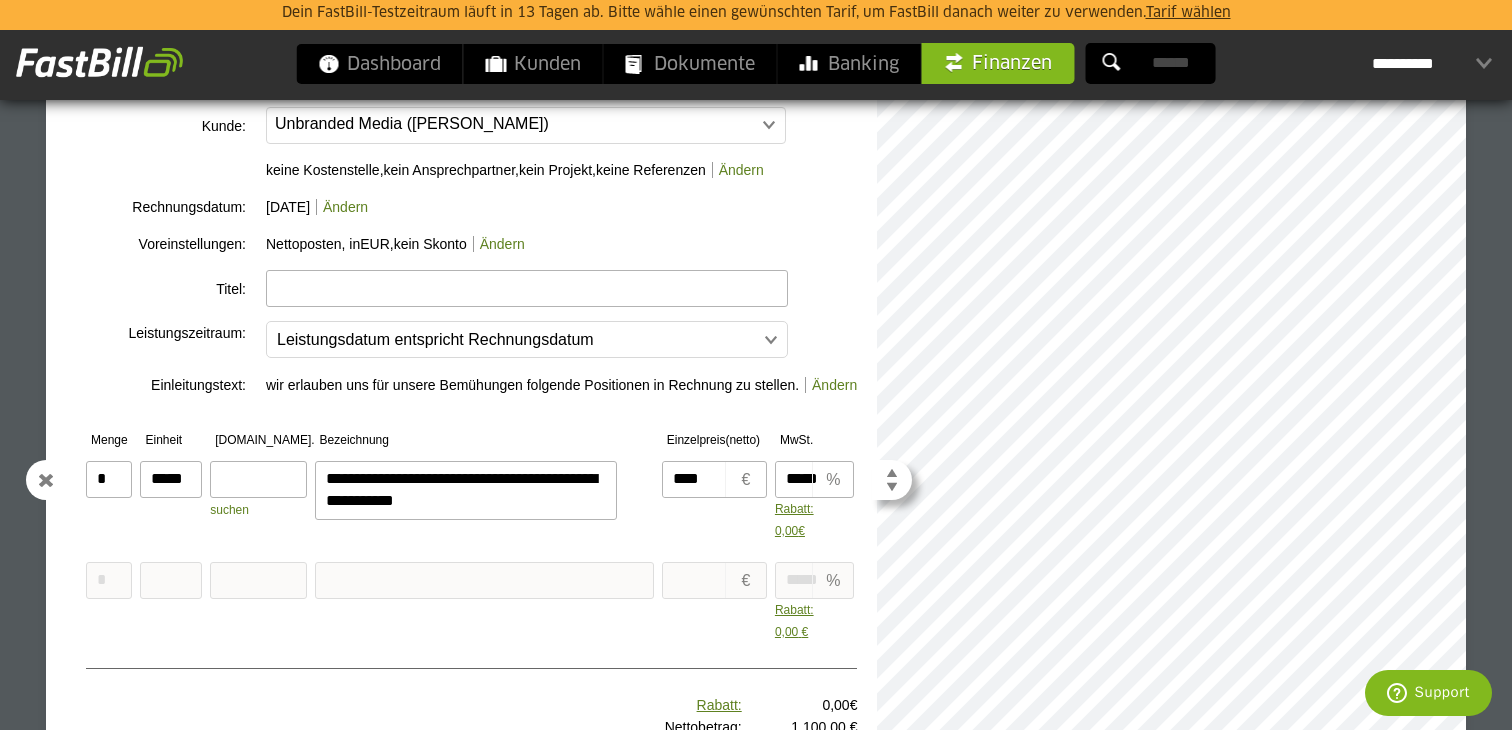 type on "**********" 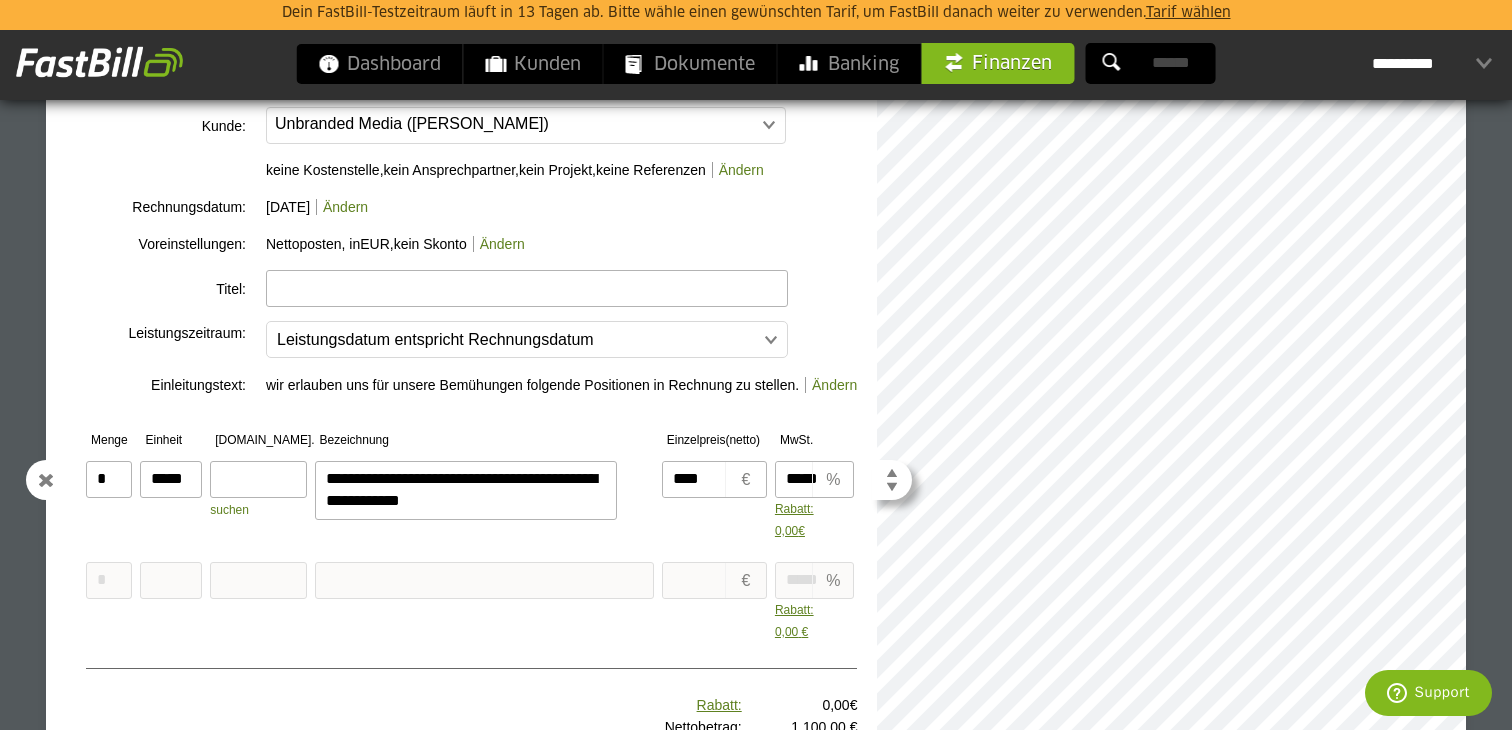 type on "**********" 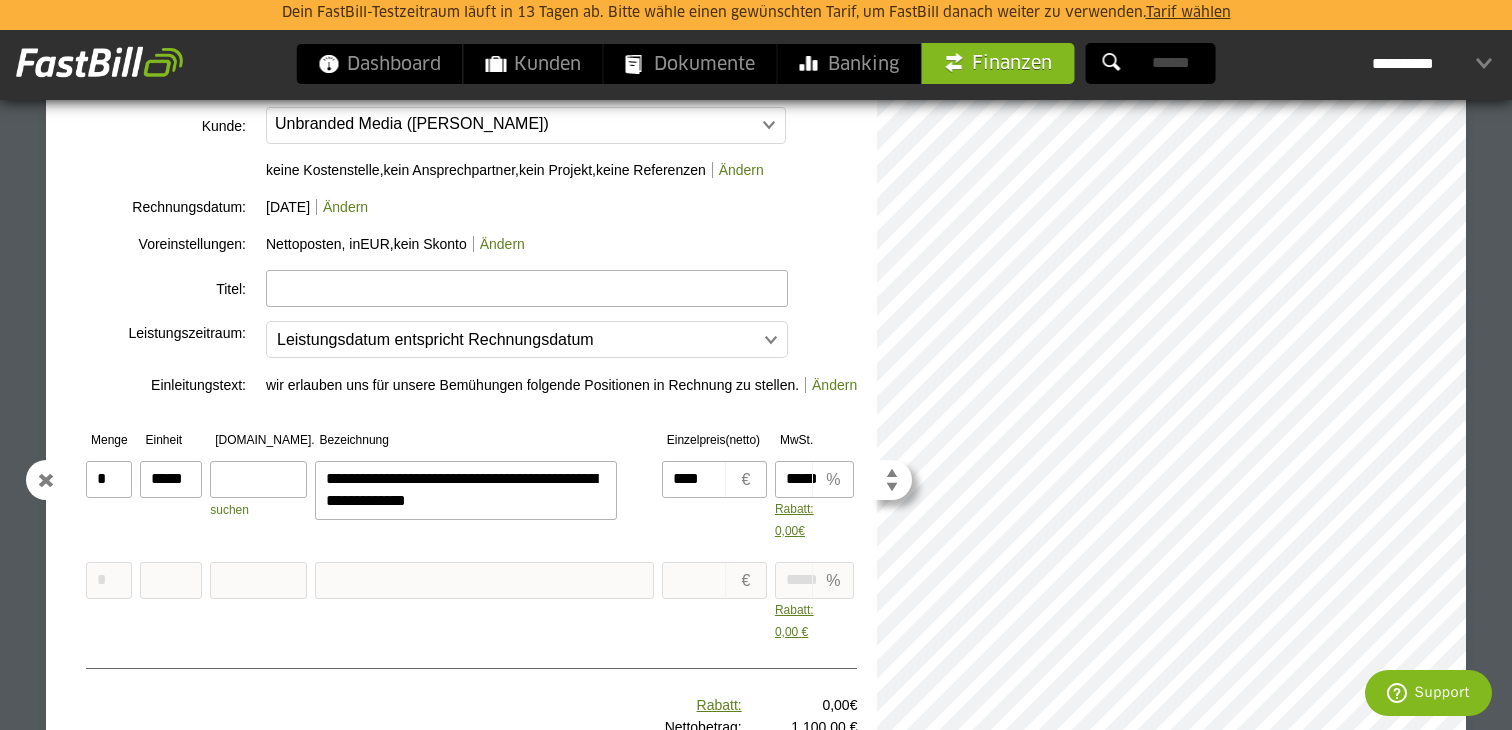 type on "**********" 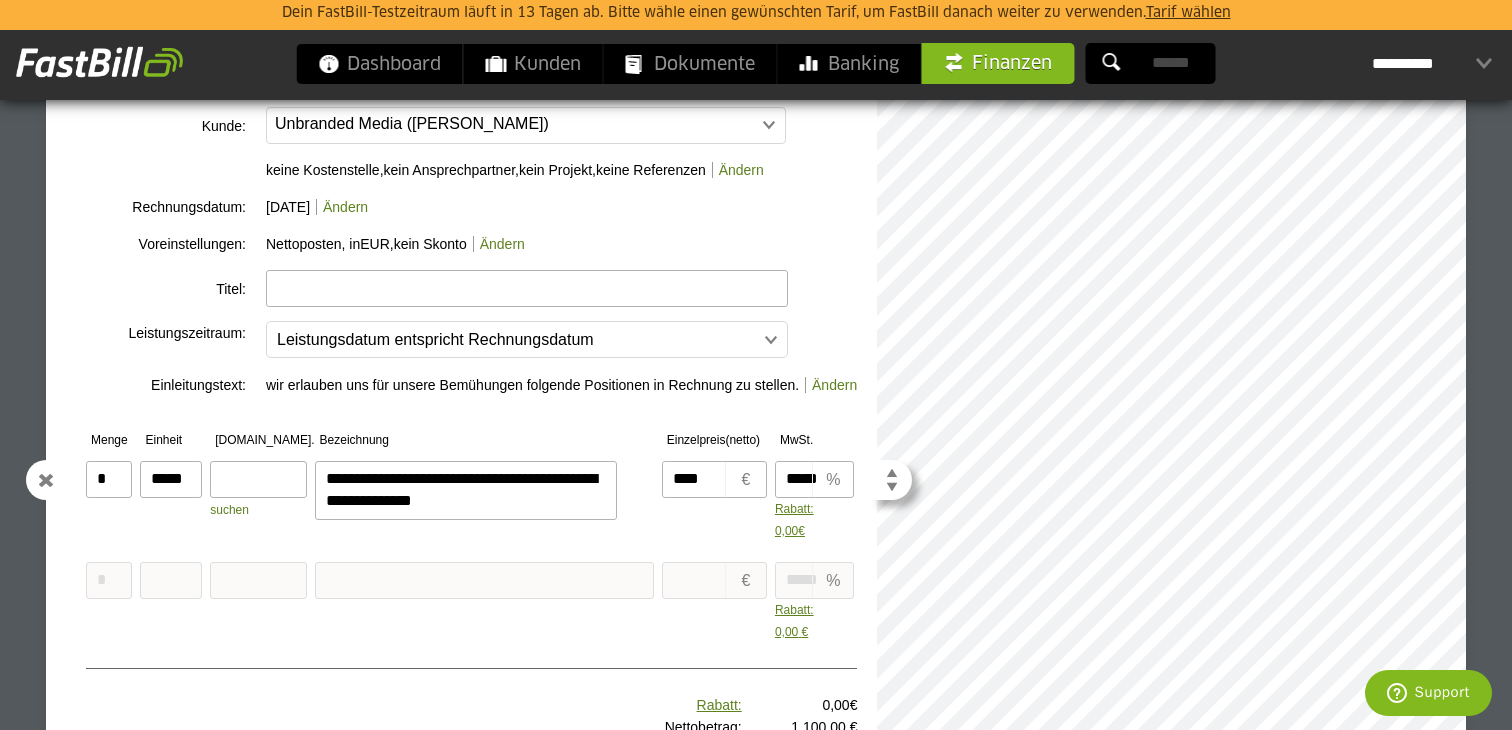 type on "**********" 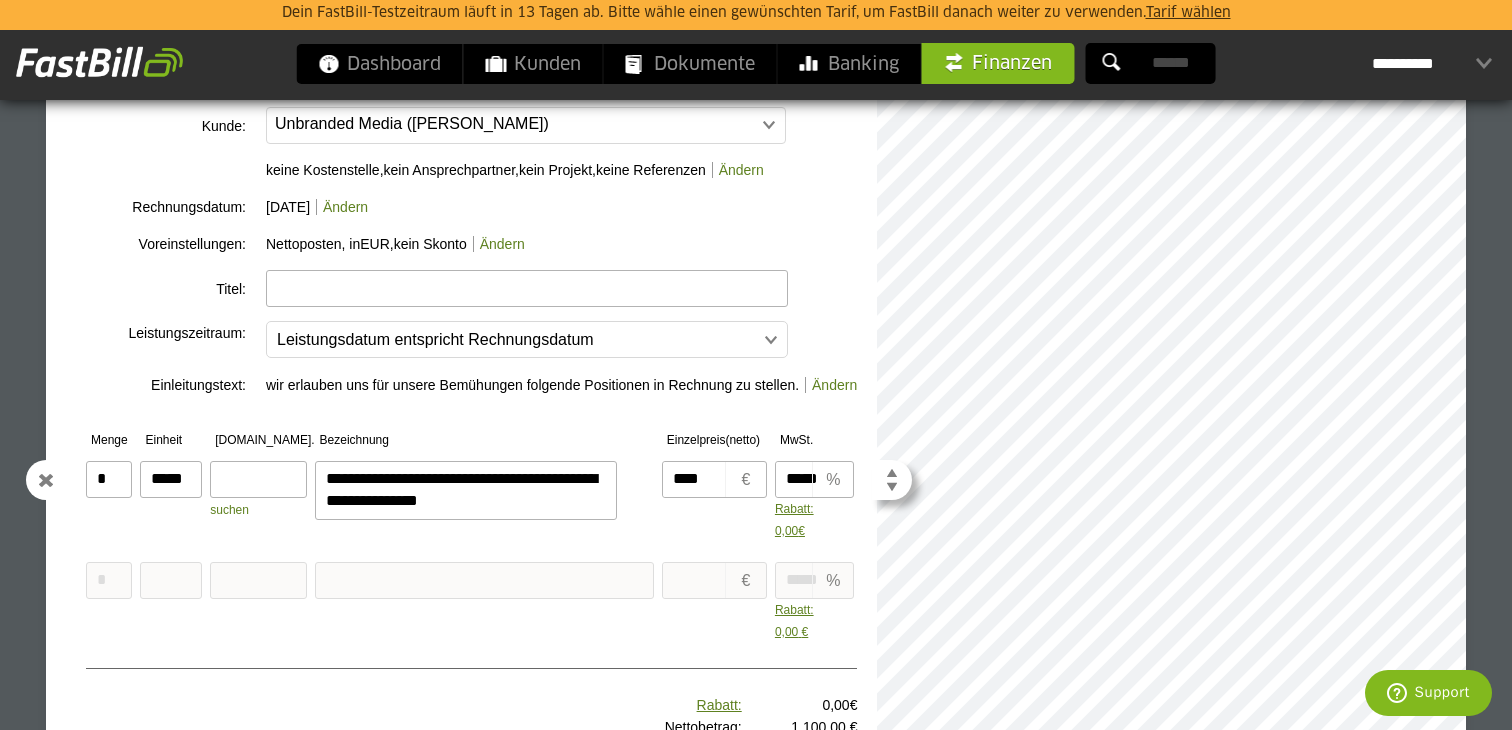 type on "**********" 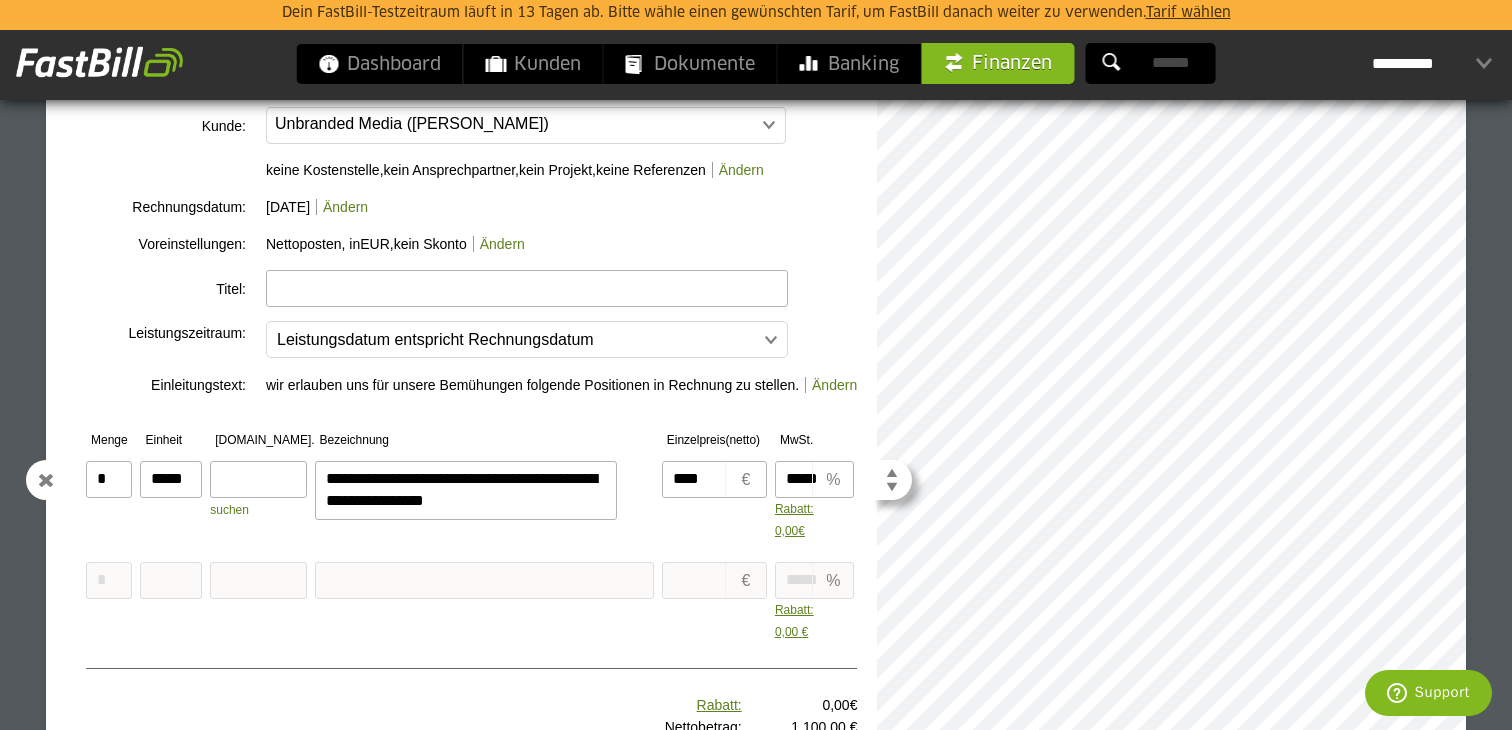 type on "**********" 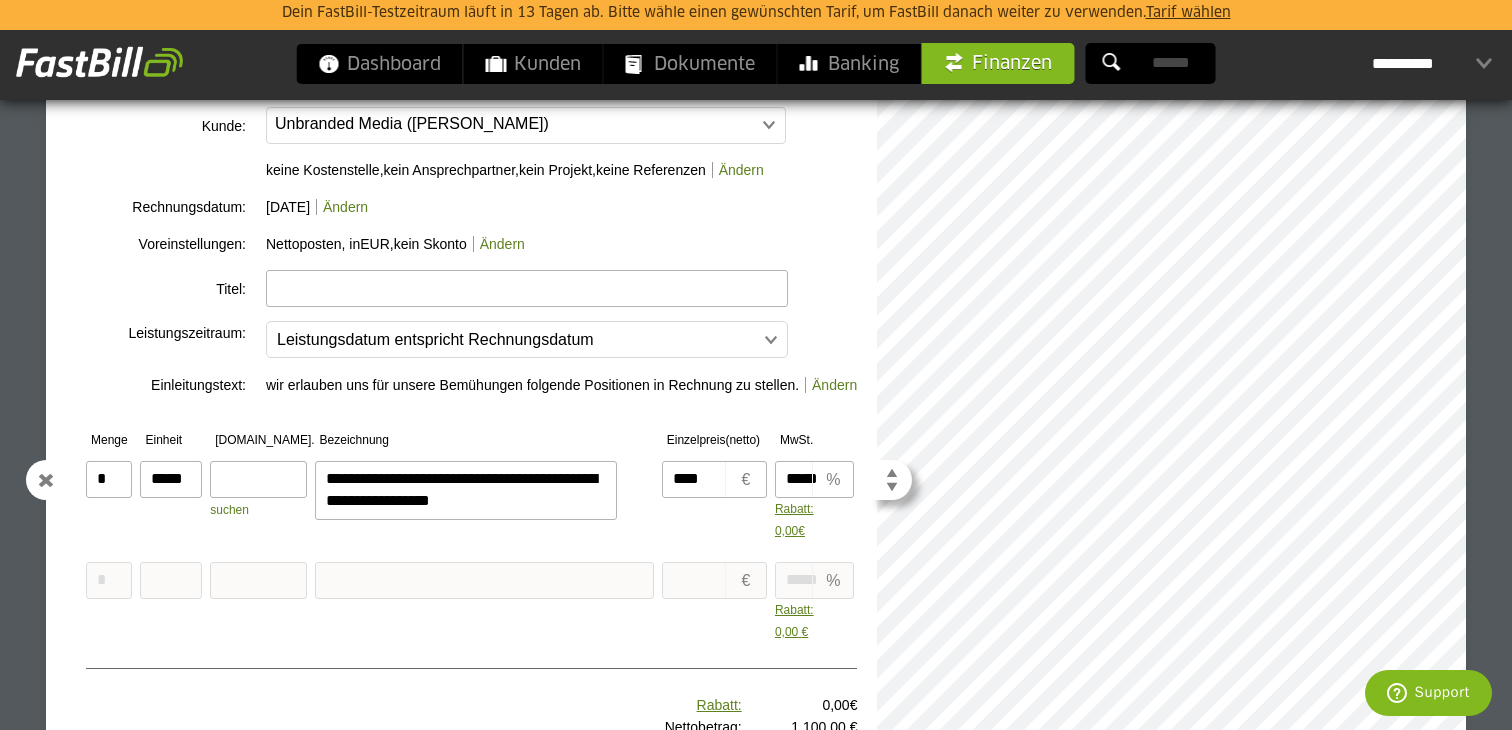 type on "**********" 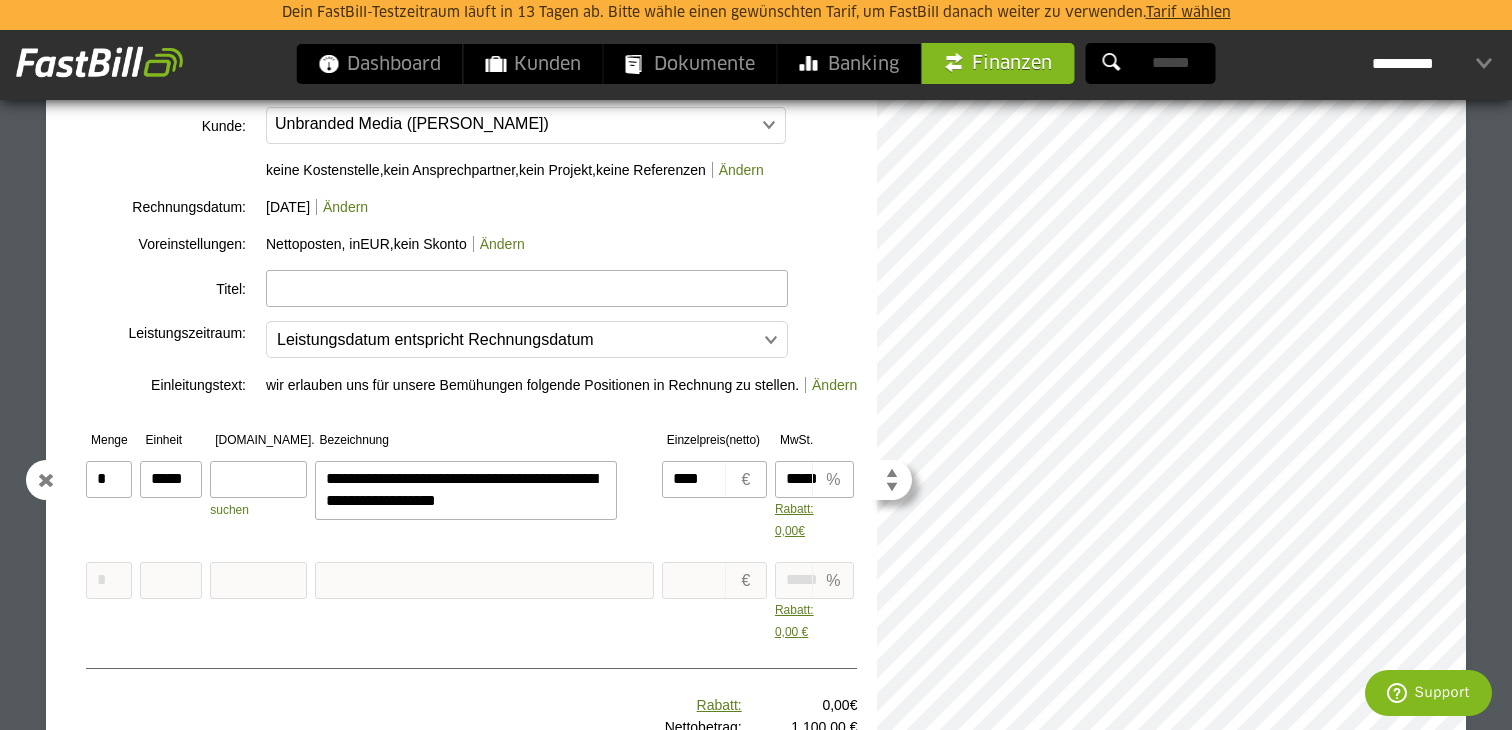 type on "**********" 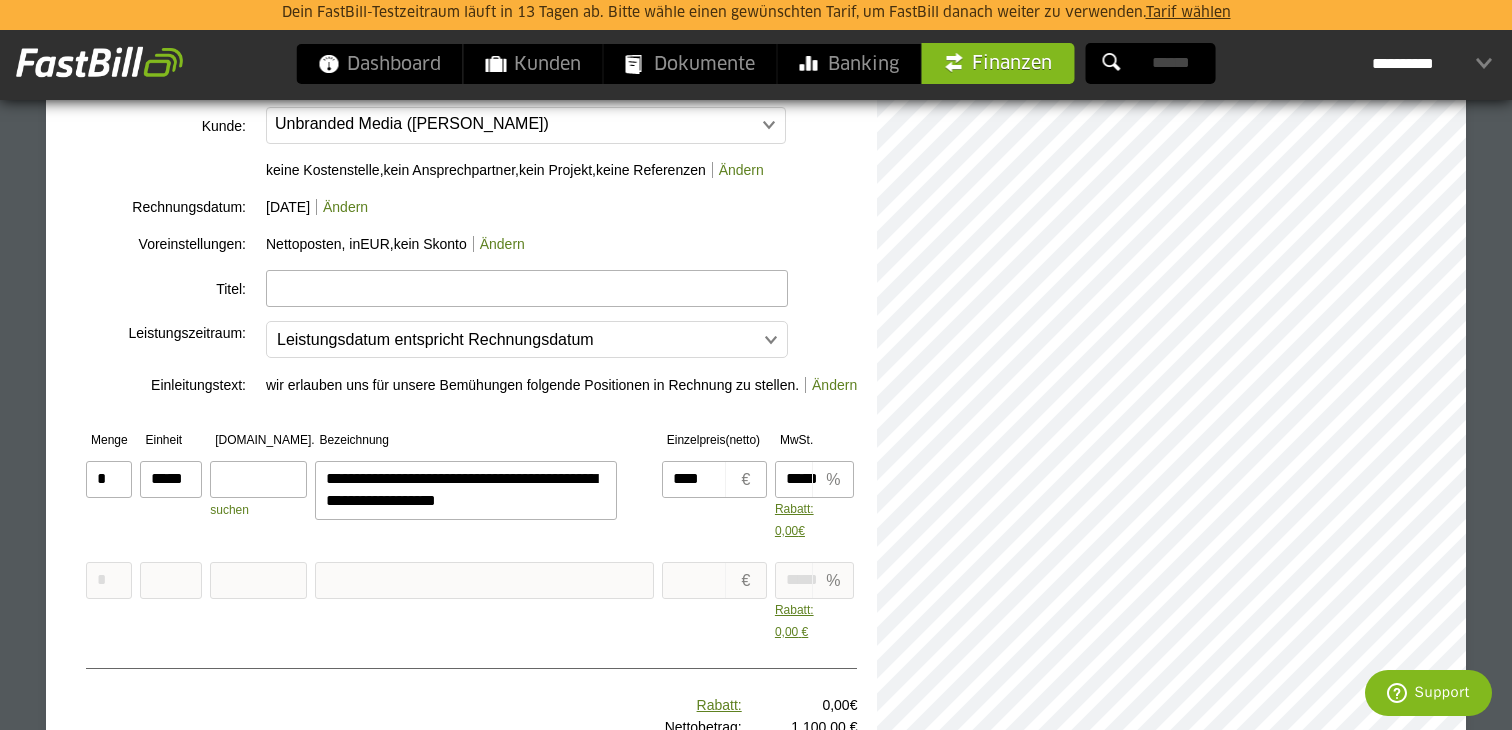 type on "**********" 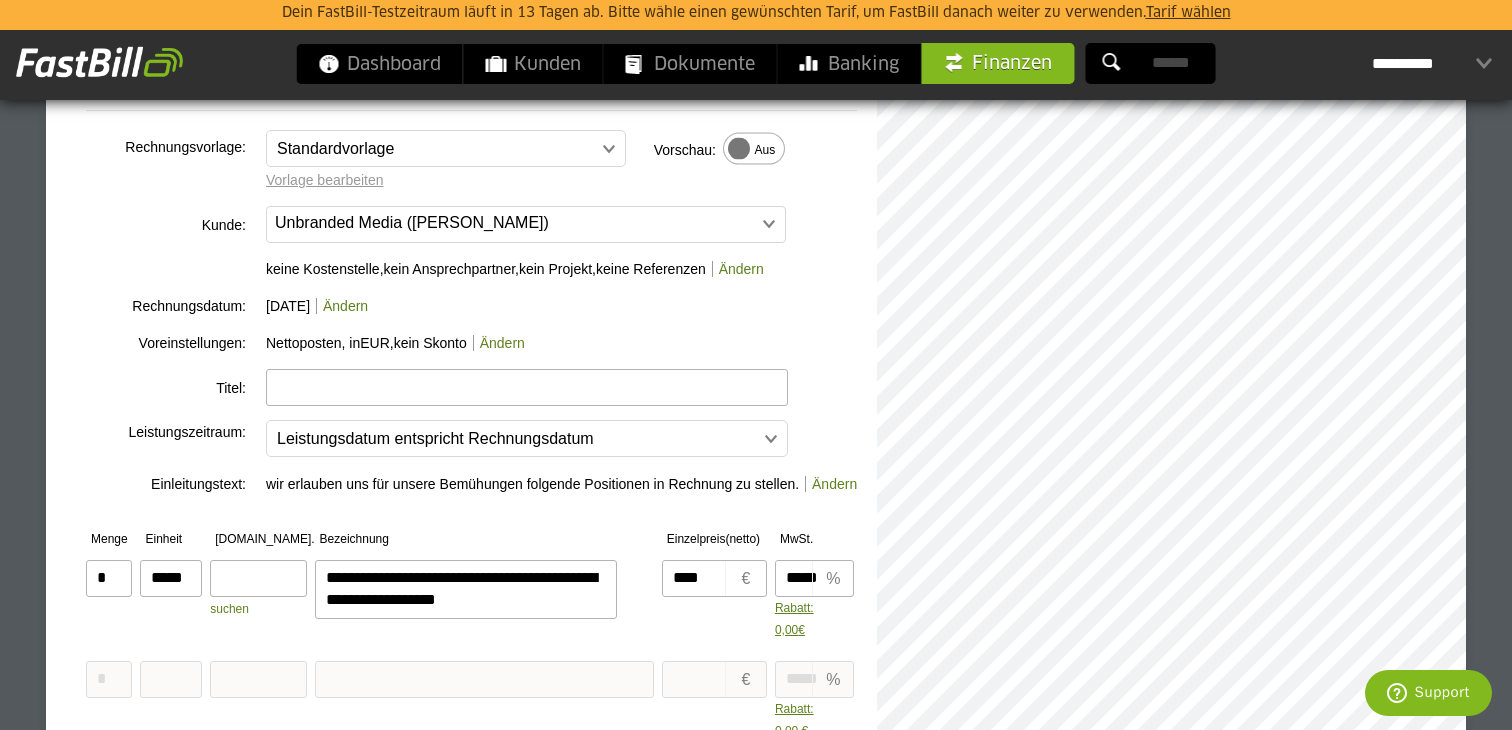 scroll, scrollTop: 816, scrollLeft: 0, axis: vertical 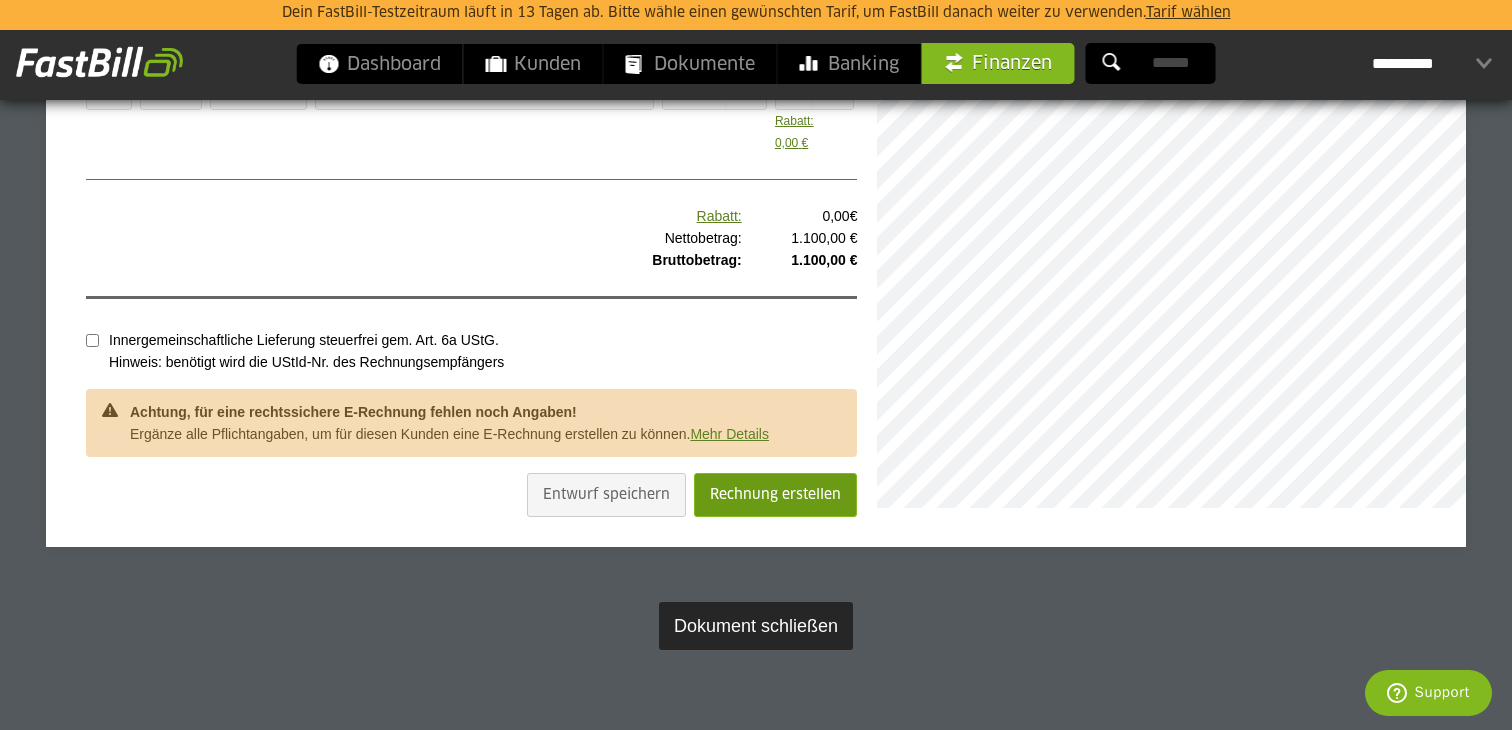 click on "Rechnung erstellen" at bounding box center (775, 495) 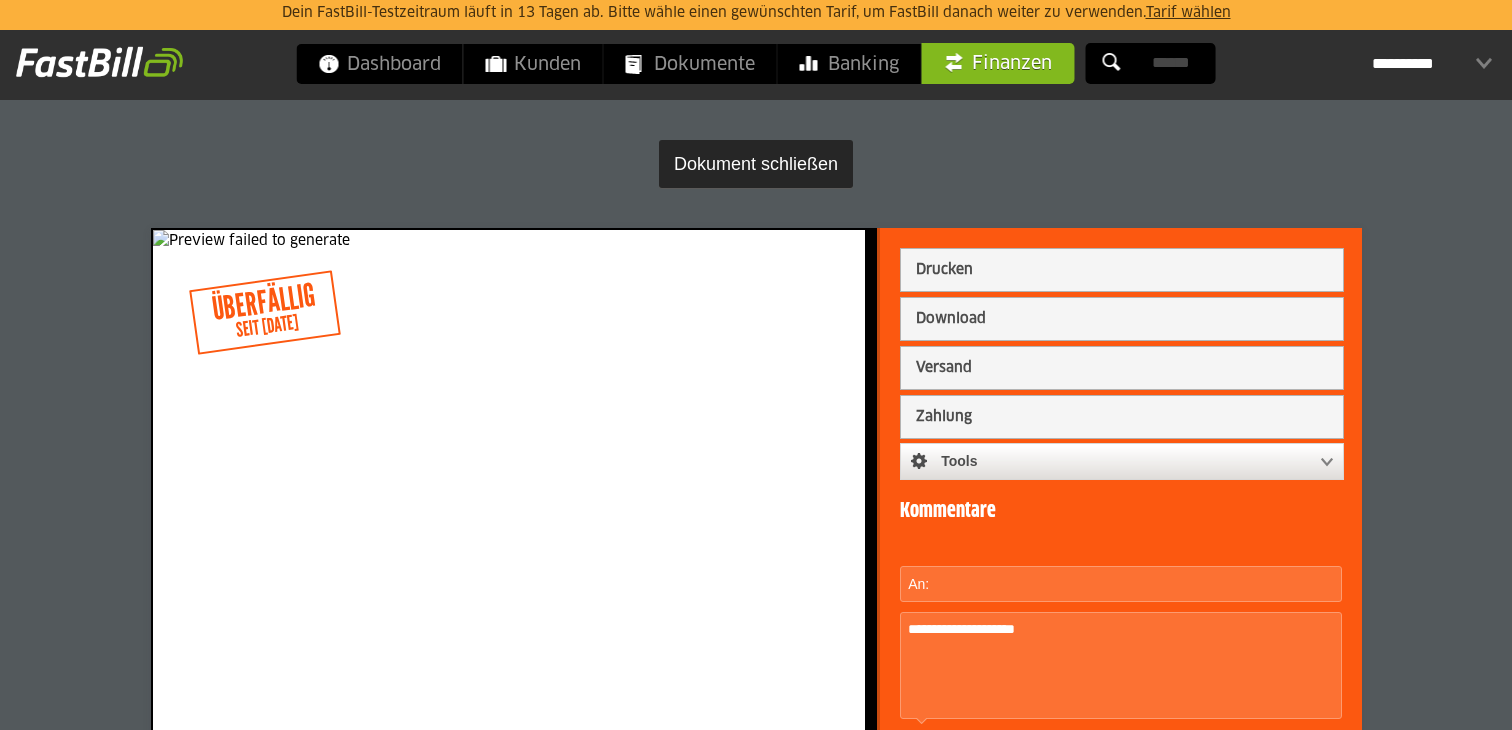 scroll, scrollTop: 0, scrollLeft: 0, axis: both 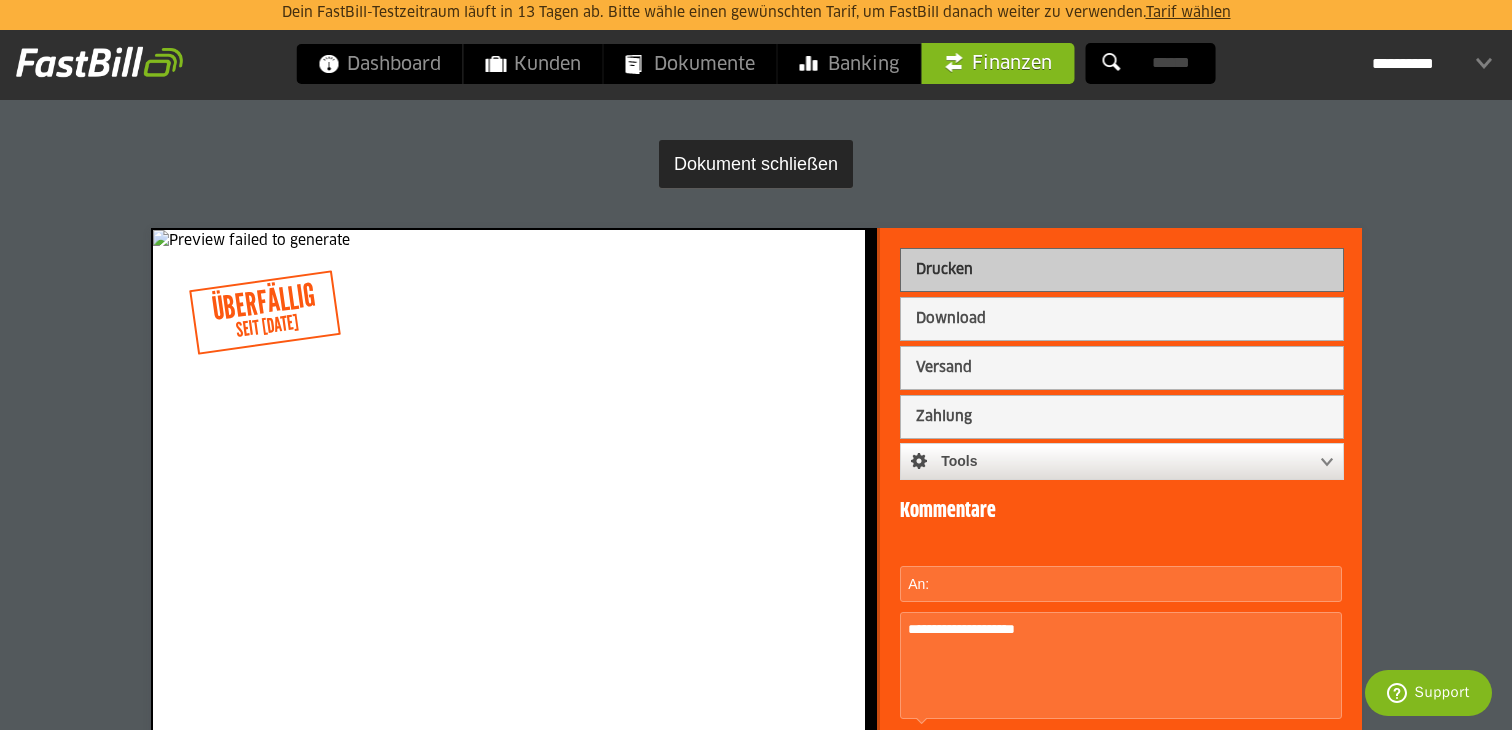 click on "Drucken" at bounding box center (1122, 270) 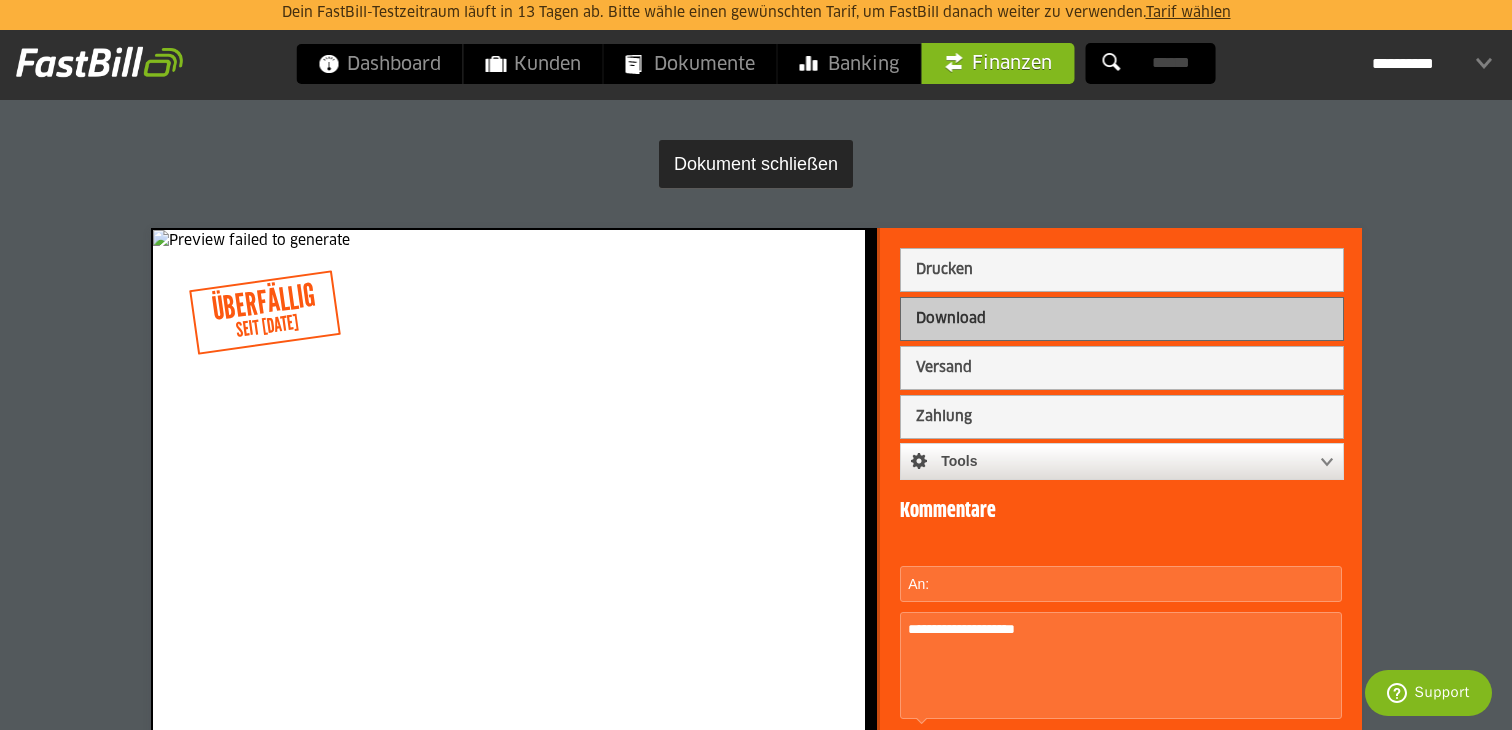 click on "Download" at bounding box center [1122, 319] 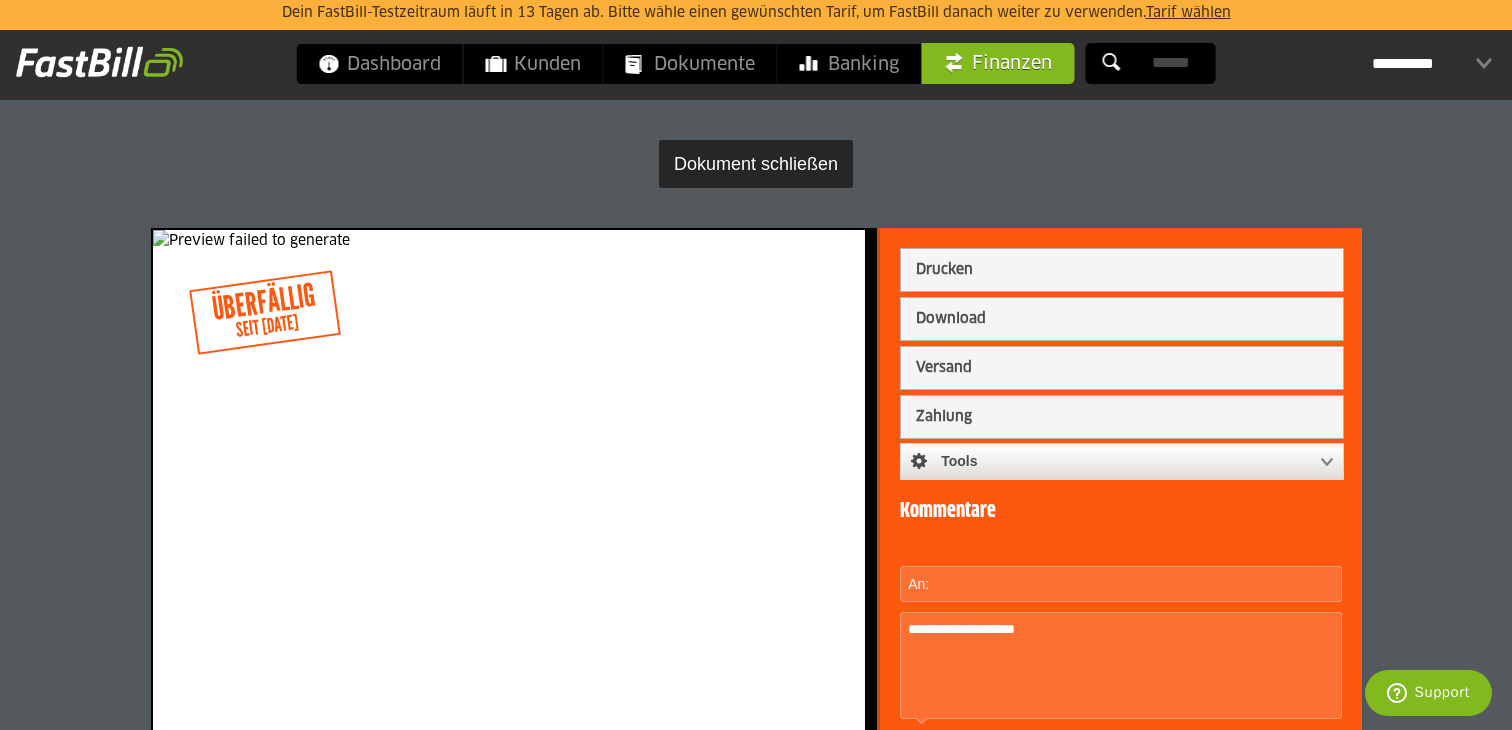 click on "Finanzen" at bounding box center [998, 63] 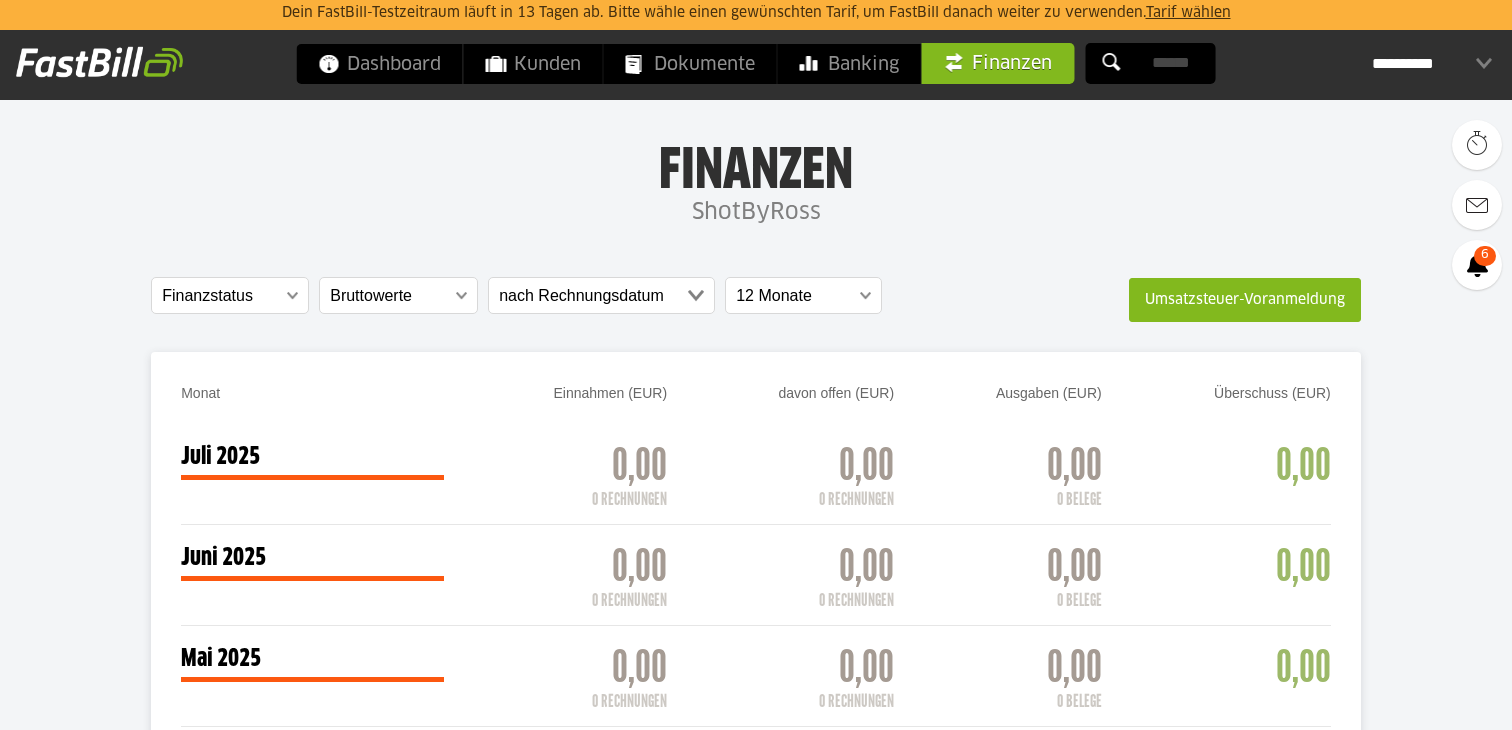 scroll, scrollTop: 0, scrollLeft: 0, axis: both 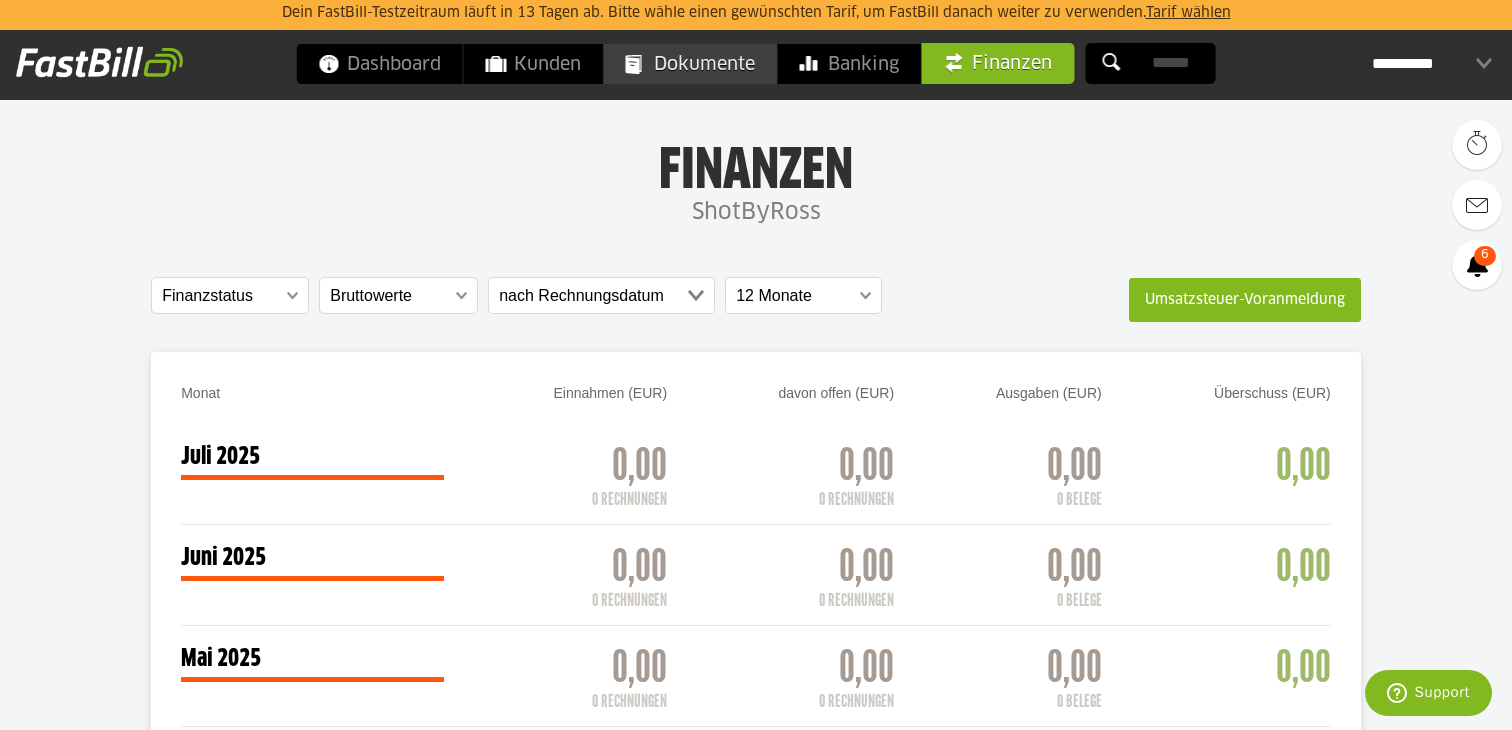 click on "Dokumente" at bounding box center [690, 64] 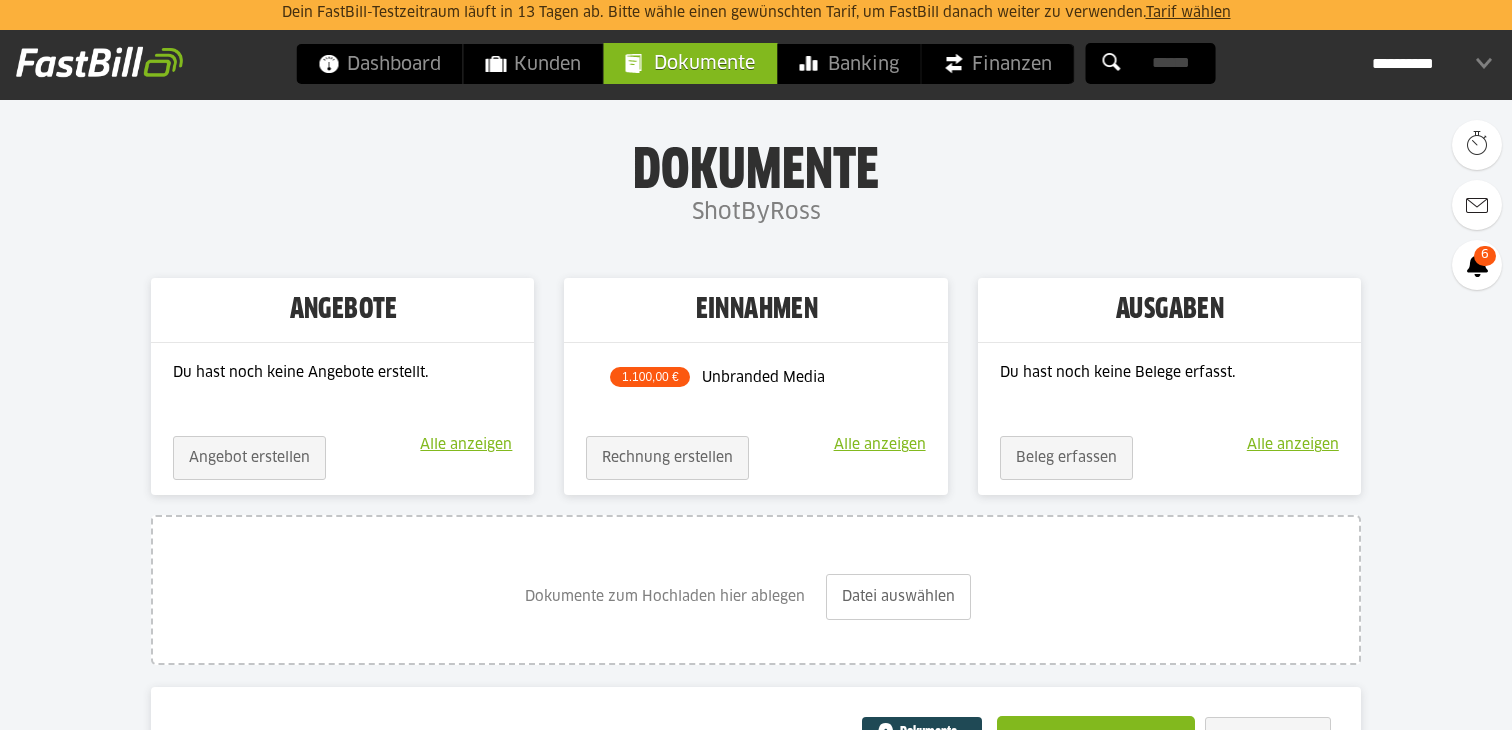scroll, scrollTop: 0, scrollLeft: 0, axis: both 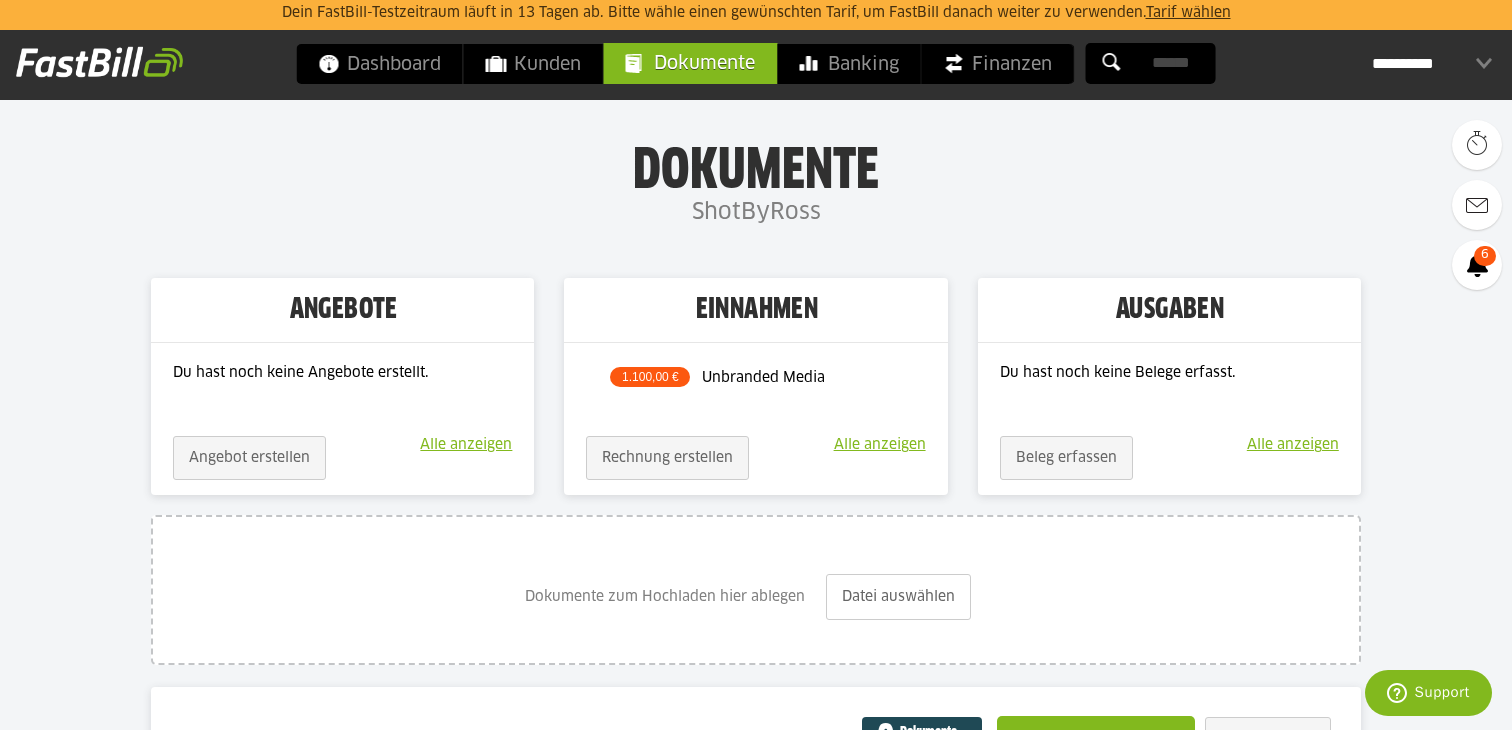 click on "Alle anzeigen" at bounding box center (880, 445) 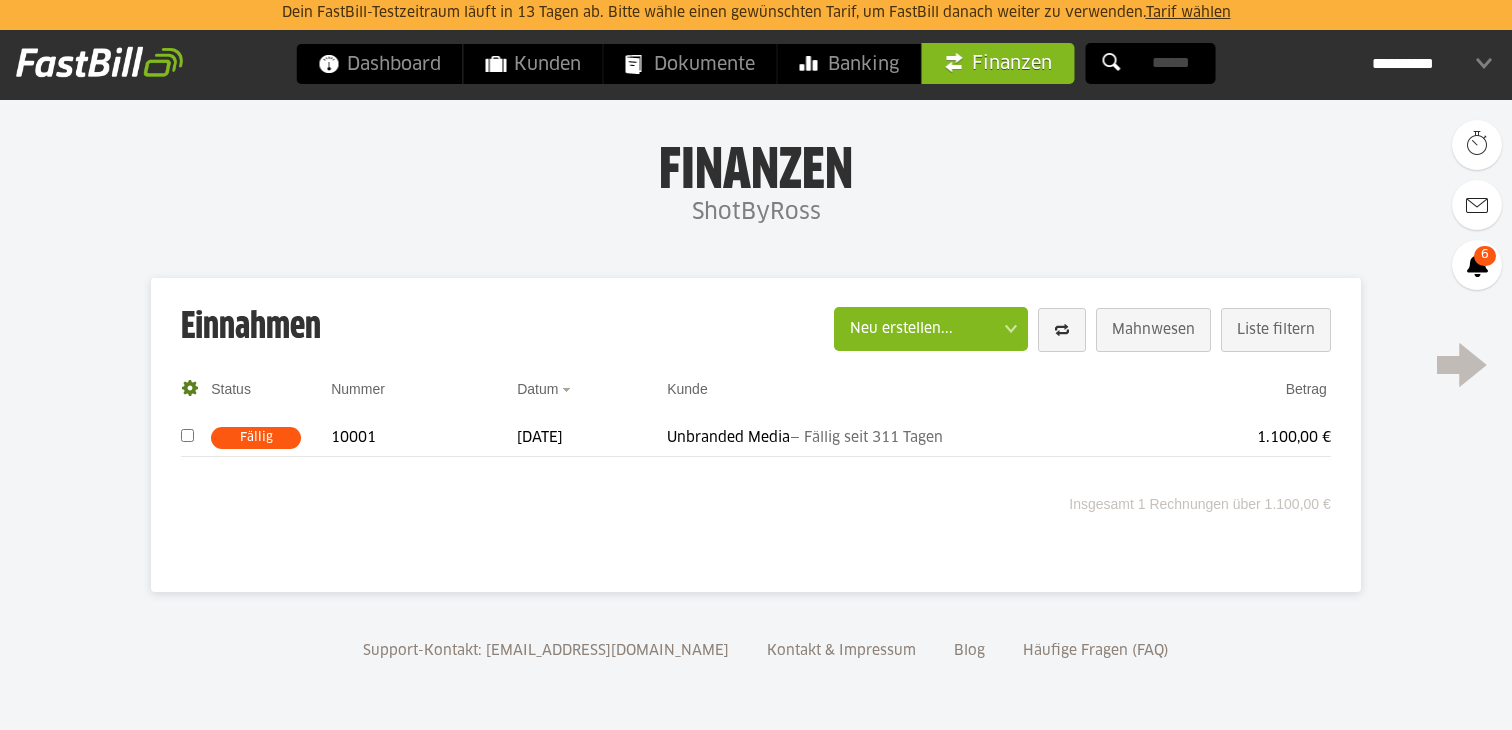 scroll, scrollTop: 0, scrollLeft: 0, axis: both 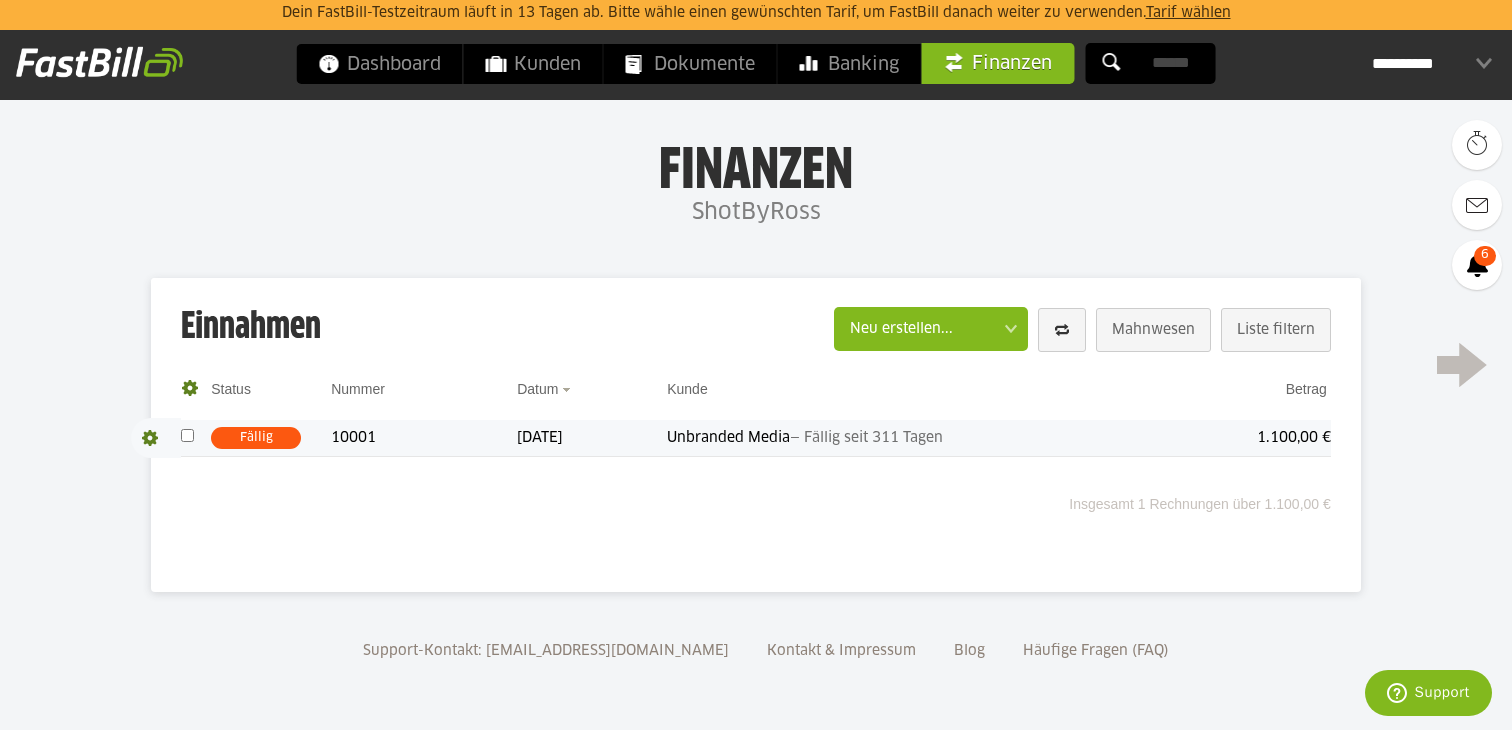 click on "Unbranded Media
— Fällig seit 311 Tagen" at bounding box center (928, 438) 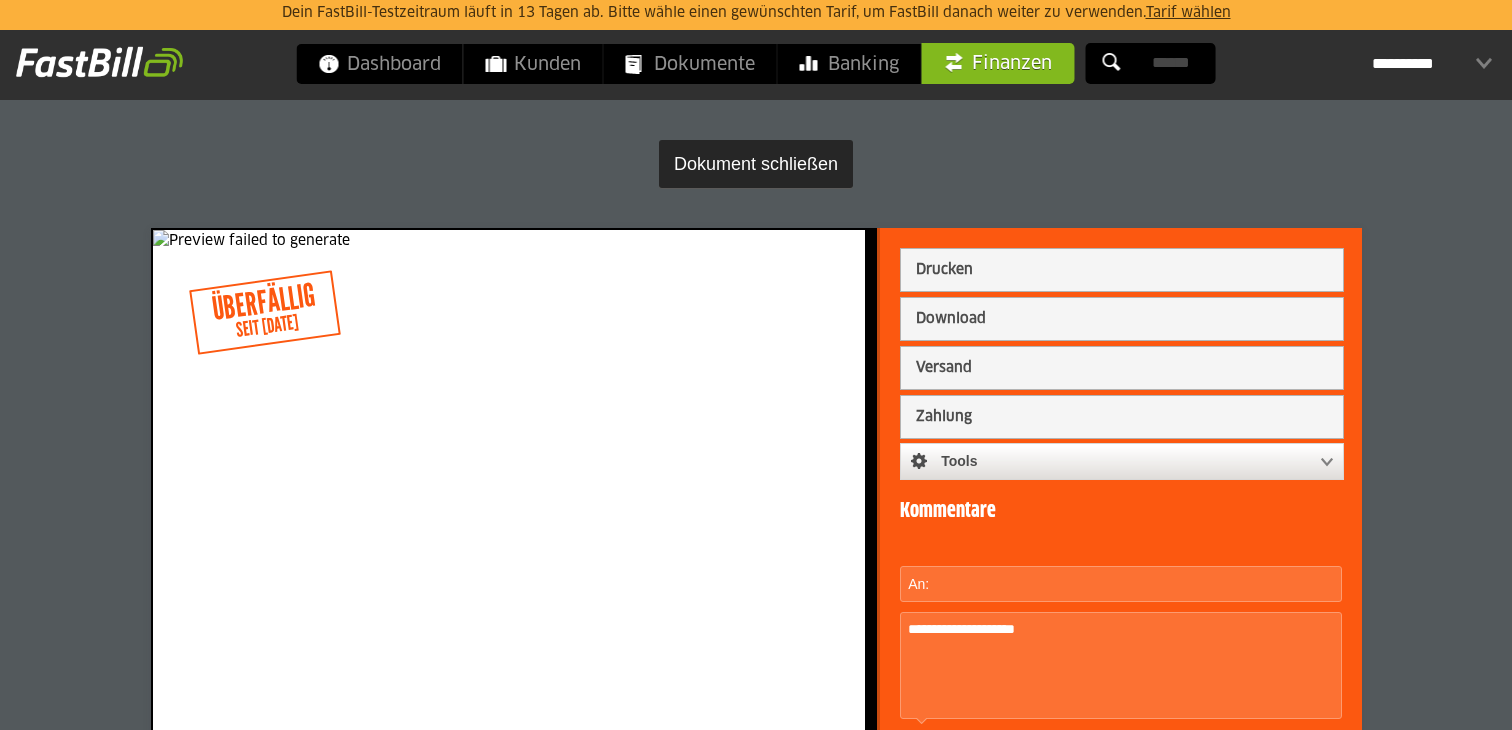 scroll, scrollTop: 0, scrollLeft: 0, axis: both 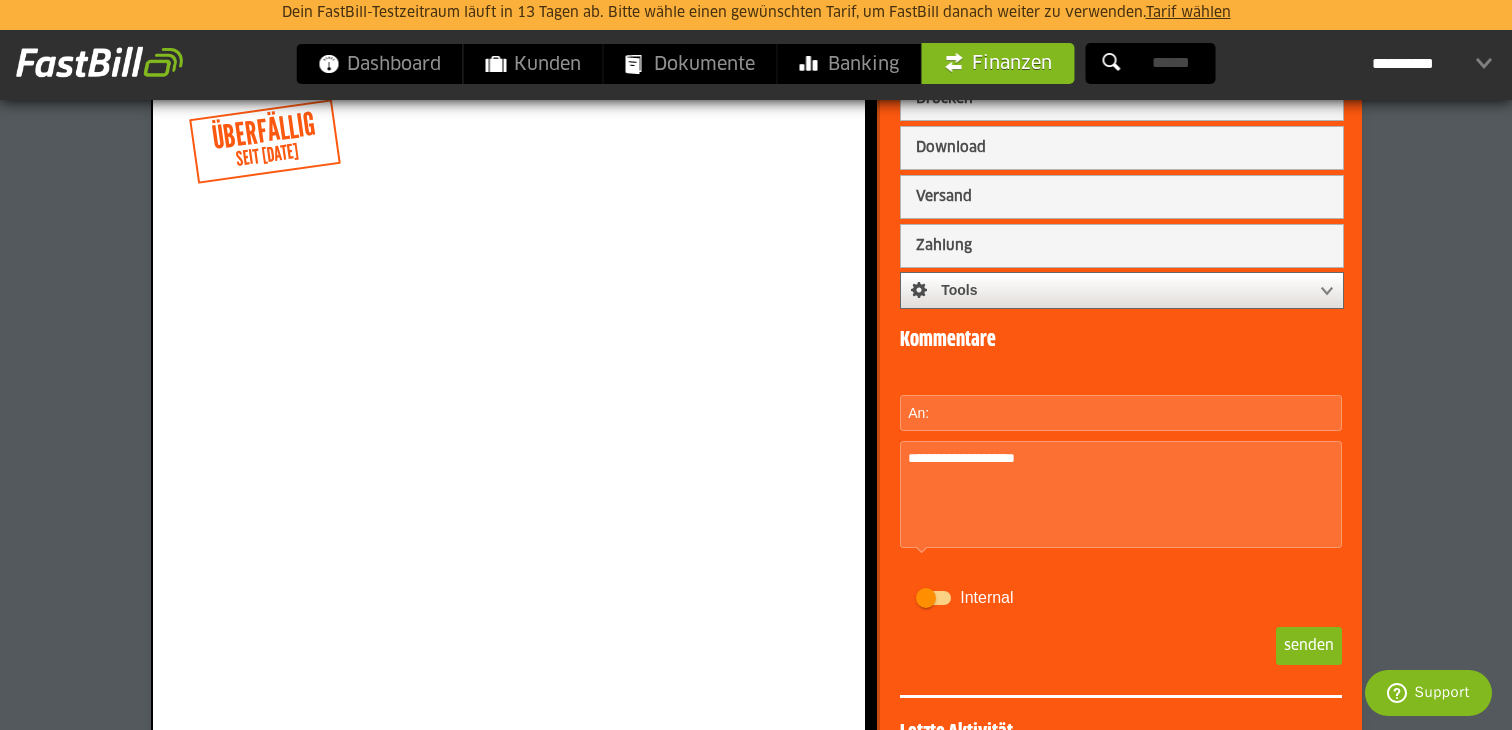 click at bounding box center [1112, 291] 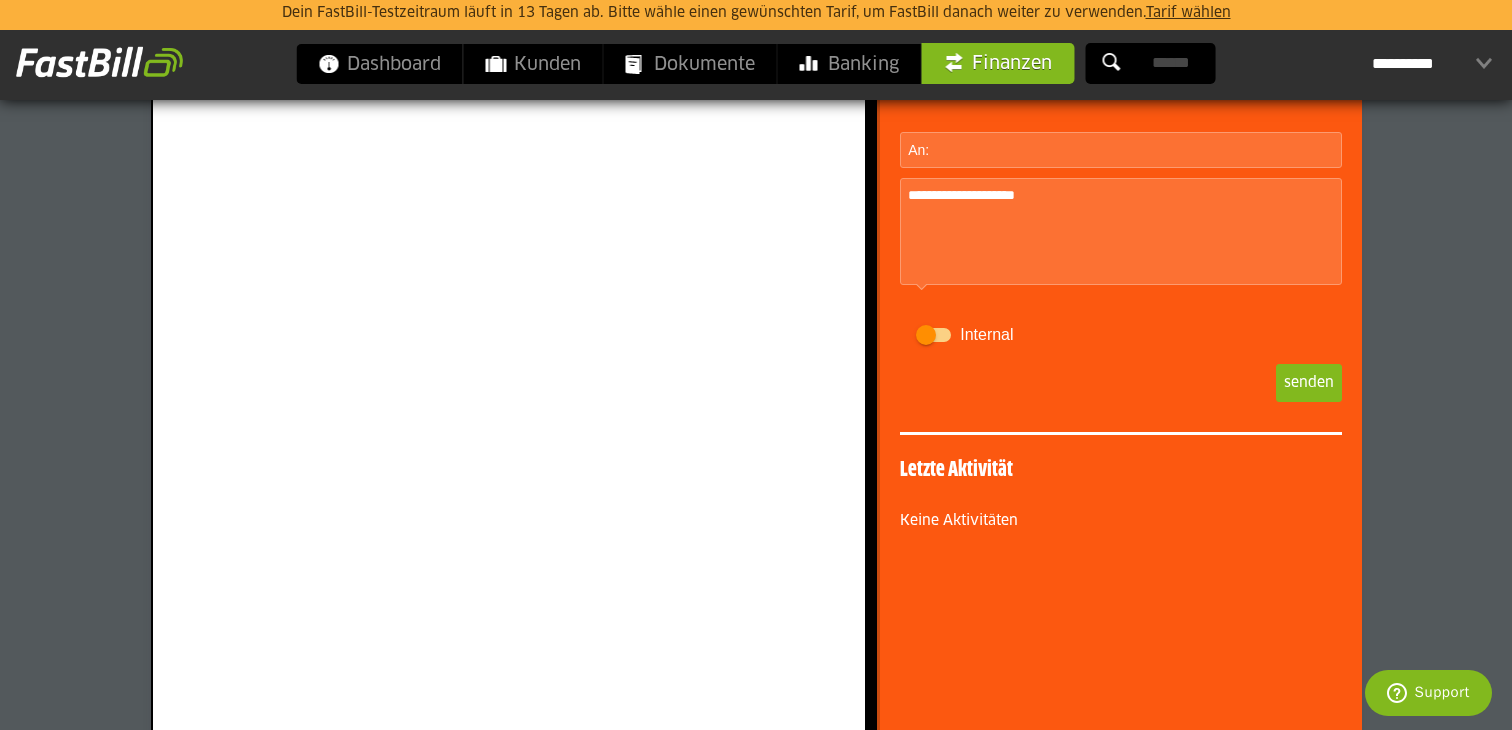 click at bounding box center (509, -193) 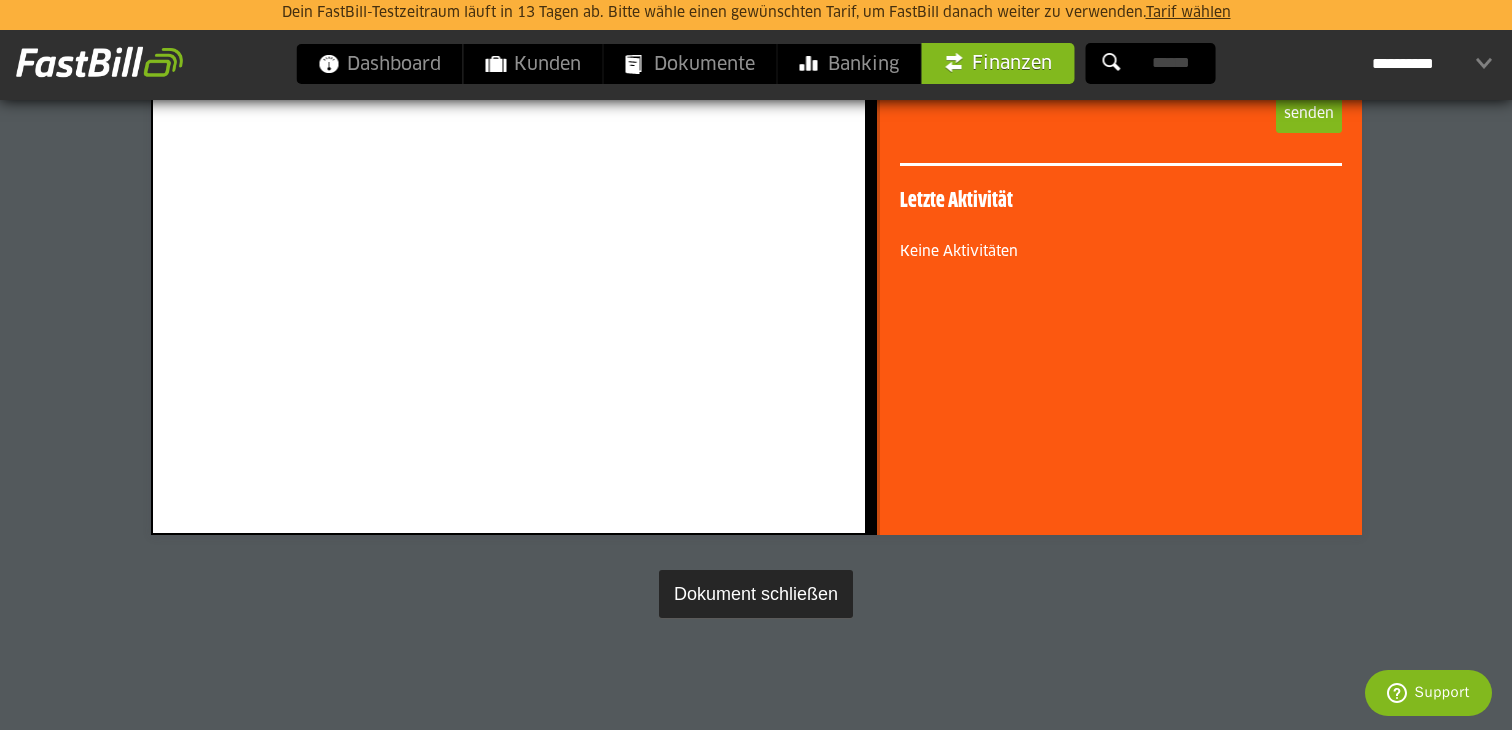 click at bounding box center (509, -462) 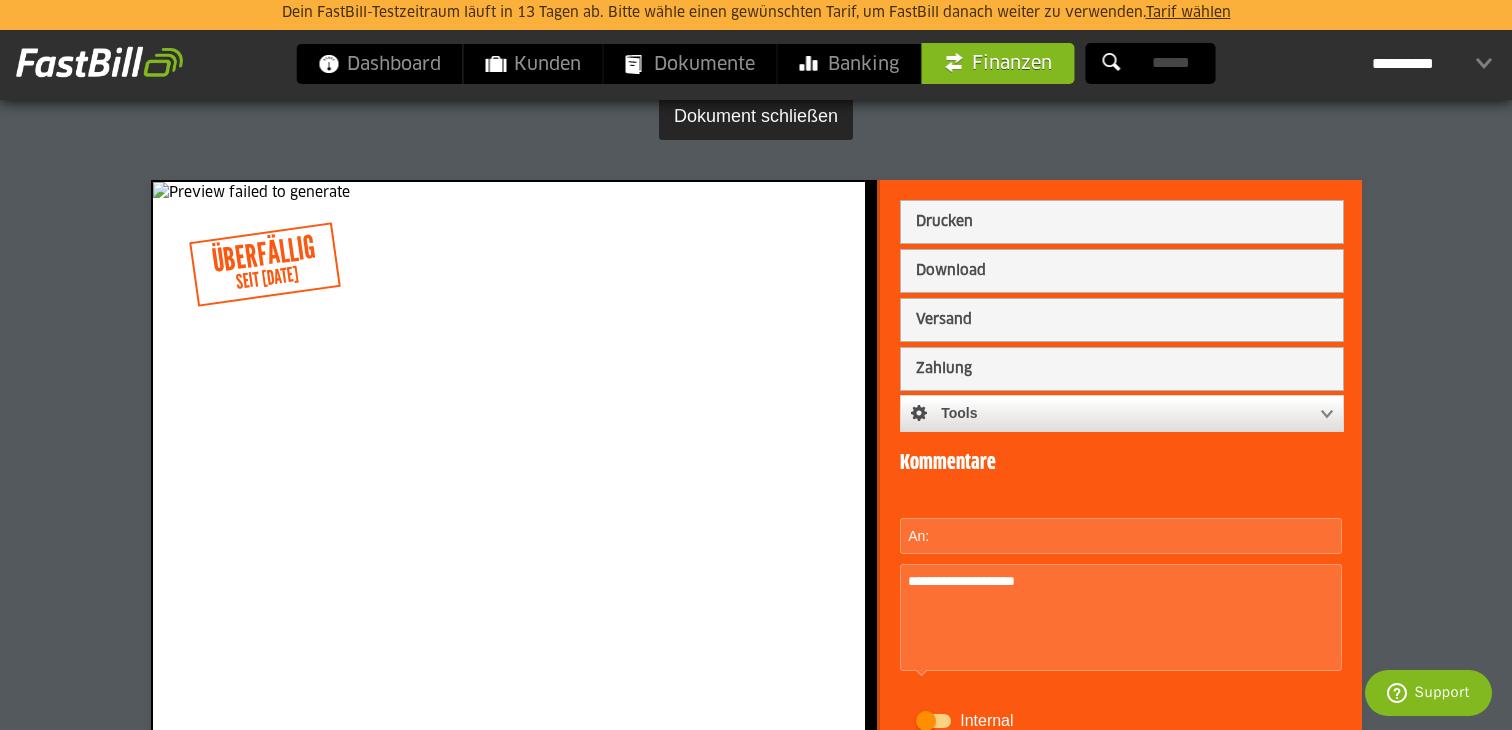 scroll, scrollTop: 0, scrollLeft: 0, axis: both 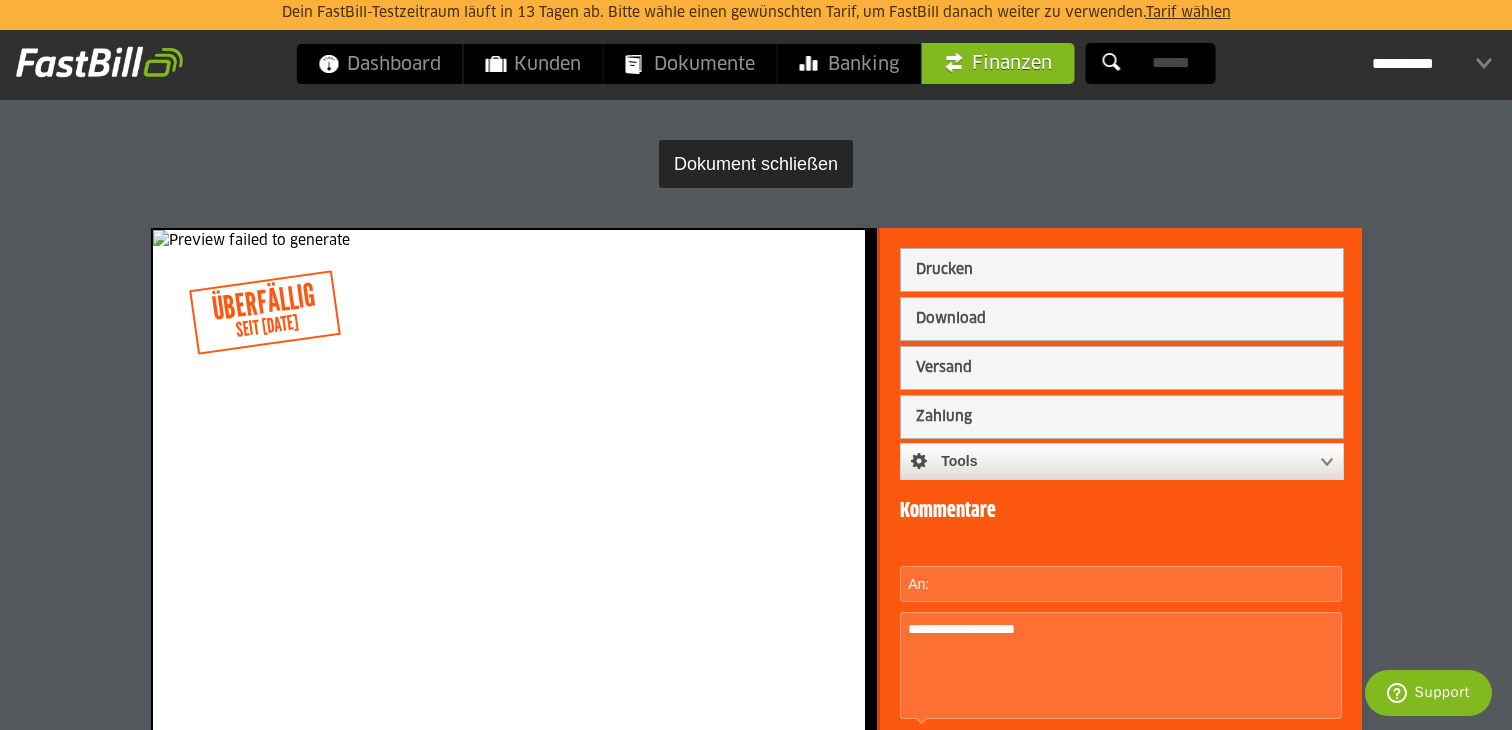 click on "Dokument schließen" at bounding box center (756, 164) 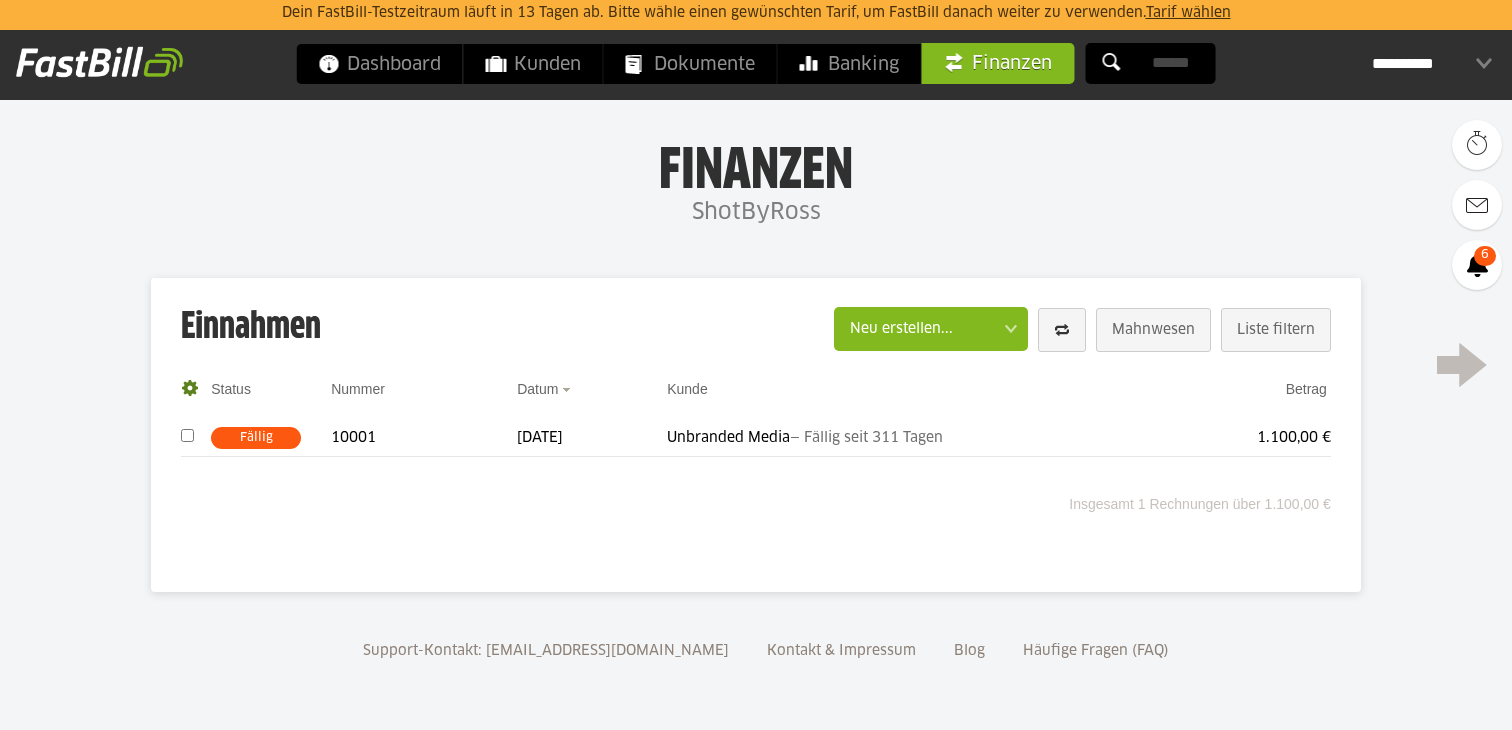 scroll, scrollTop: 0, scrollLeft: 0, axis: both 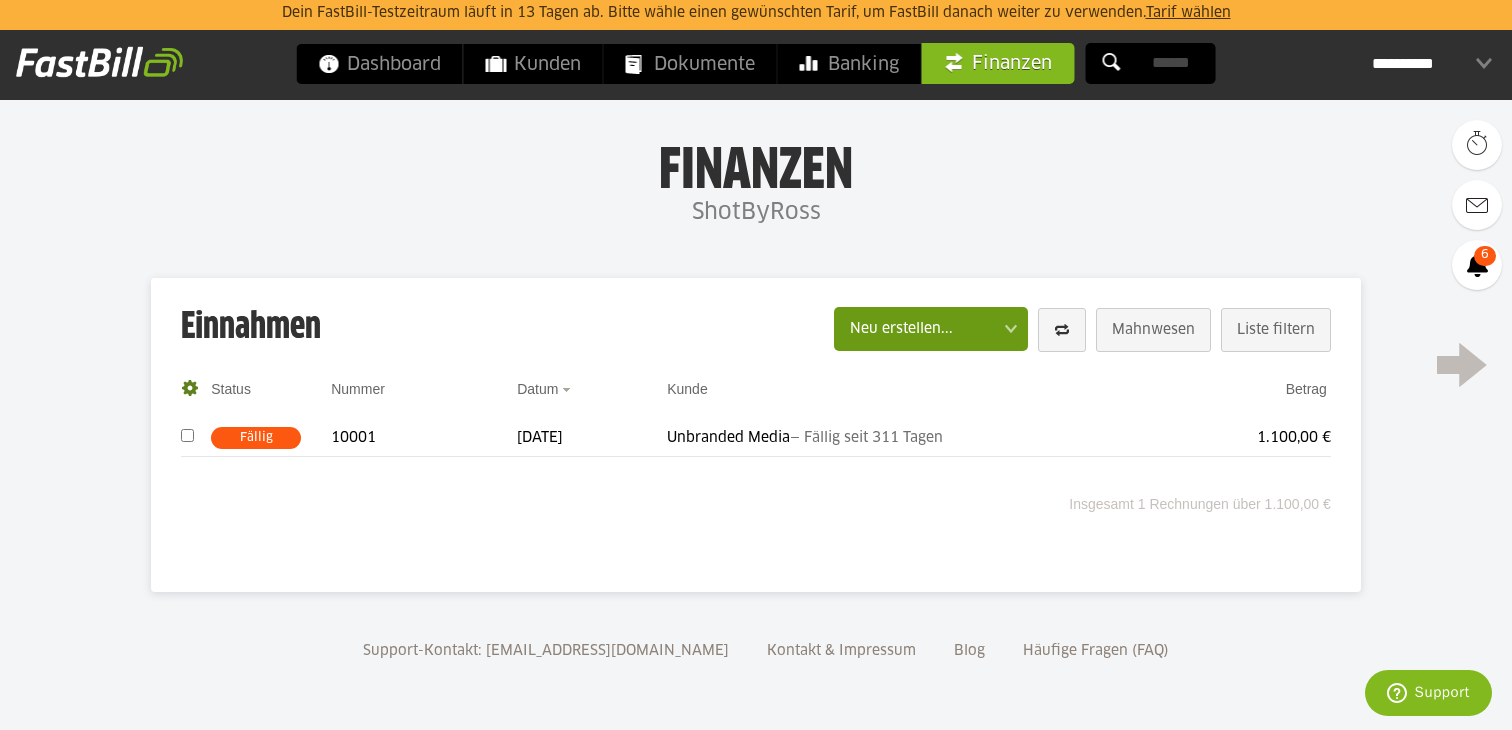 click at bounding box center (921, 326) 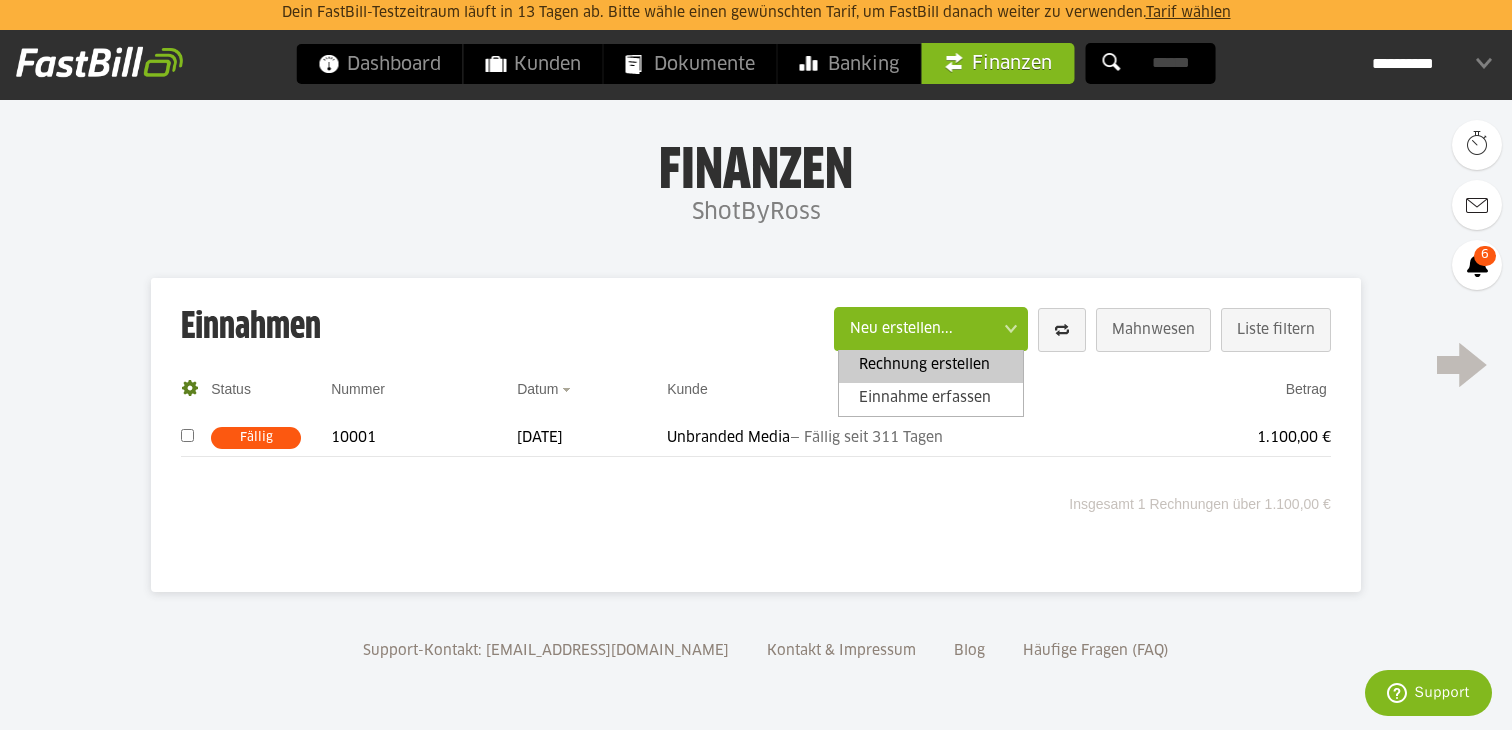 click on "Rechnung erstellen" at bounding box center (931, 366) 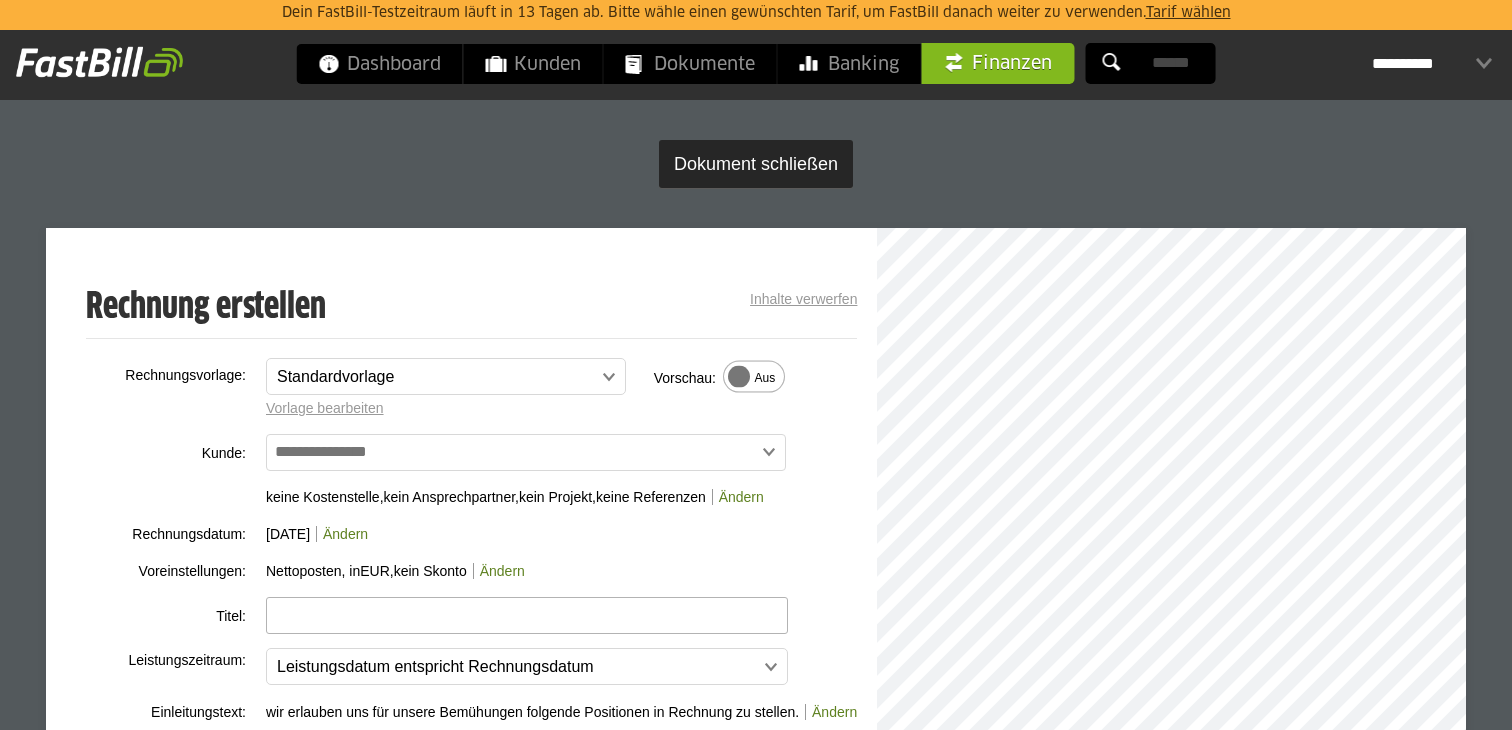 scroll, scrollTop: 0, scrollLeft: 0, axis: both 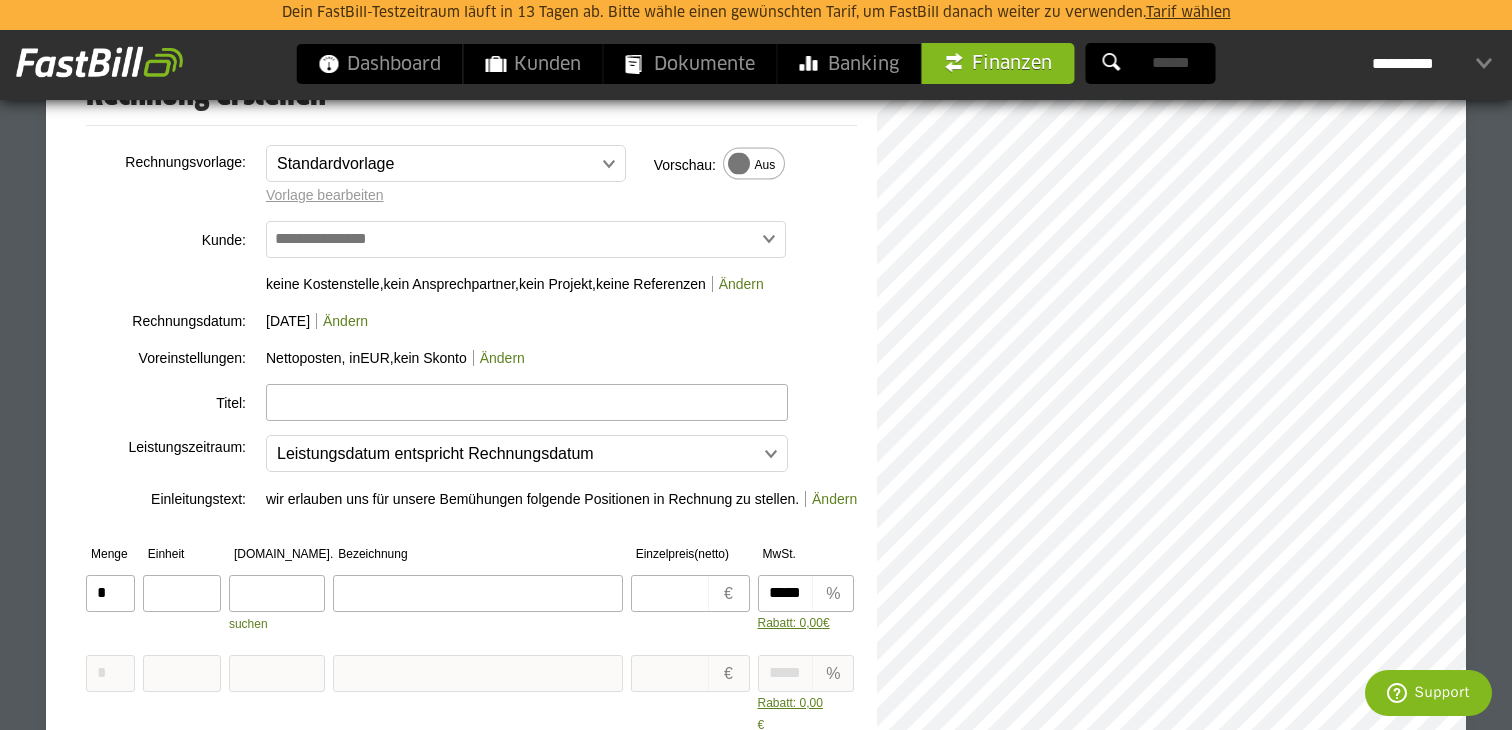 click at bounding box center [526, 239] 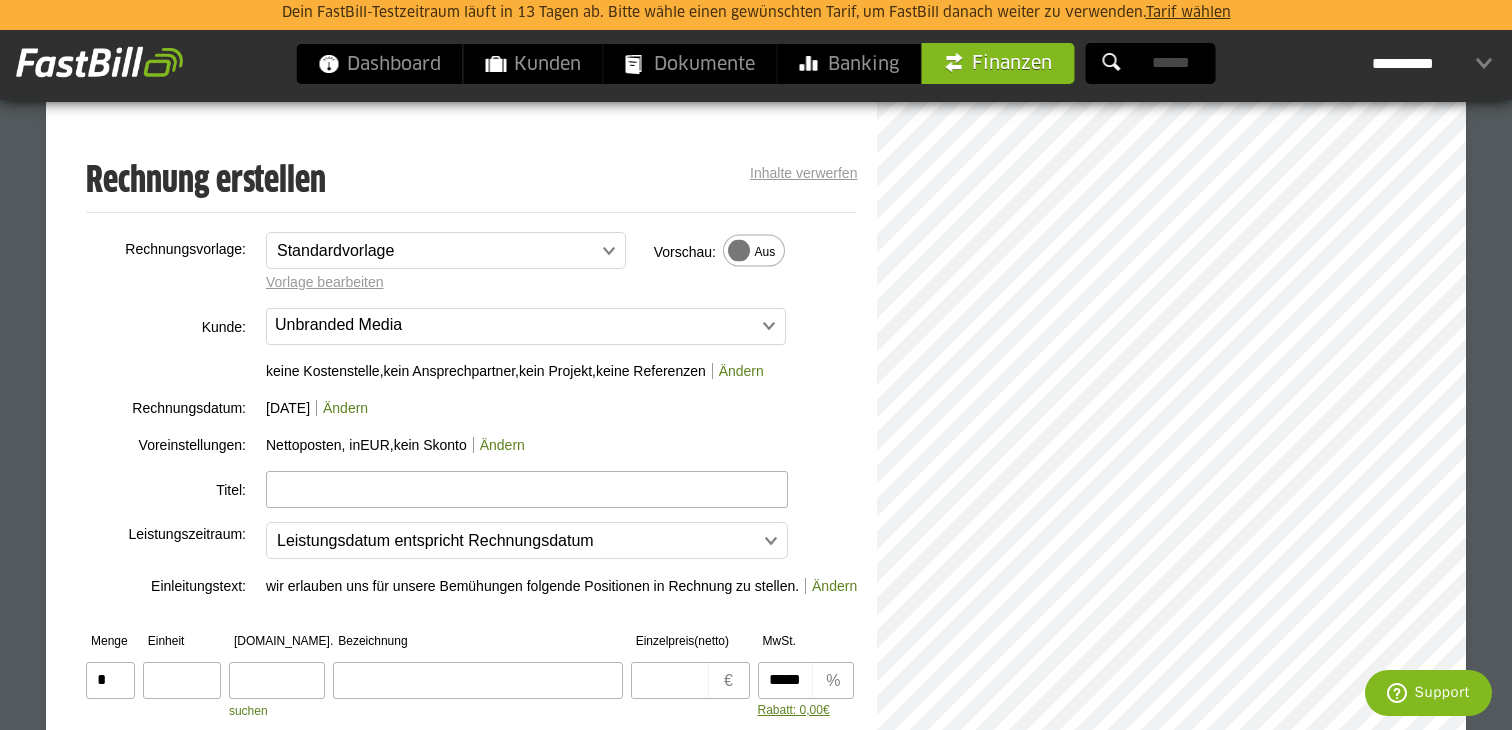 scroll, scrollTop: 115, scrollLeft: 0, axis: vertical 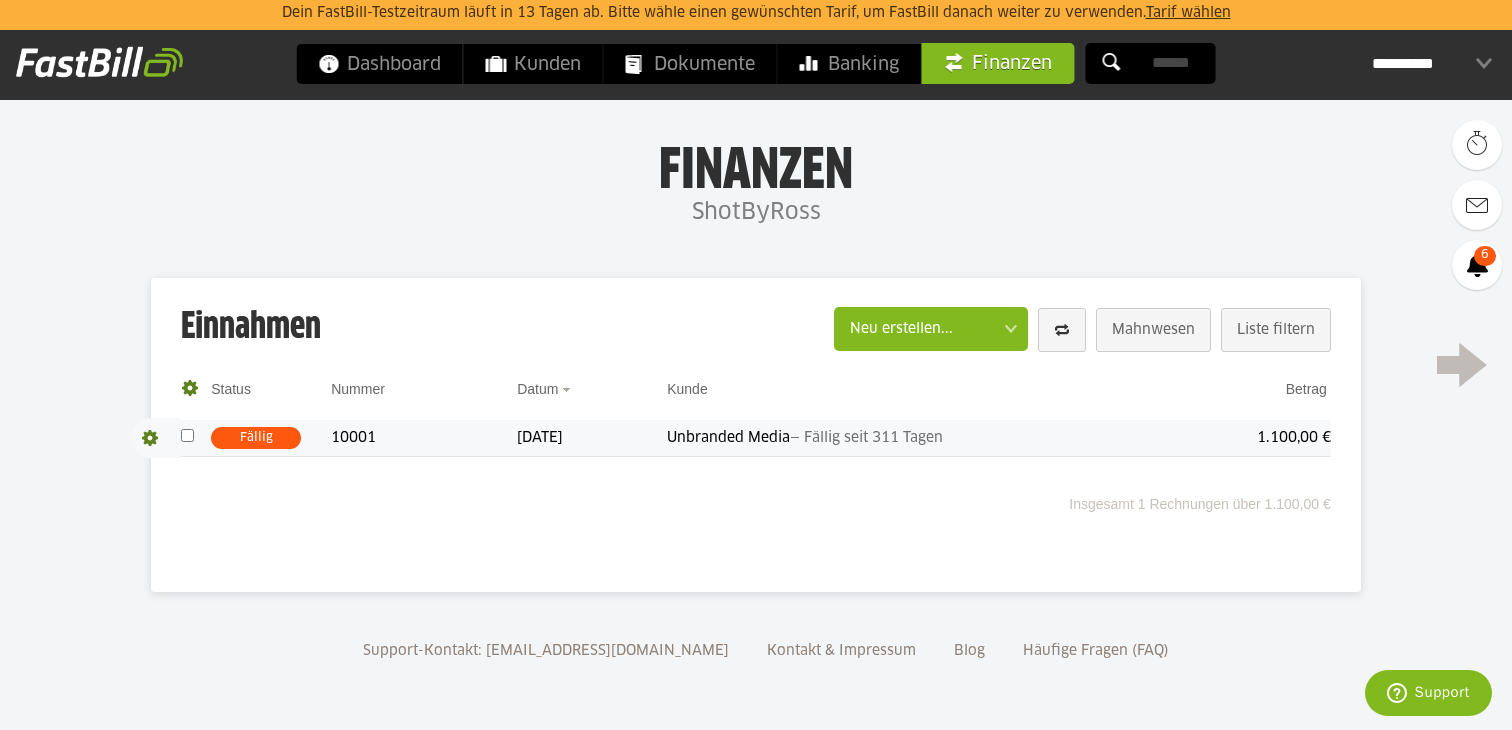 click at bounding box center [156, 438] 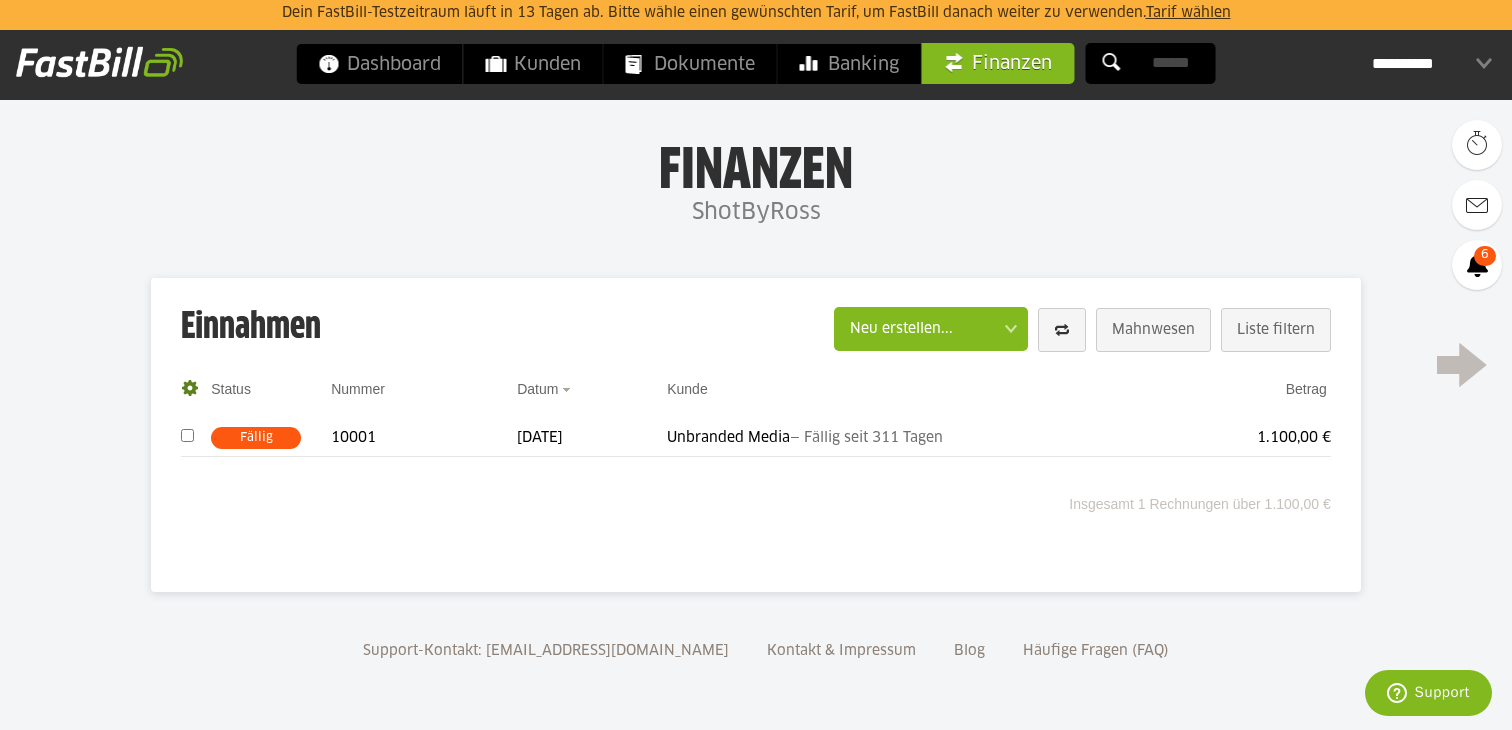 click on "**********" at bounding box center [756, 435] 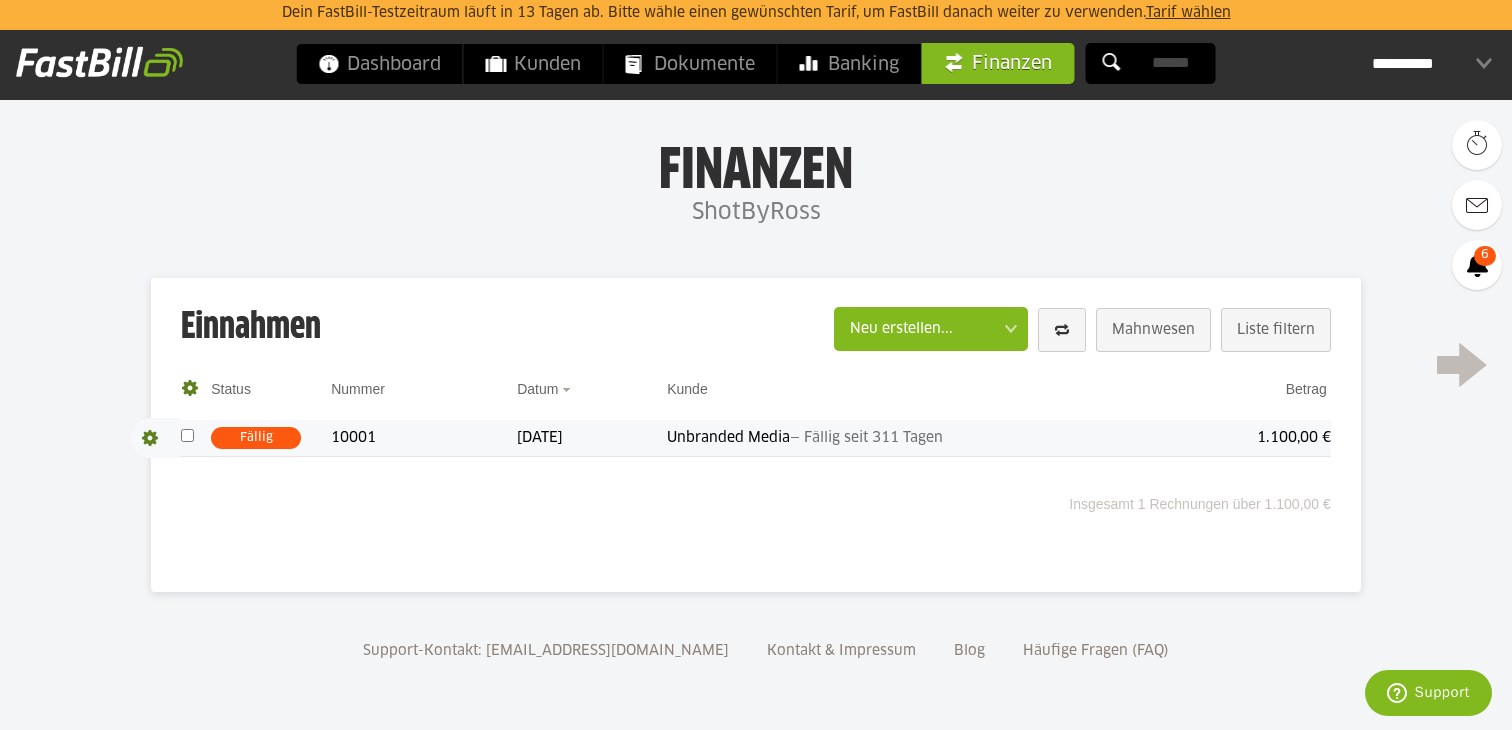click on "1.100,00 €" at bounding box center [1260, 438] 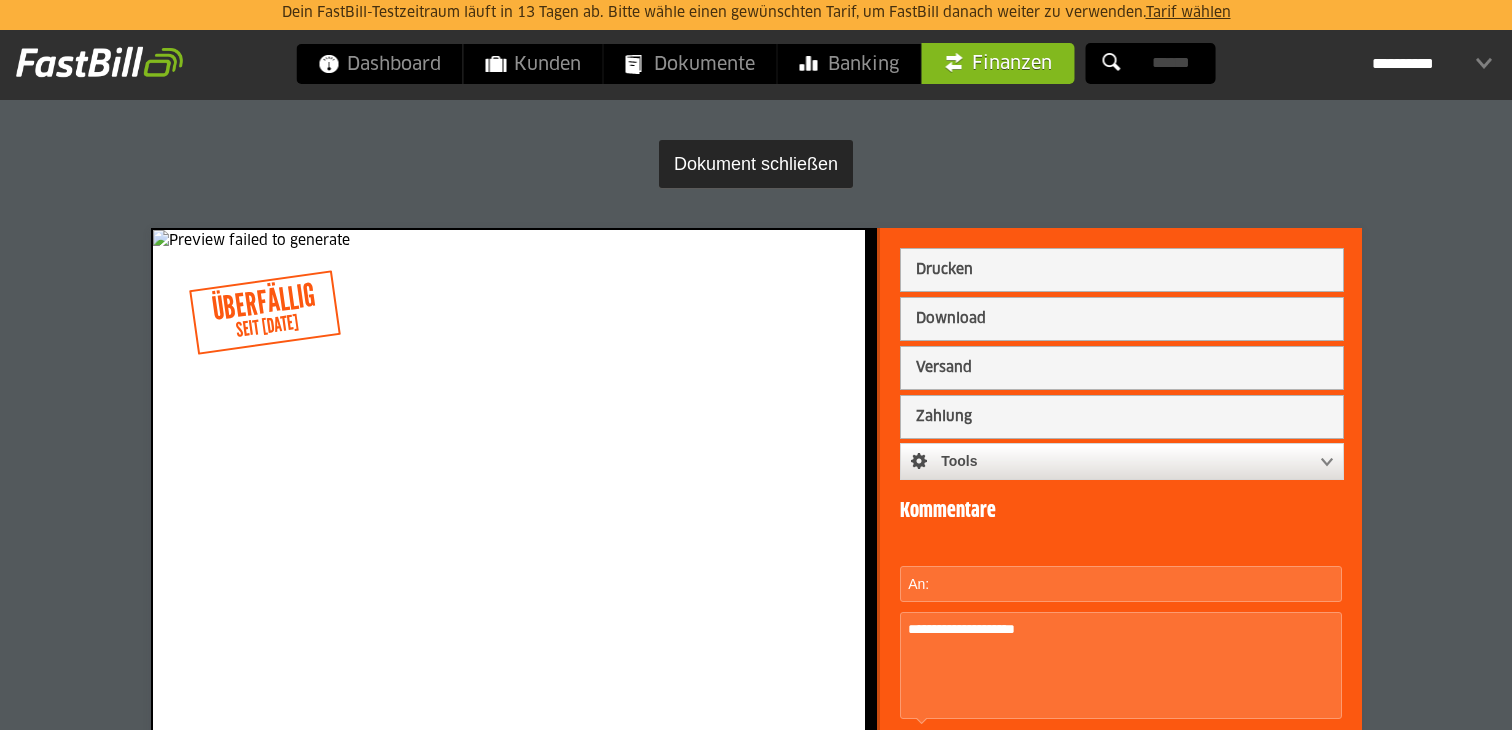 scroll, scrollTop: 0, scrollLeft: 0, axis: both 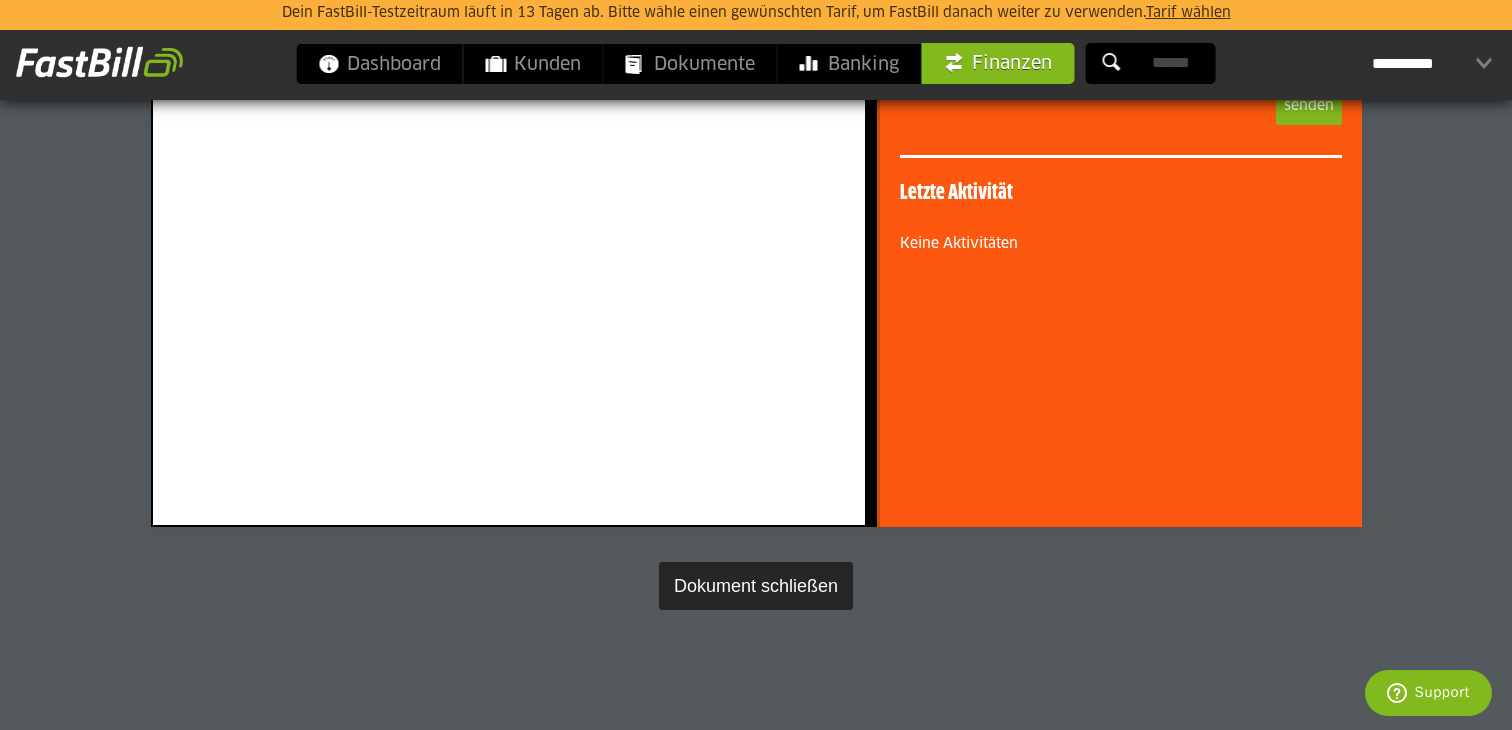 click on "Dokument schließen" at bounding box center [756, 586] 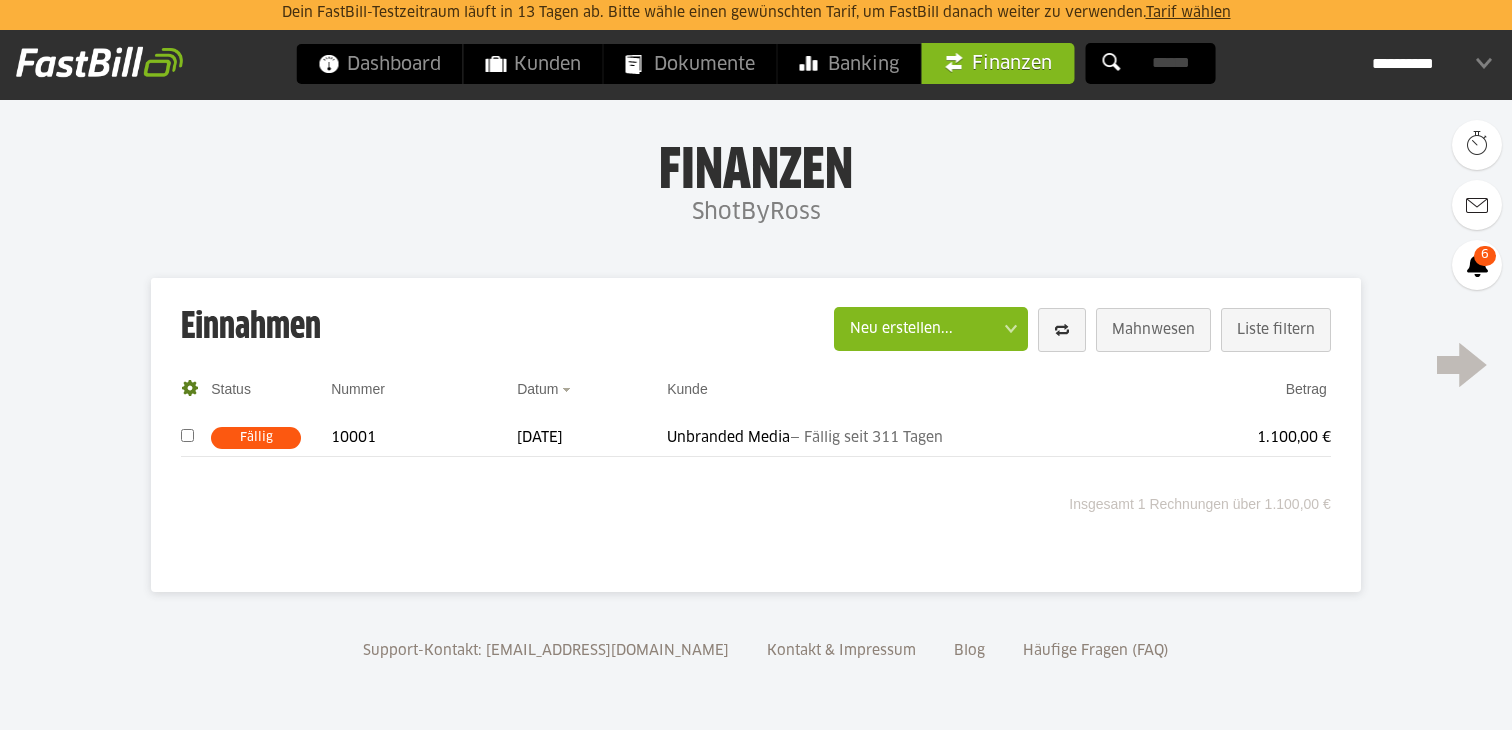 scroll, scrollTop: 0, scrollLeft: 0, axis: both 